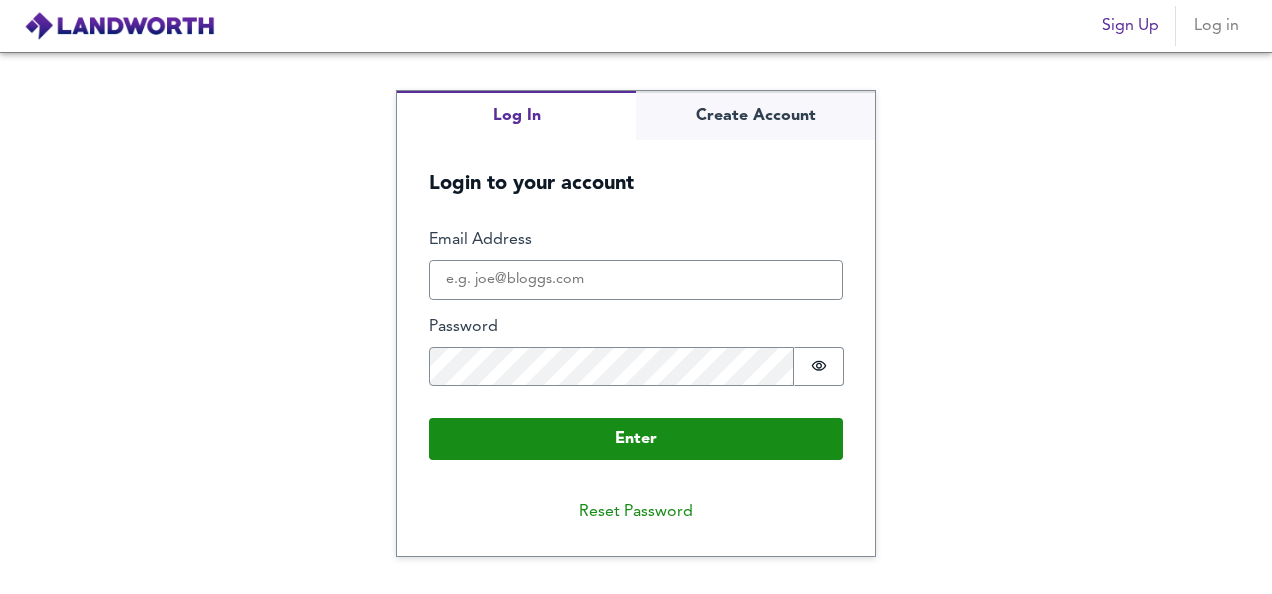 scroll, scrollTop: 0, scrollLeft: 0, axis: both 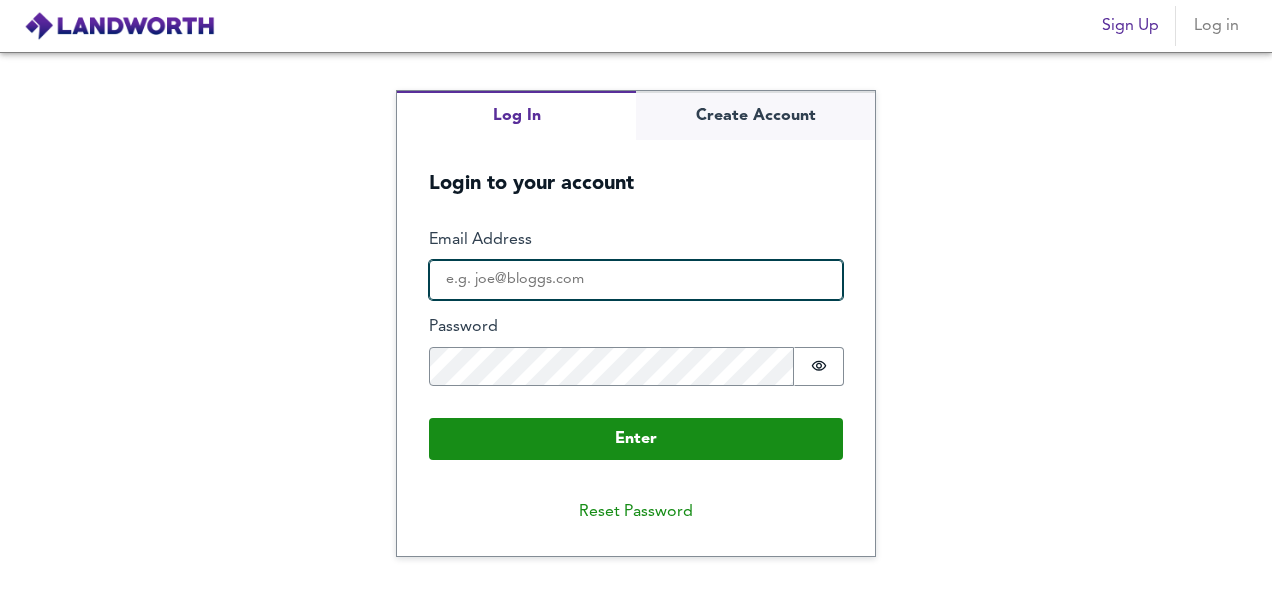 click on "Email Address" at bounding box center [636, 280] 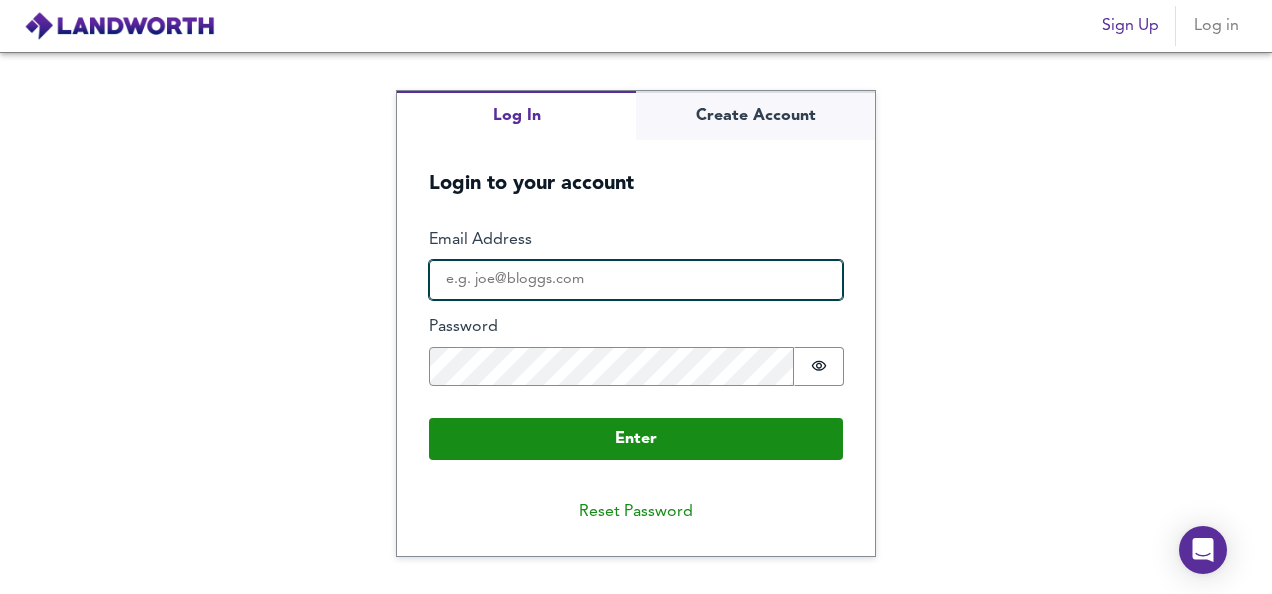 type on "[EMAIL_ADDRESS][DOMAIN_NAME]" 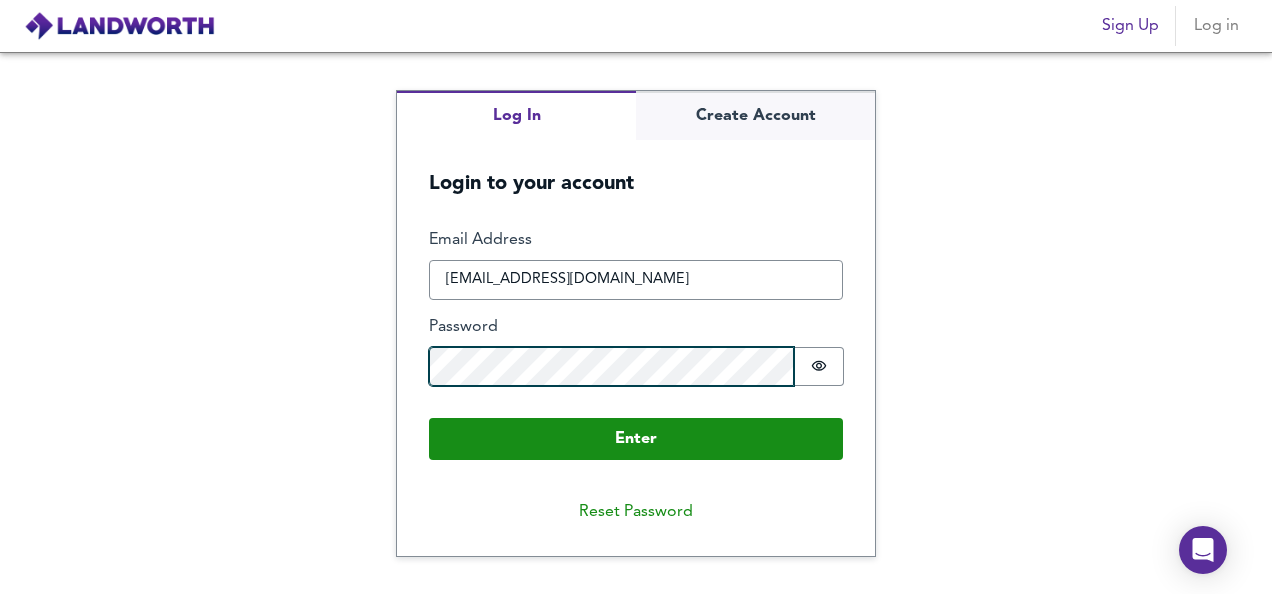 click on "Enter" at bounding box center (636, 439) 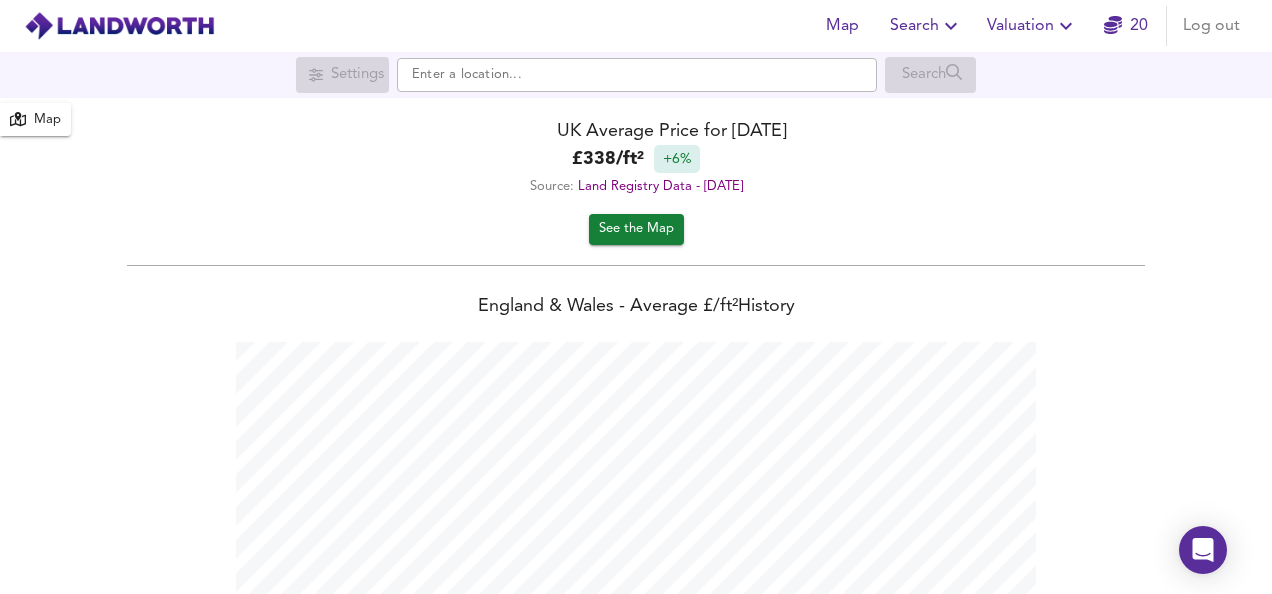 scroll, scrollTop: 999406, scrollLeft: 998728, axis: both 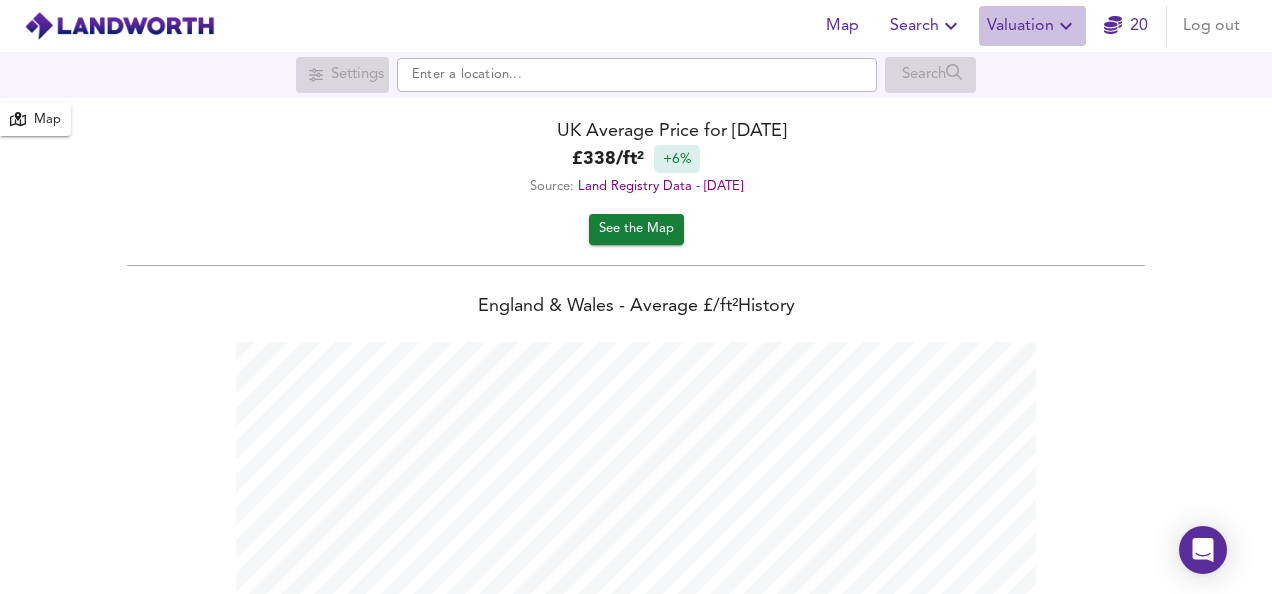 click 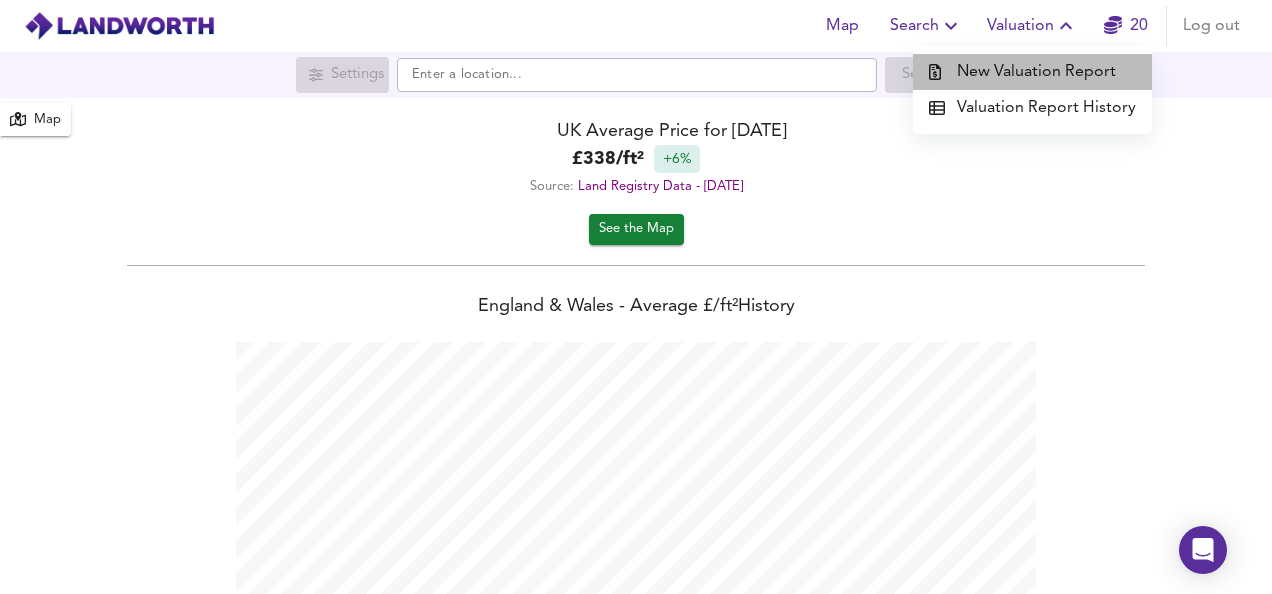 click on "New Valuation Report" at bounding box center (1032, 72) 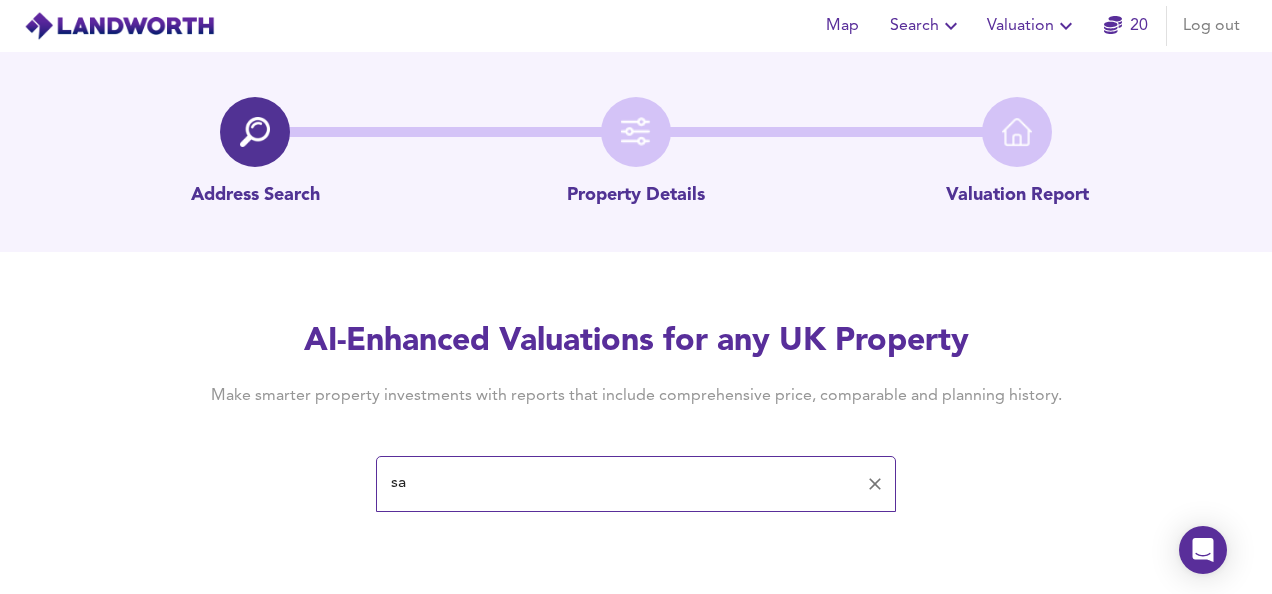 type on "s" 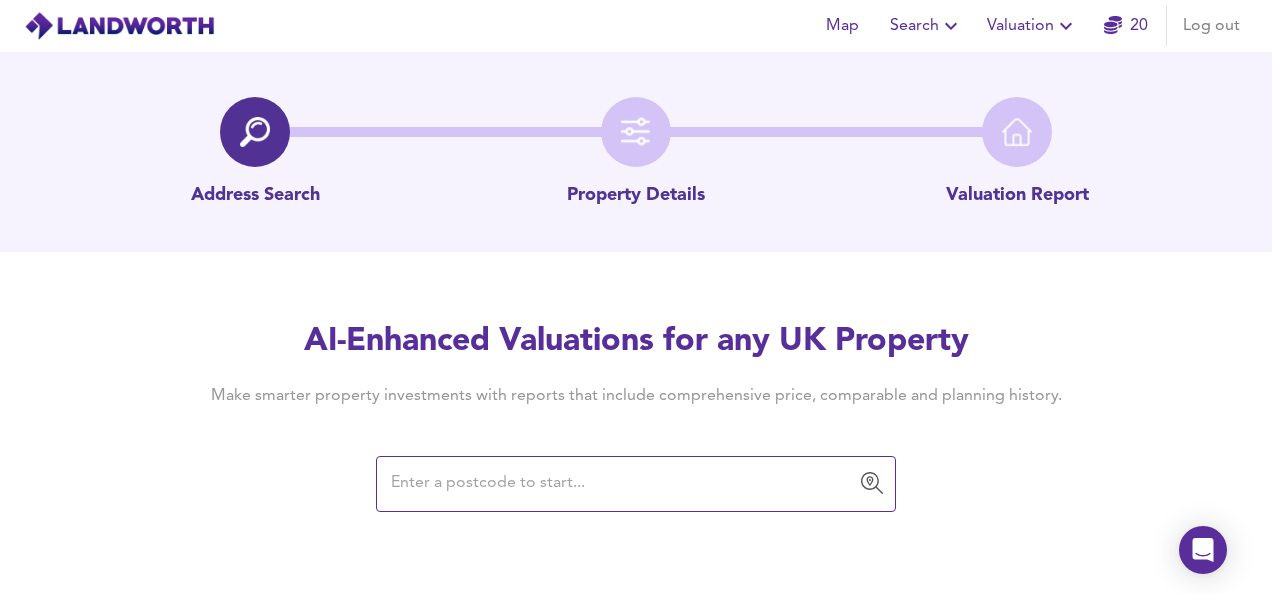 click at bounding box center (621, 484) 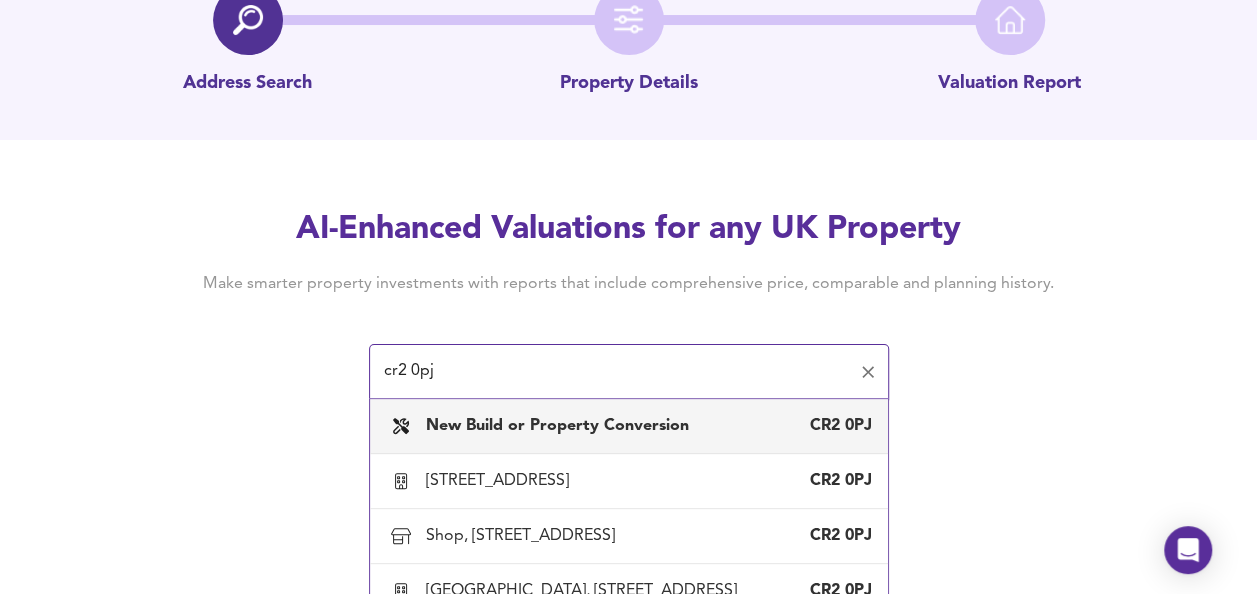 scroll, scrollTop: 154, scrollLeft: 0, axis: vertical 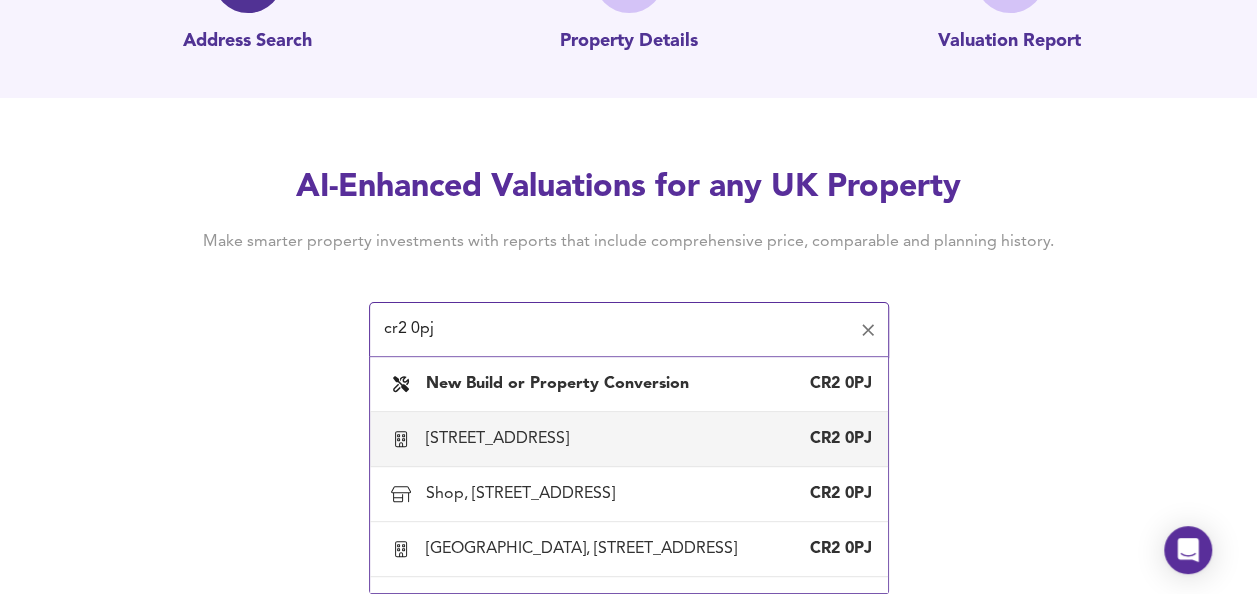 click on "[STREET_ADDRESS]" at bounding box center [501, 439] 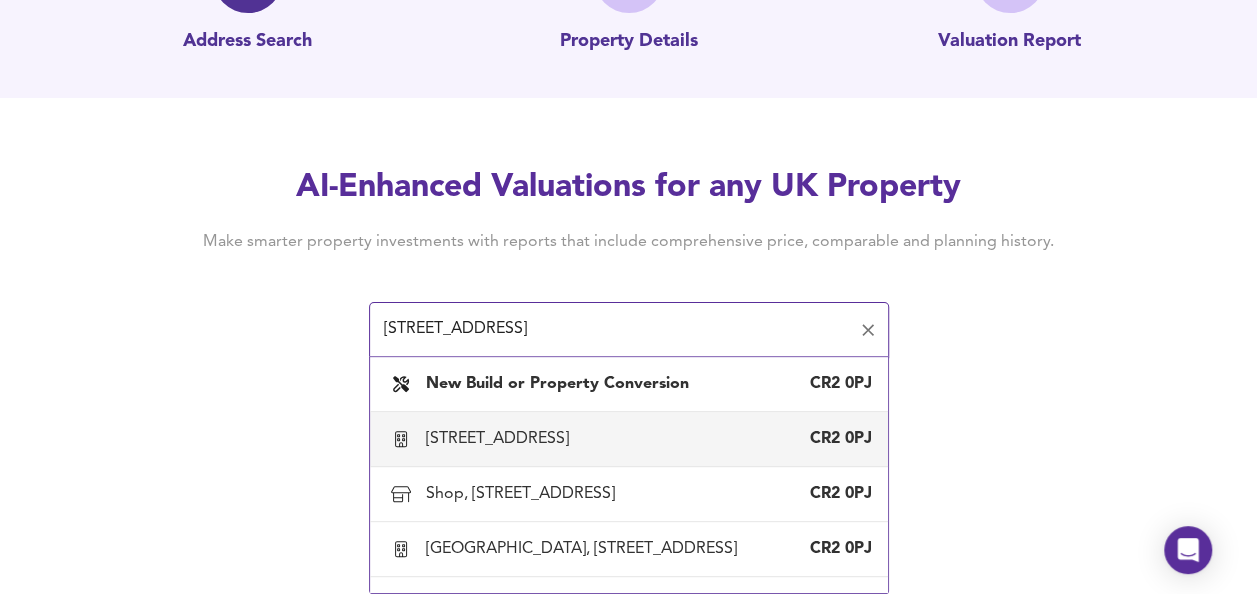 scroll, scrollTop: 0, scrollLeft: 0, axis: both 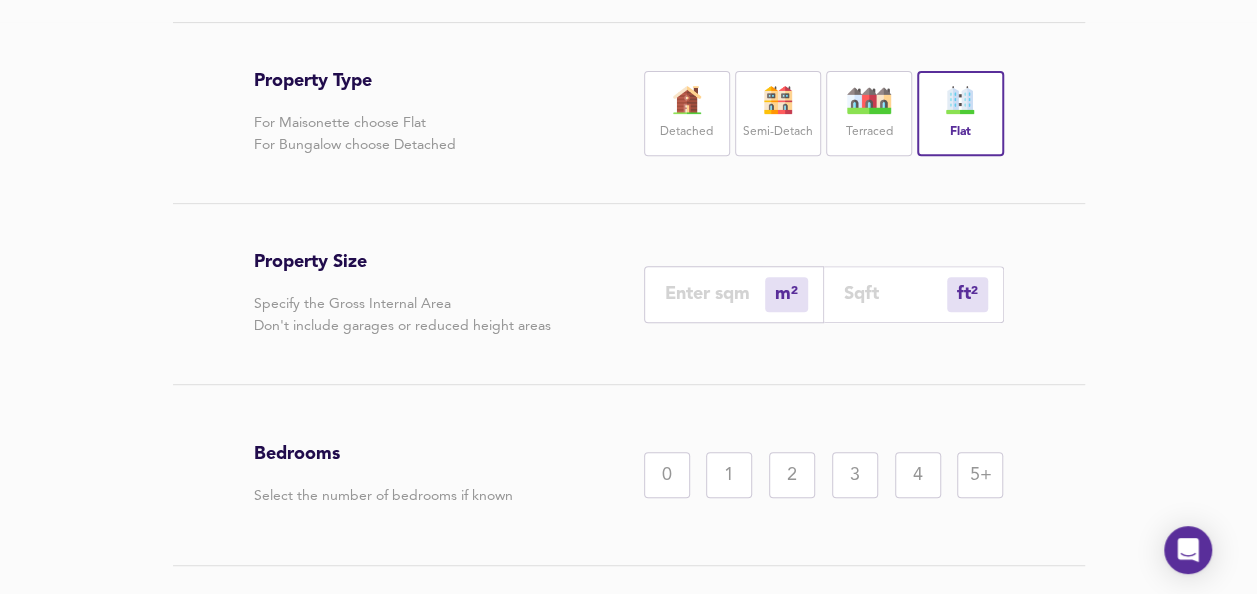 click at bounding box center (895, 293) 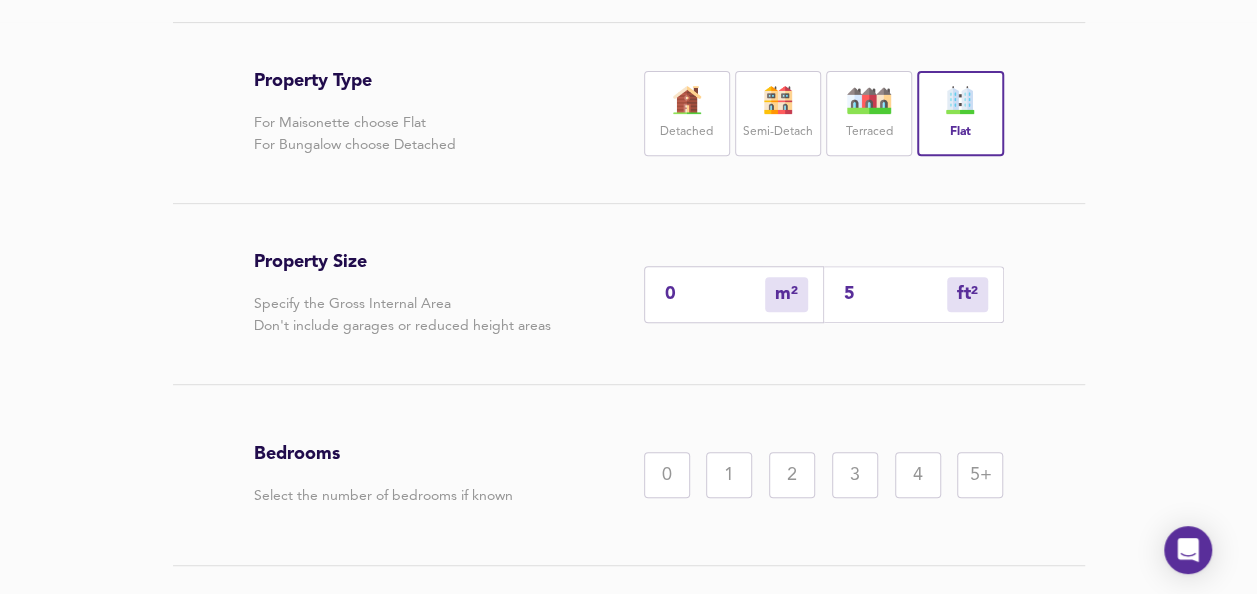 type on "5" 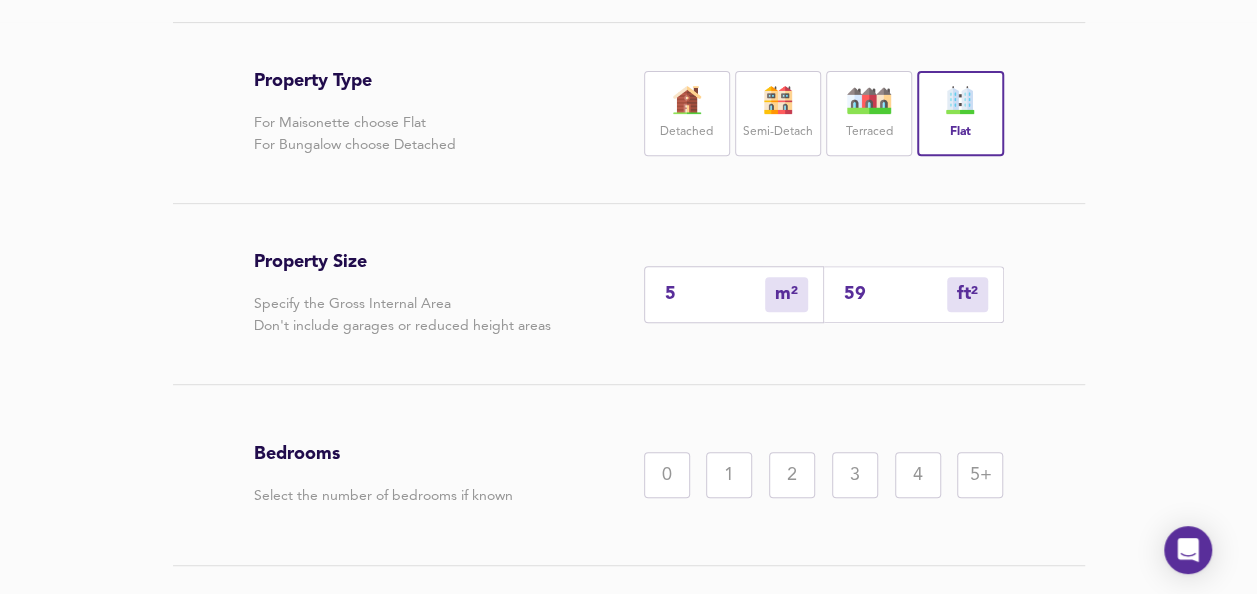type on "55" 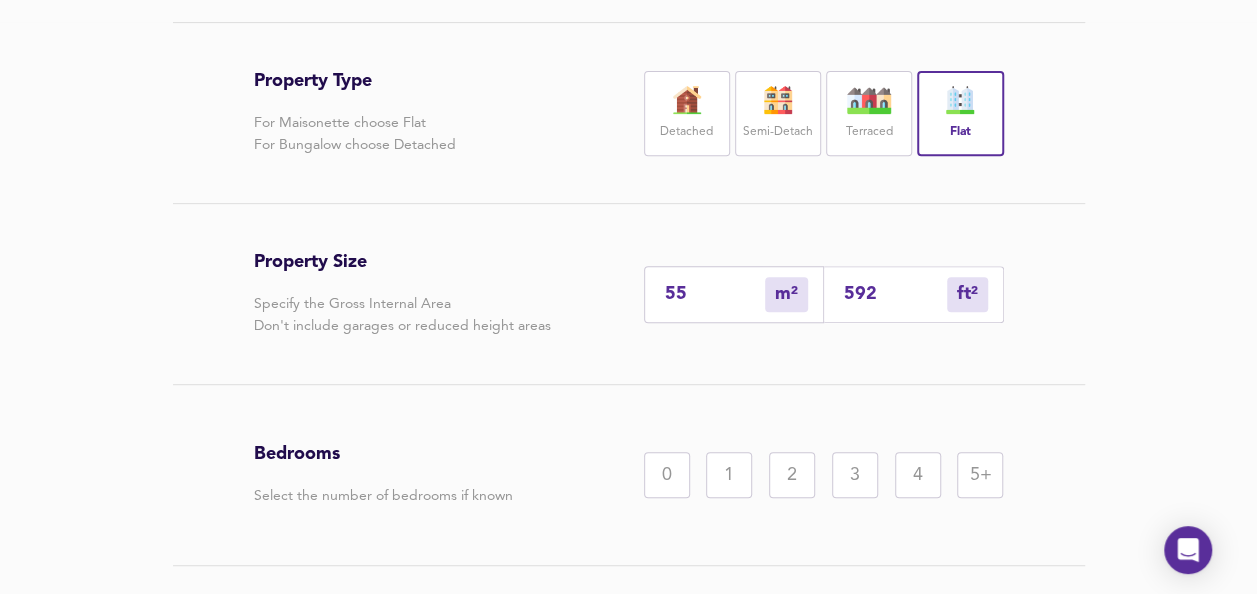 type on "592" 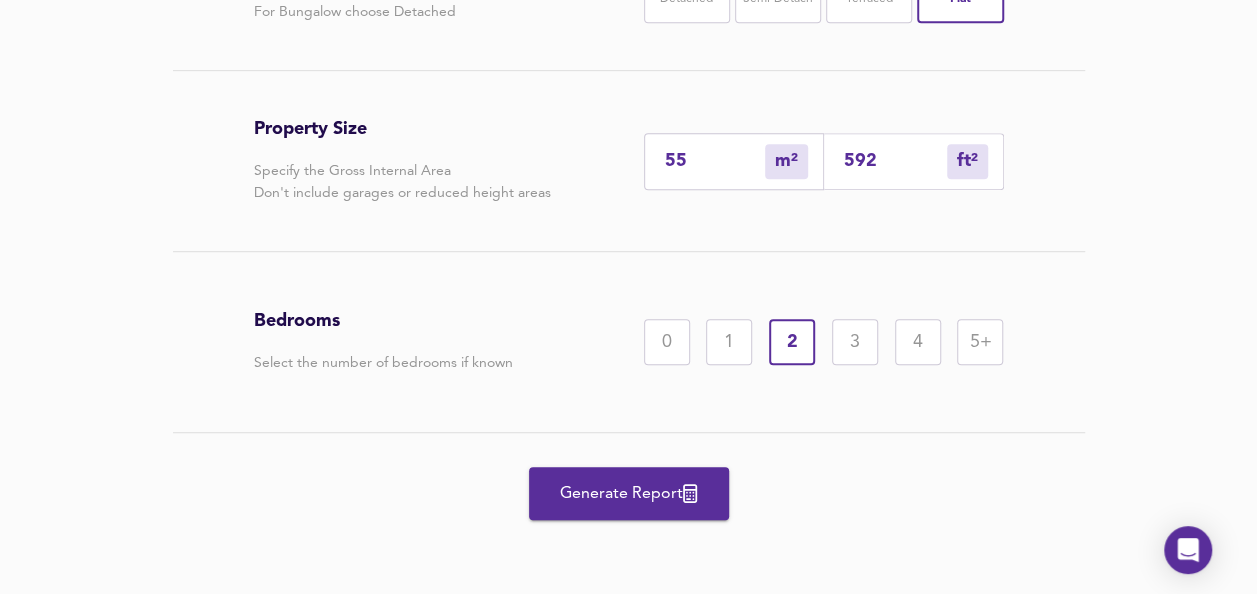 scroll, scrollTop: 551, scrollLeft: 0, axis: vertical 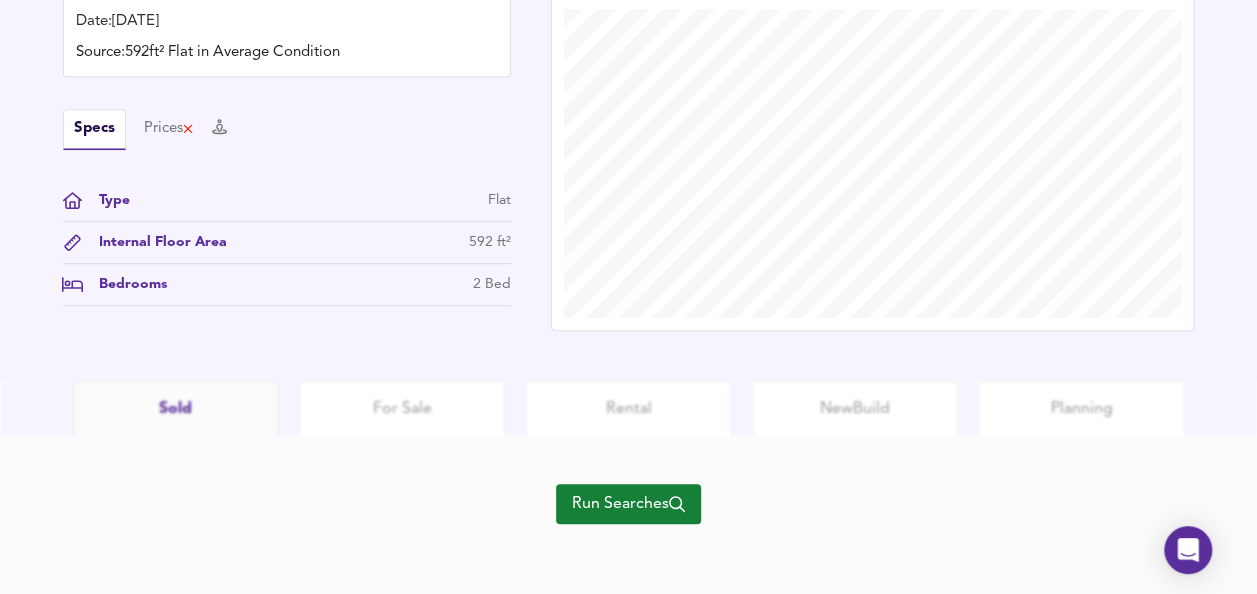 click on "Run Searches" at bounding box center [628, 504] 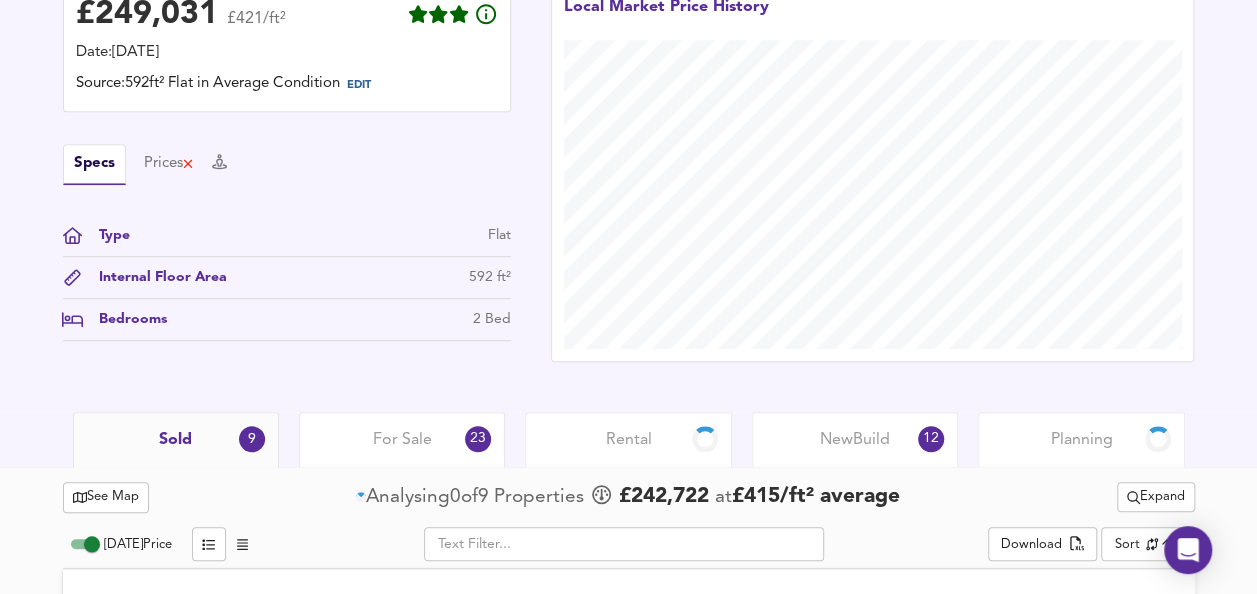 scroll, scrollTop: 576, scrollLeft: 0, axis: vertical 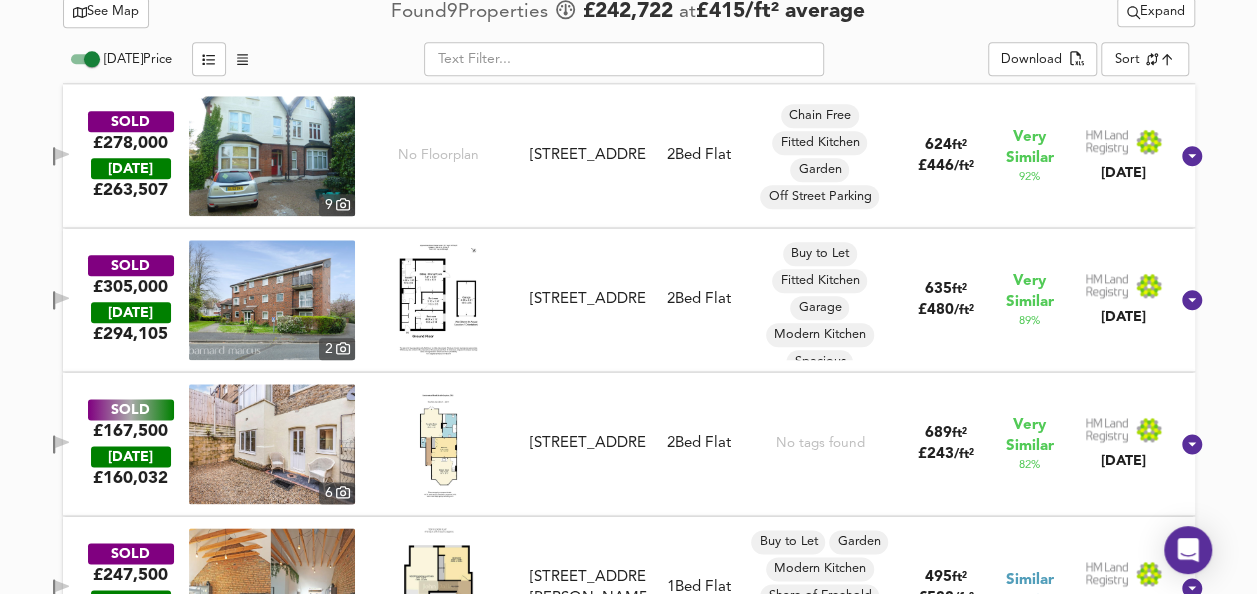 click at bounding box center (272, 156) 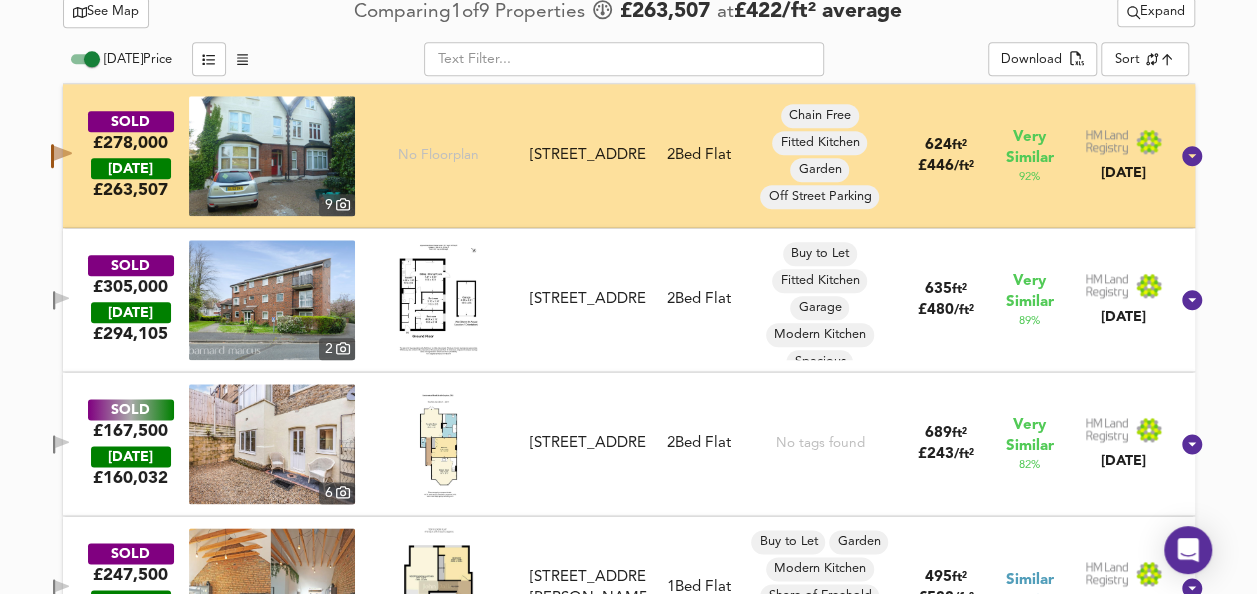 click at bounding box center (438, 300) 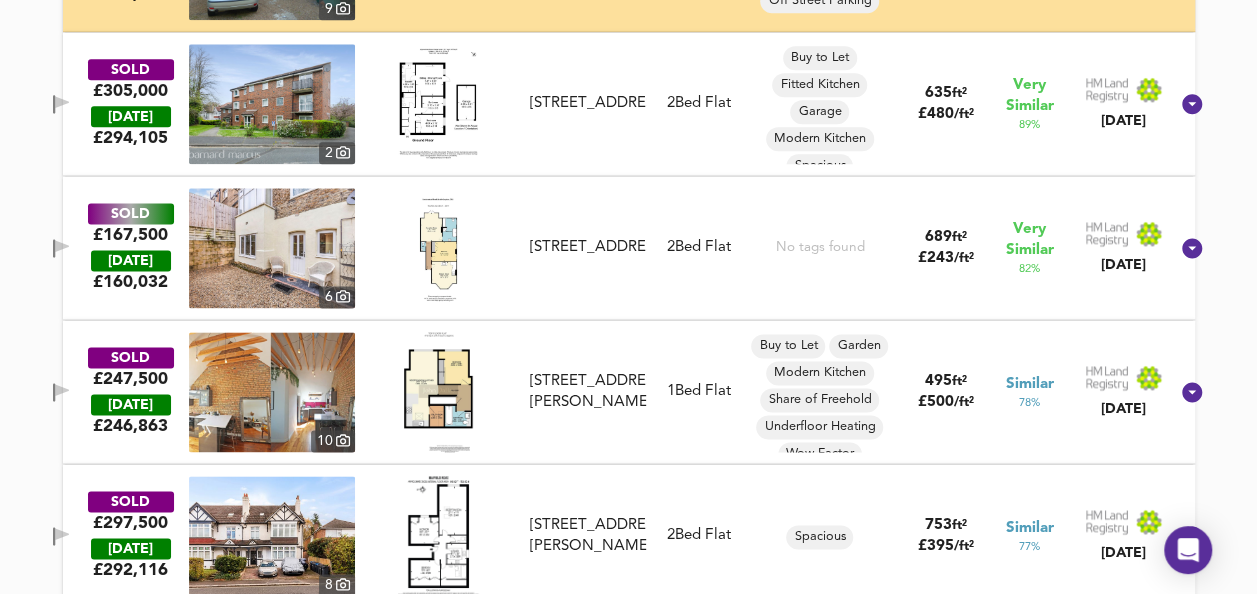 scroll, scrollTop: 1229, scrollLeft: 0, axis: vertical 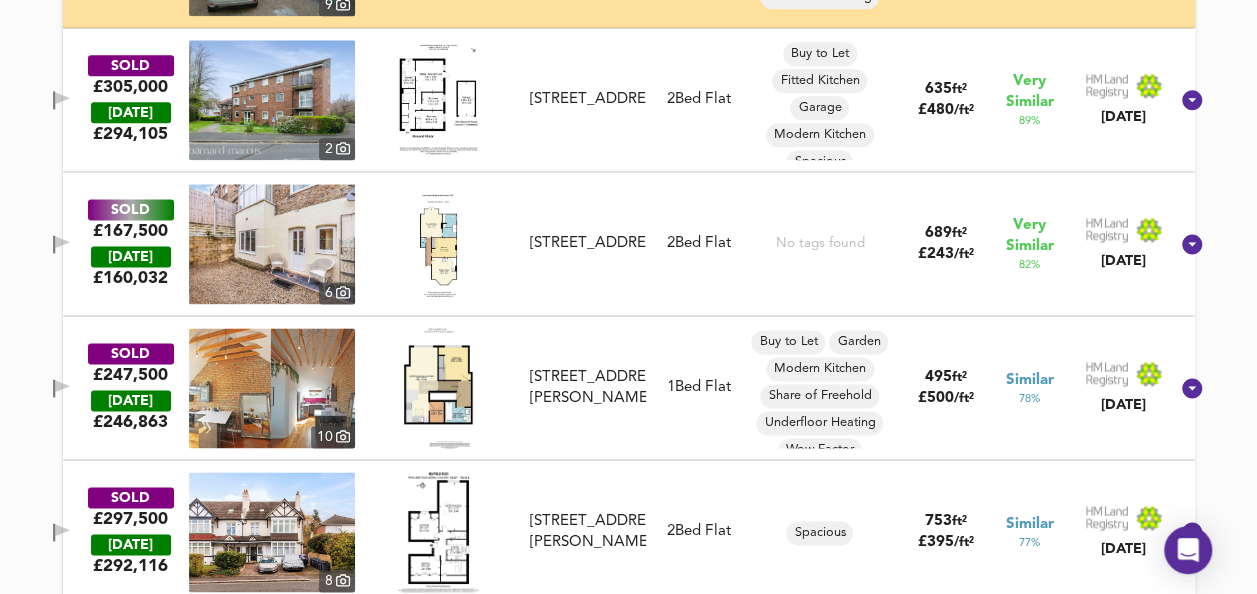 click at bounding box center [438, 388] 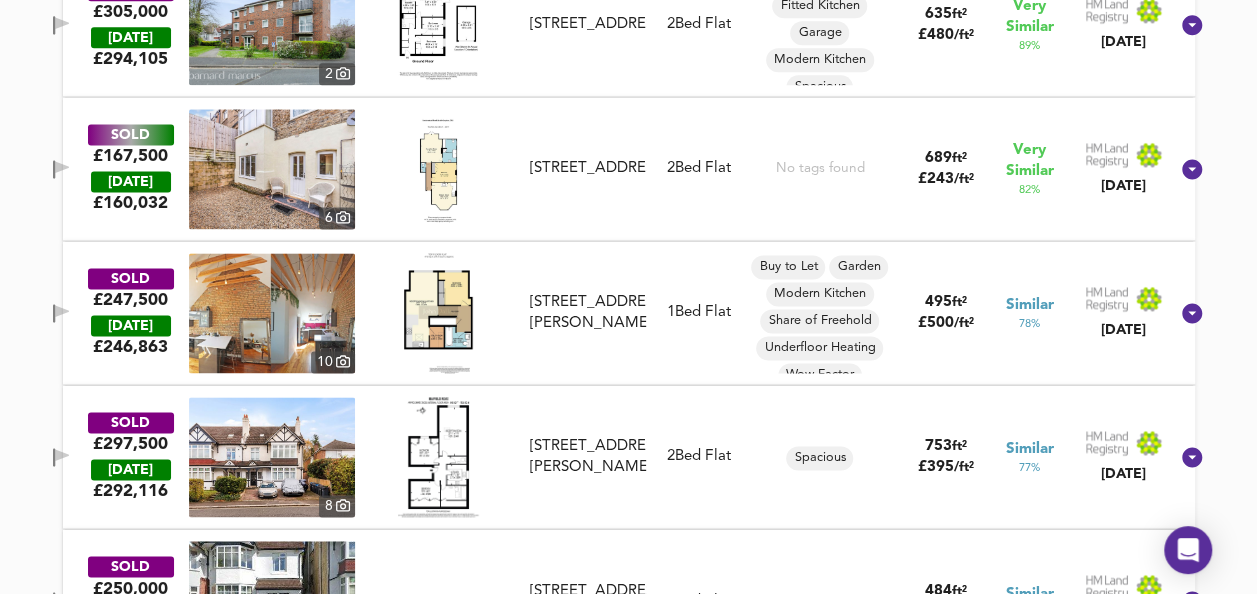 scroll, scrollTop: 1309, scrollLeft: 0, axis: vertical 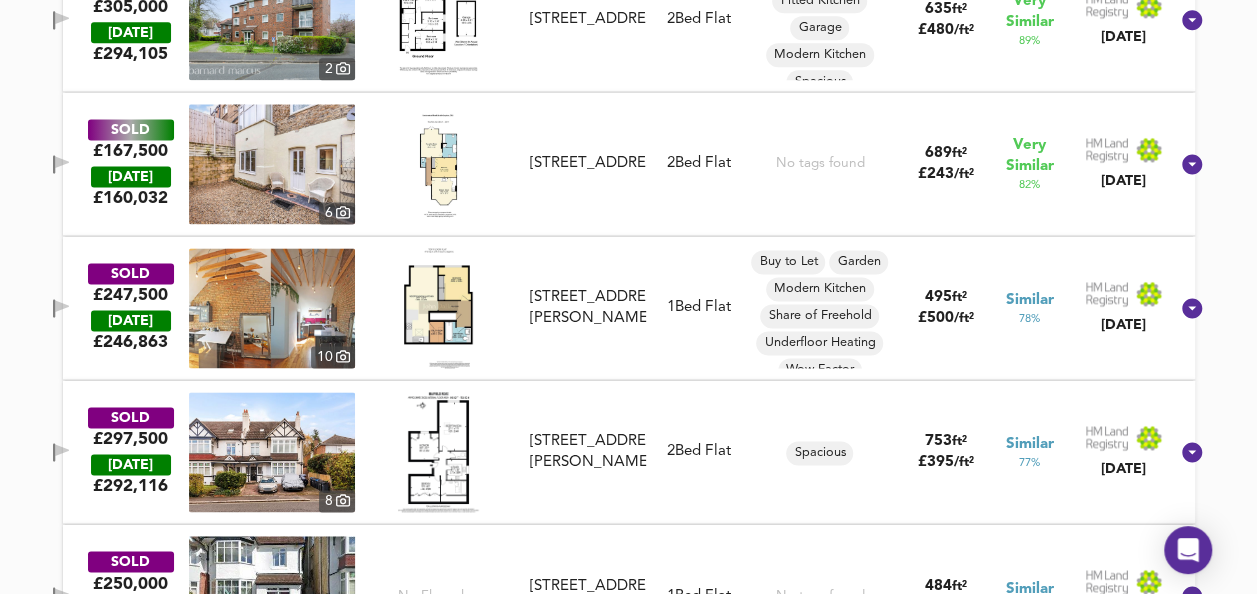 click at bounding box center (438, 452) 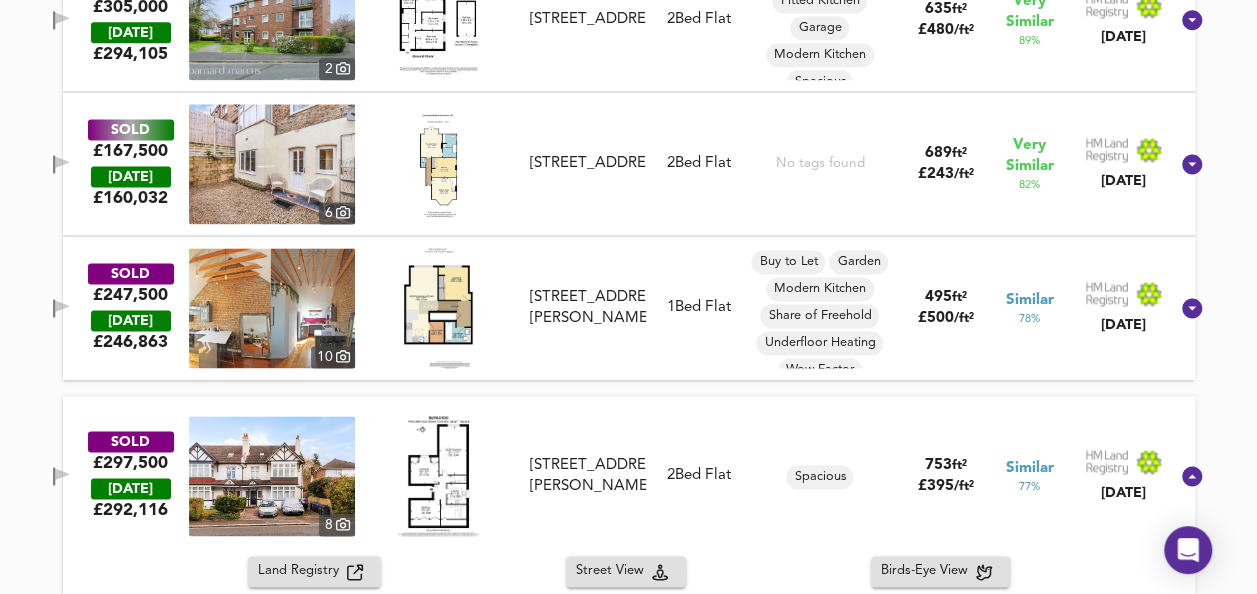 click on "Spacious" at bounding box center [820, 476] 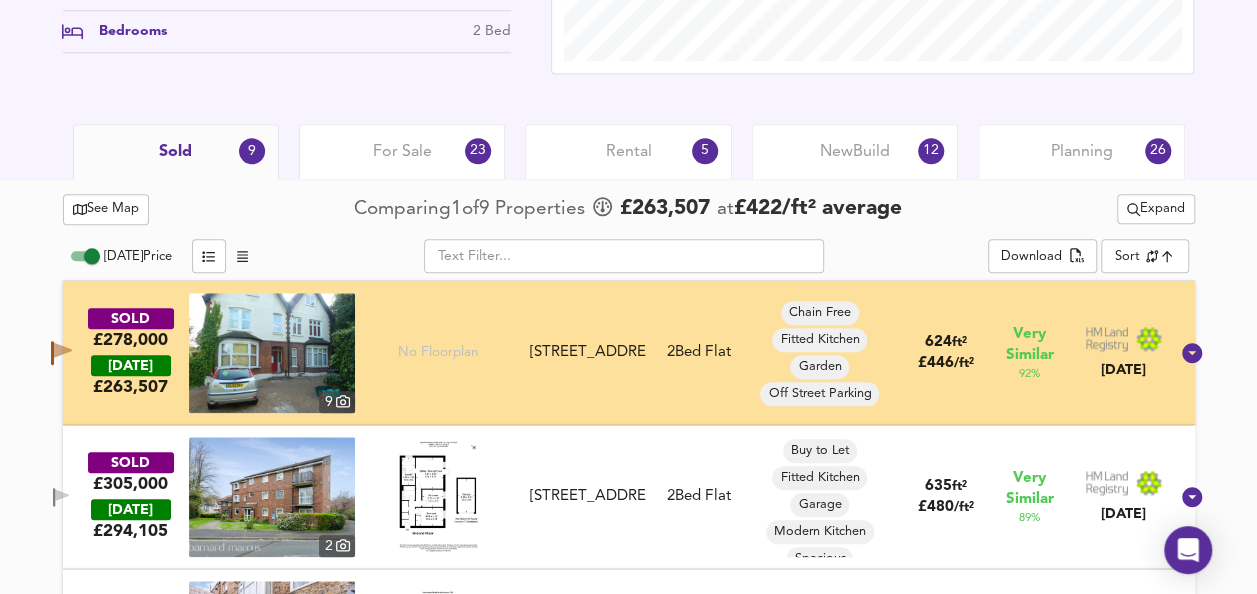 scroll, scrollTop: 862, scrollLeft: 0, axis: vertical 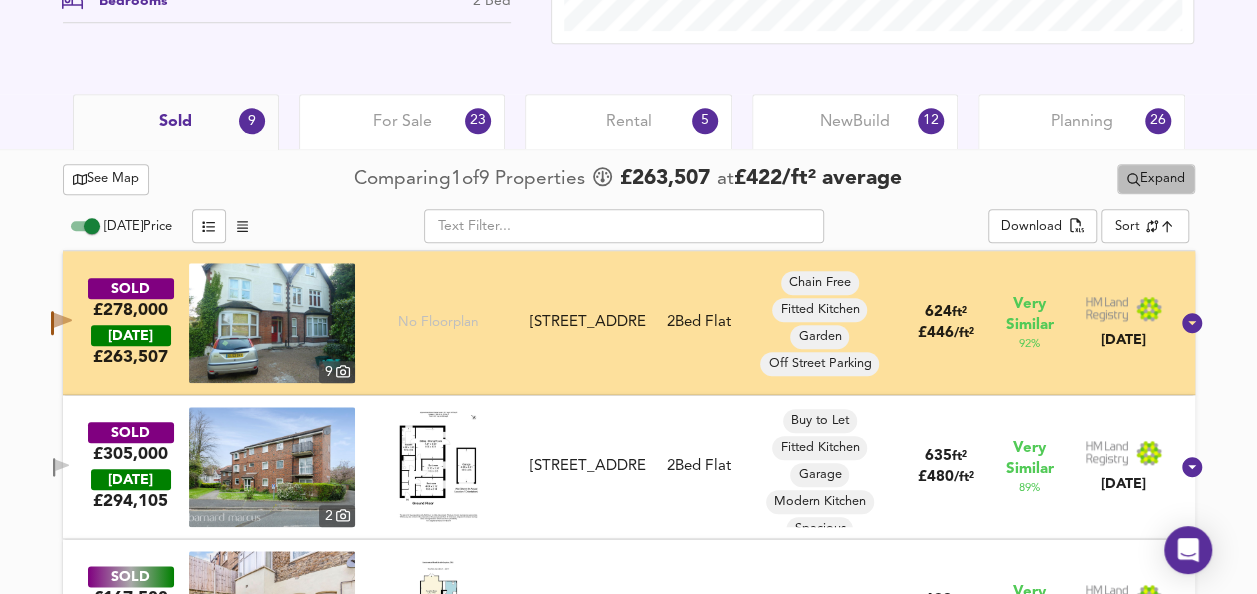 click on "Expand" at bounding box center [1156, 179] 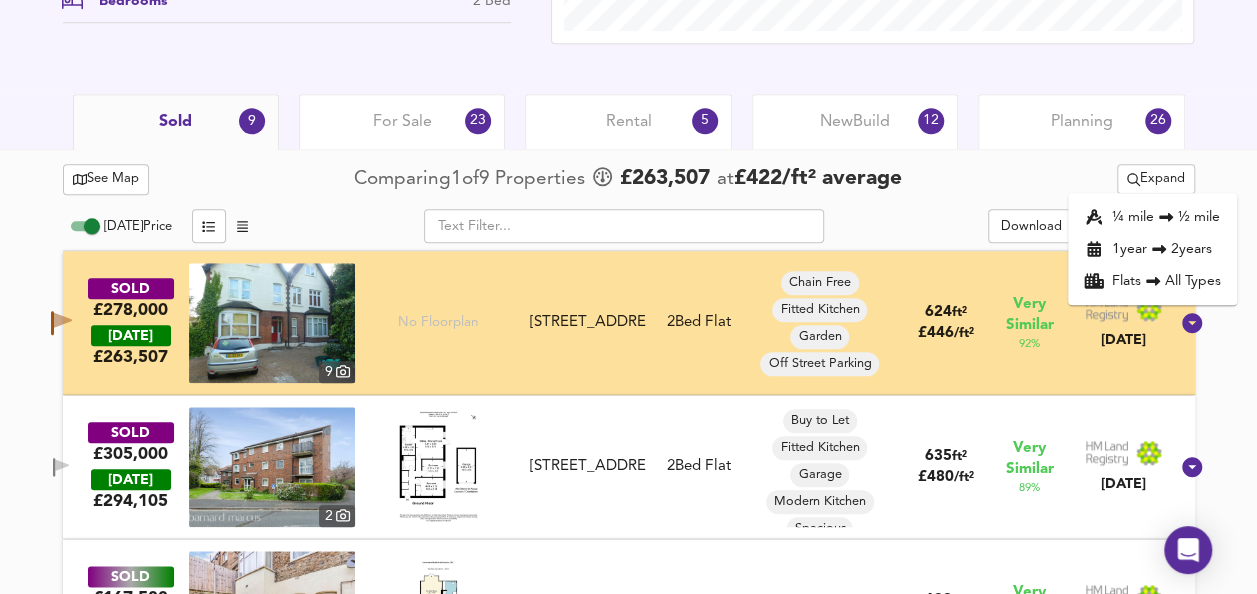 click on "¼ mile ½ mile" at bounding box center (1152, 217) 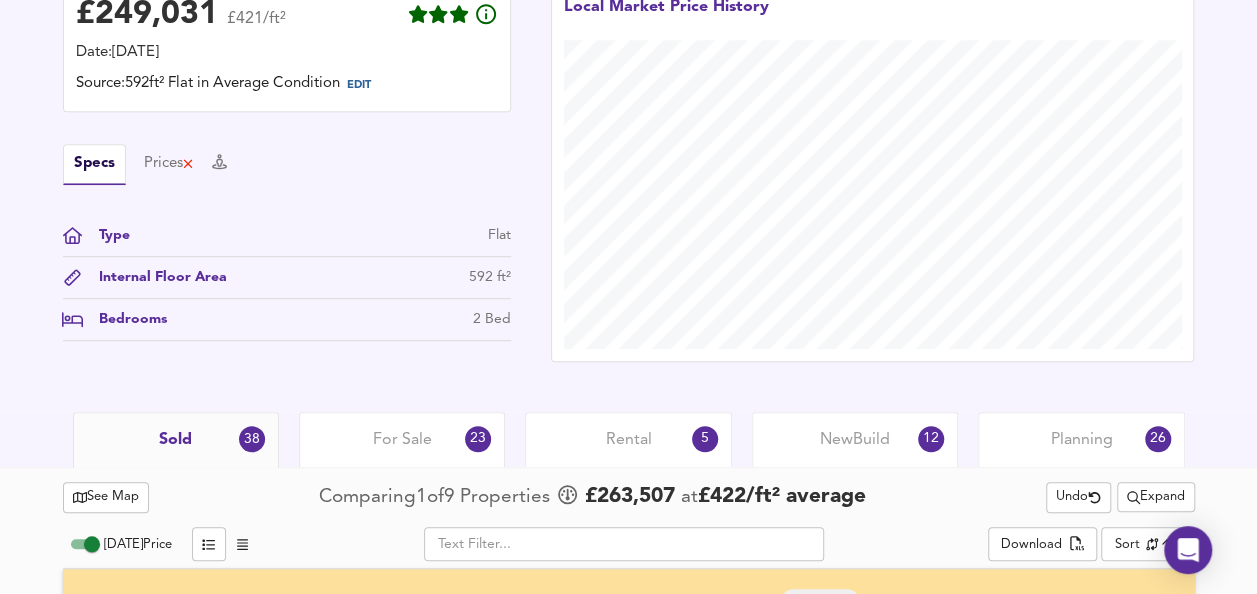 scroll, scrollTop: 862, scrollLeft: 0, axis: vertical 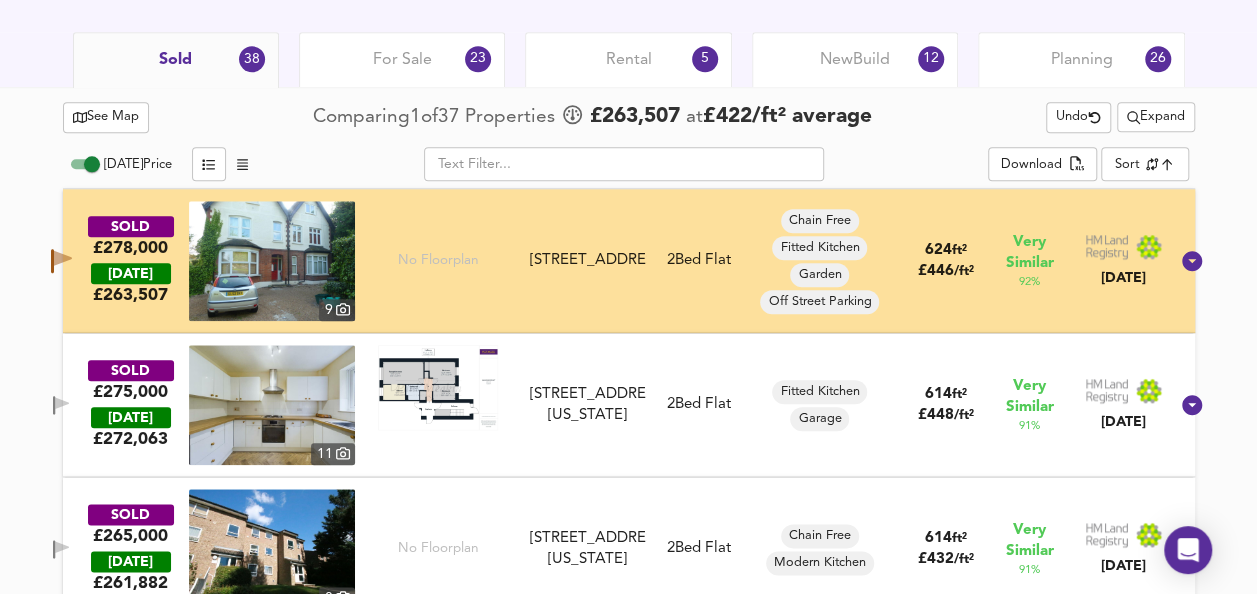 click at bounding box center (438, 387) 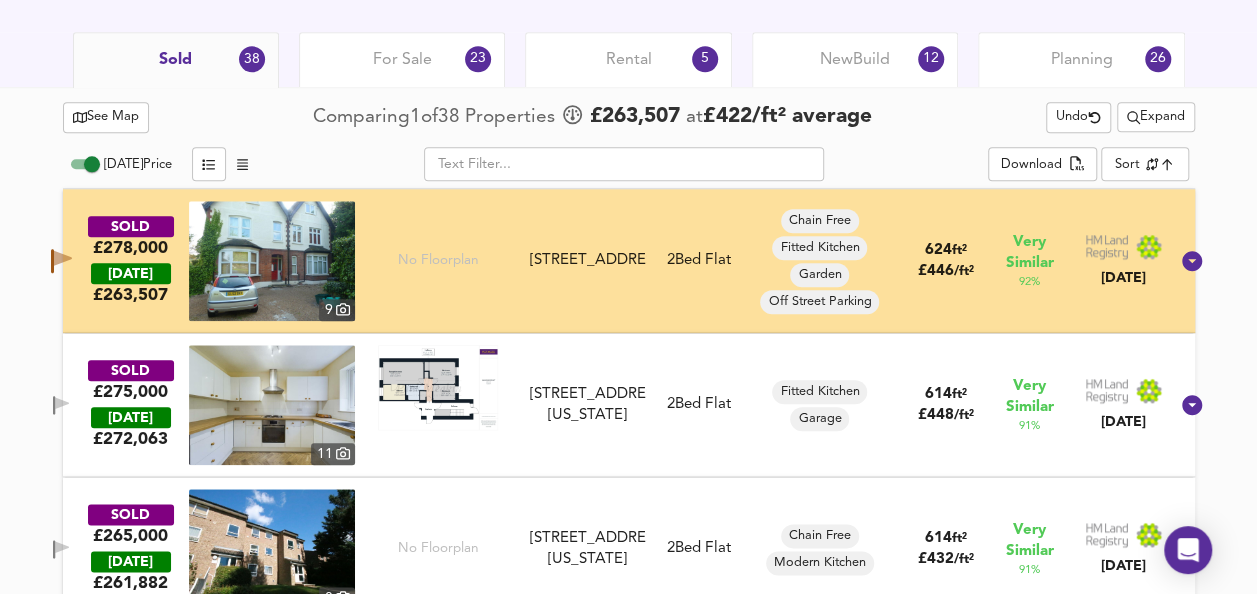 click 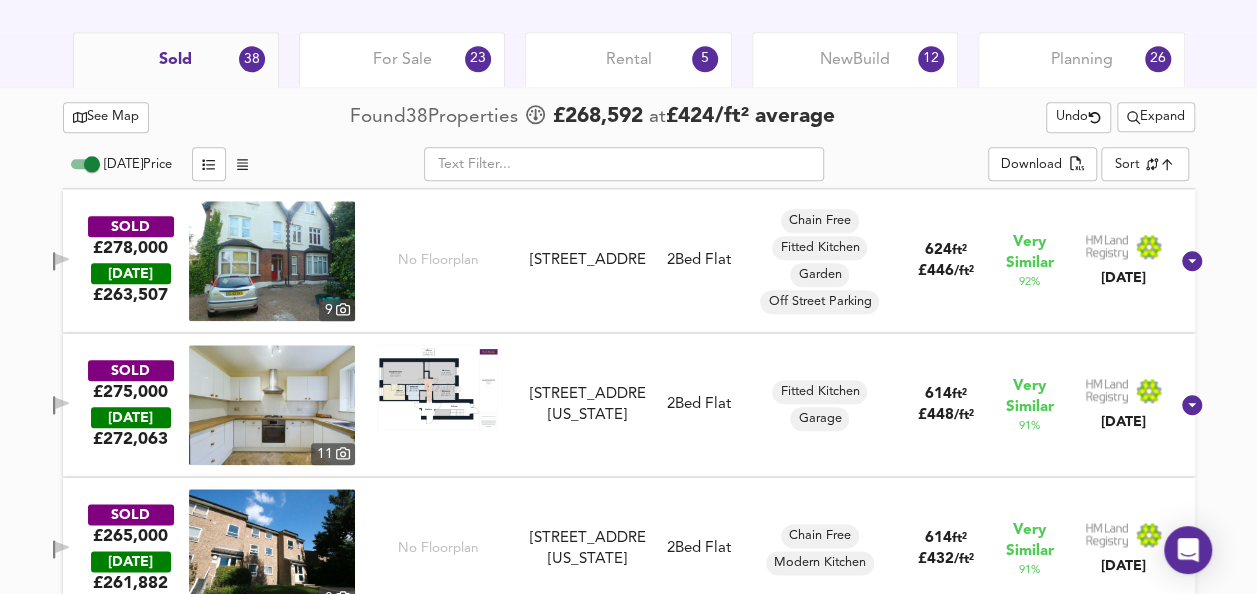 click at bounding box center (272, 405) 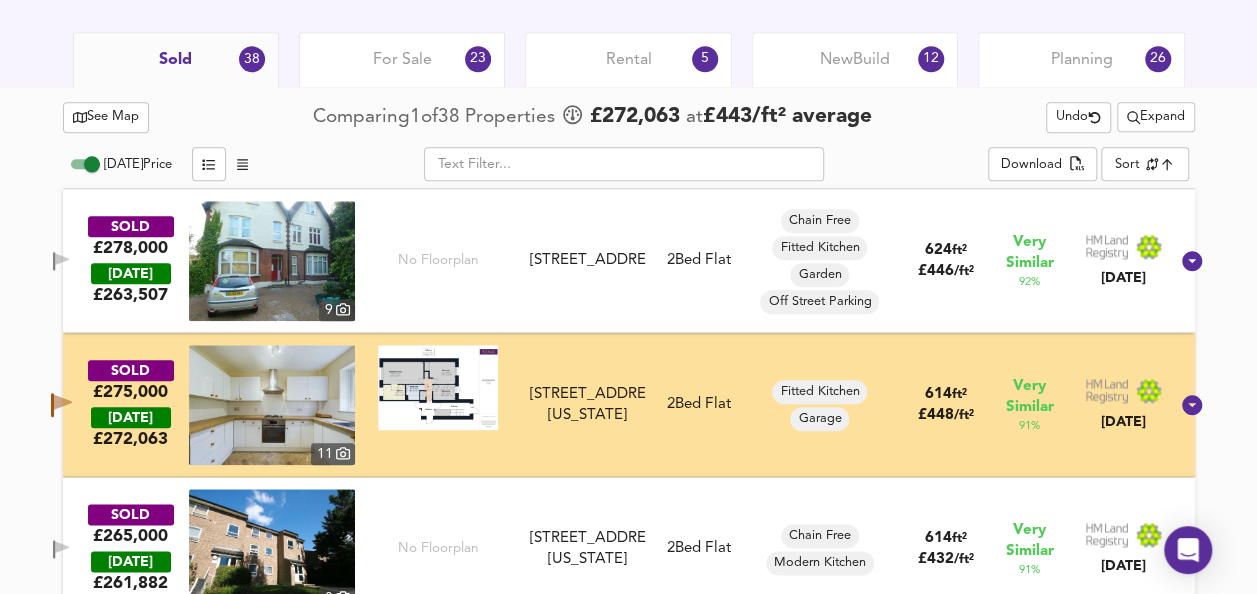 type 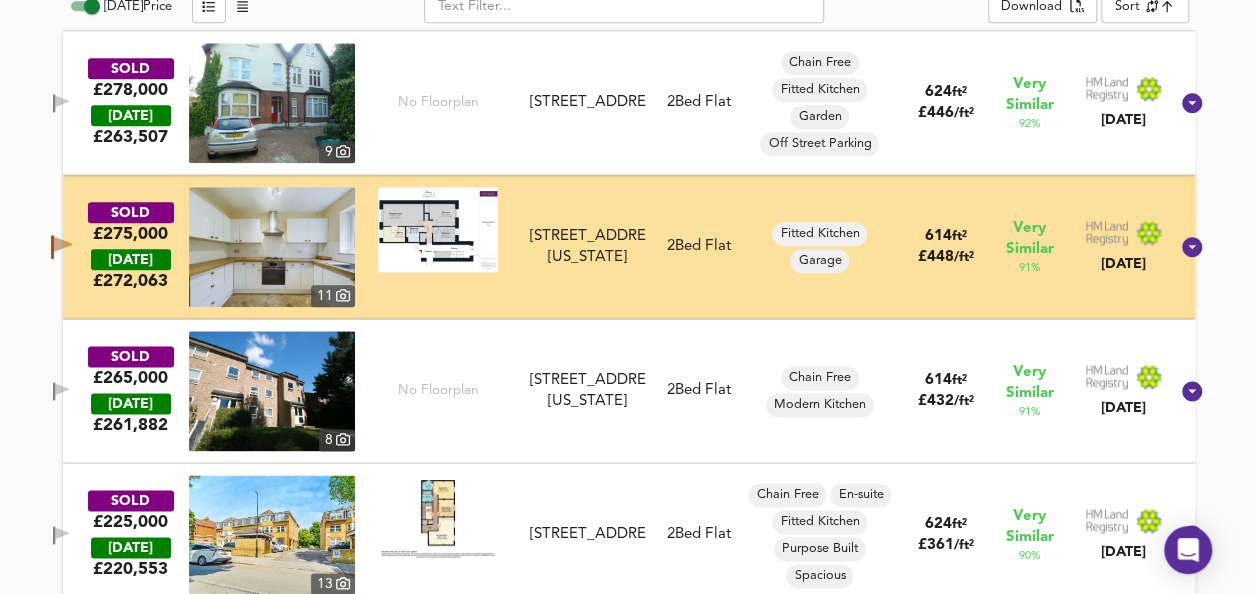 scroll, scrollTop: 1084, scrollLeft: 0, axis: vertical 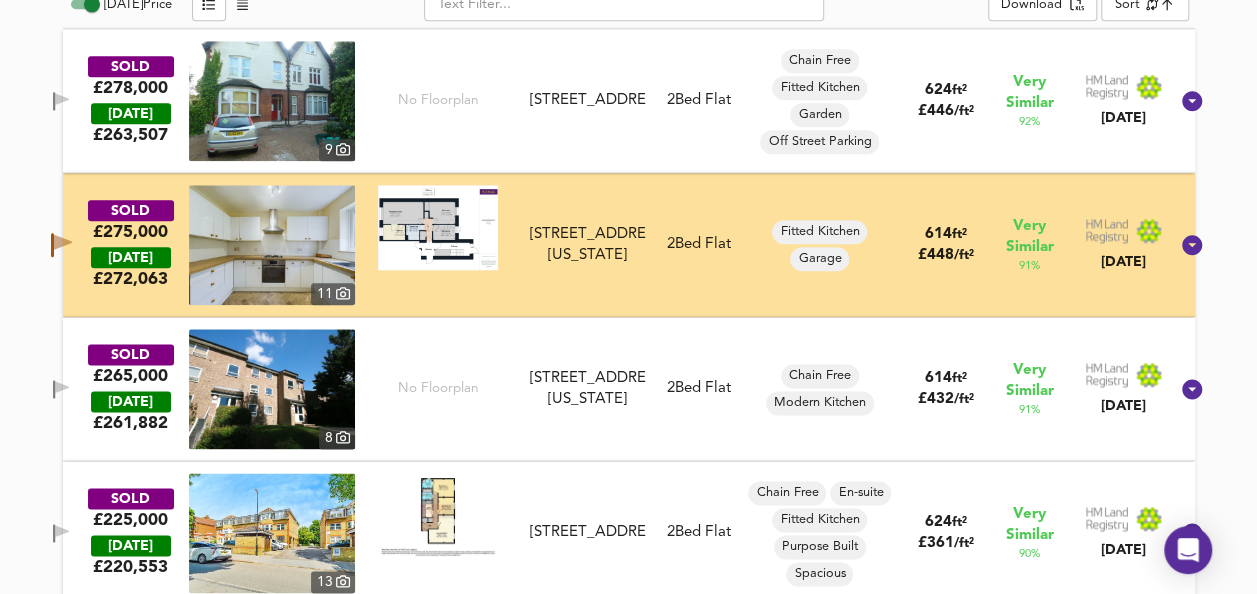 click at bounding box center [272, 389] 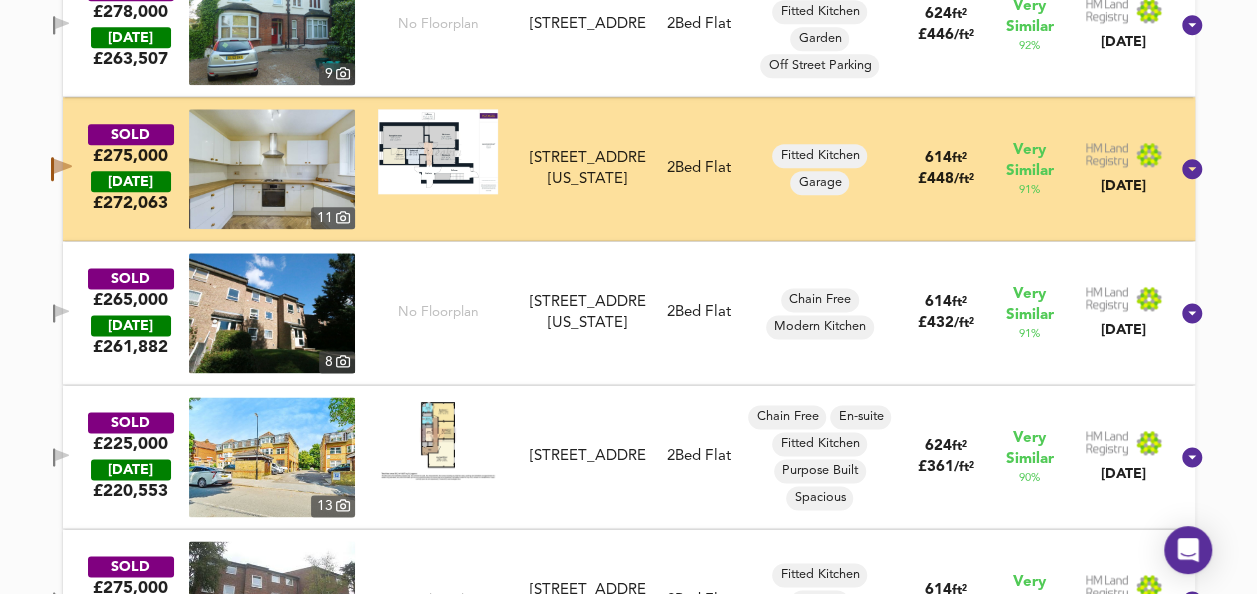 scroll, scrollTop: 1164, scrollLeft: 0, axis: vertical 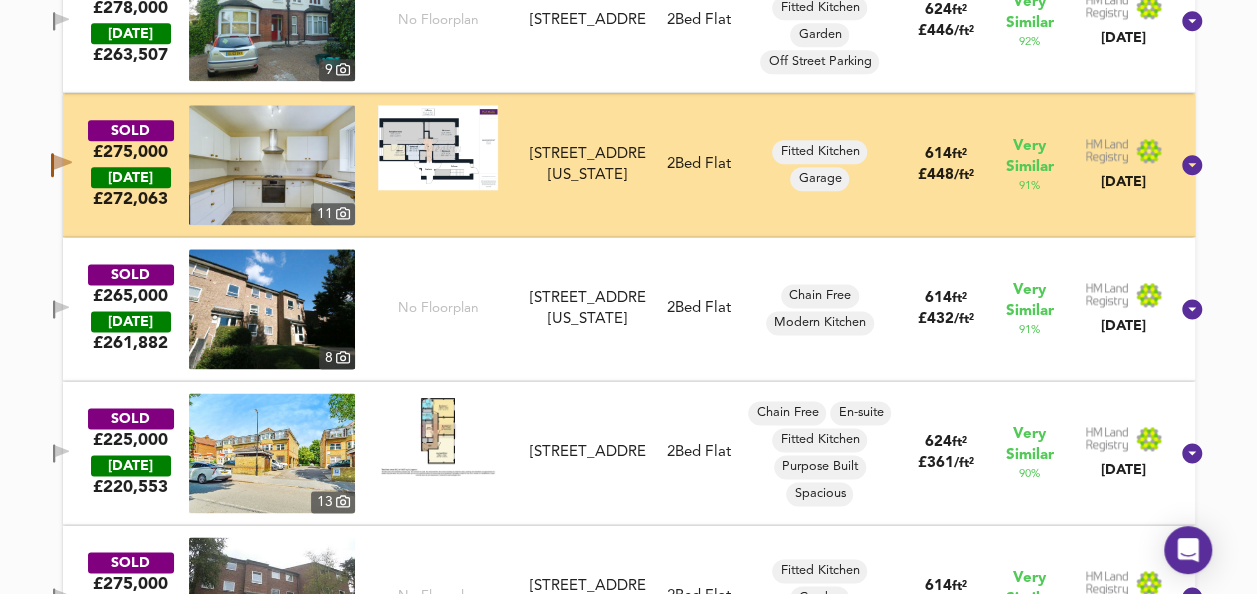 click at bounding box center (272, 453) 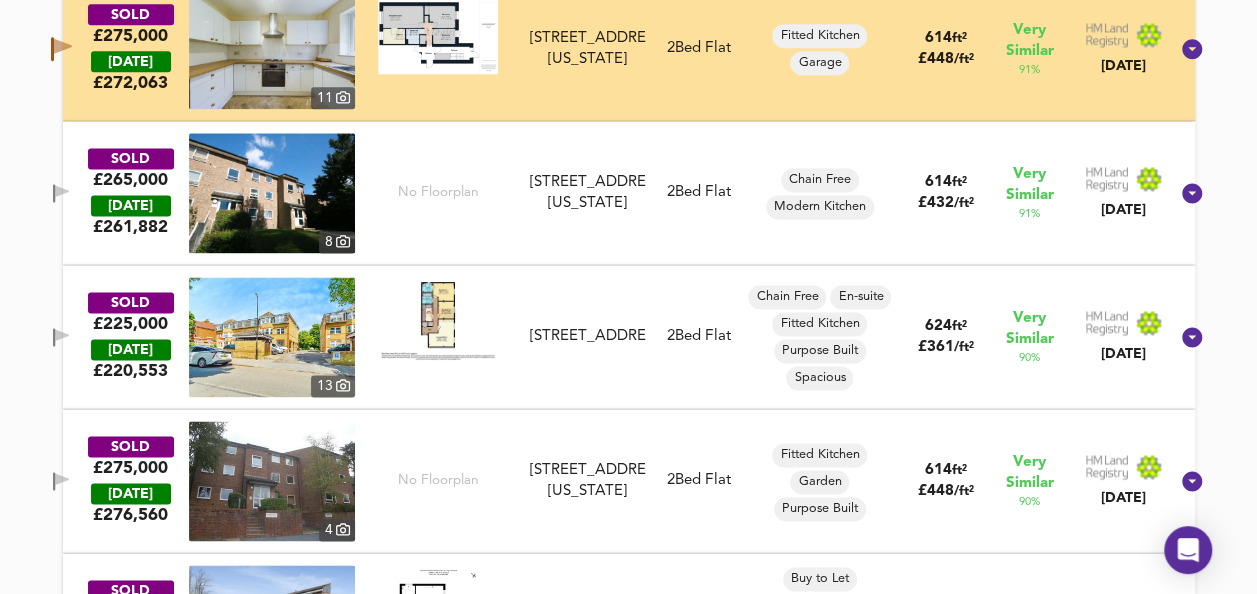 scroll, scrollTop: 1284, scrollLeft: 0, axis: vertical 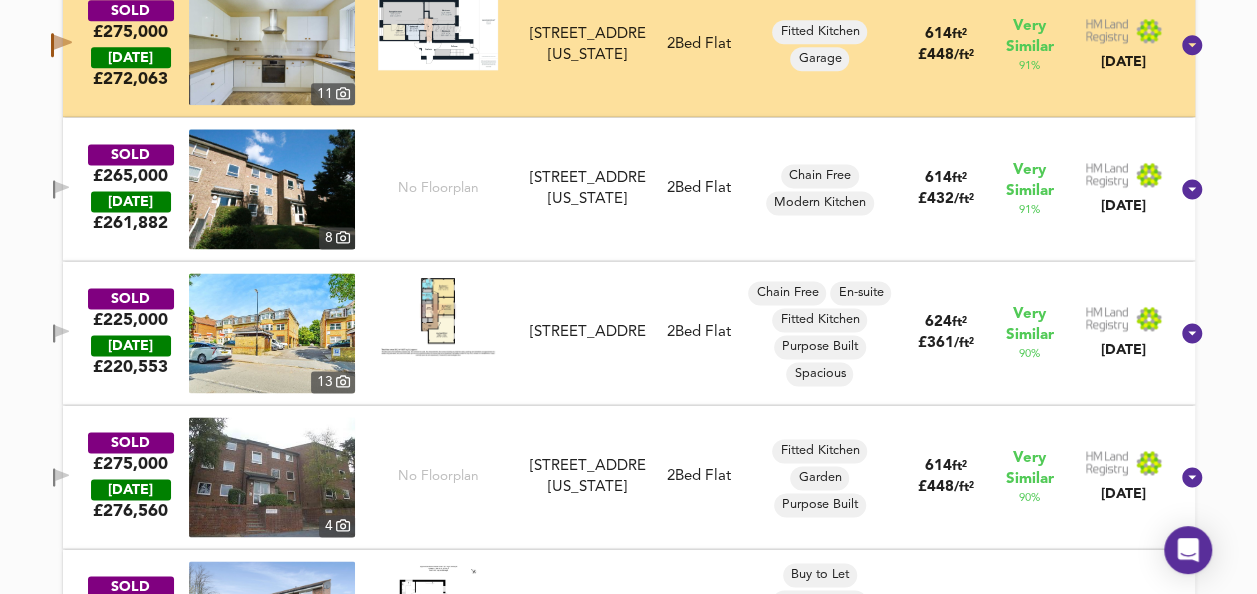 click at bounding box center [438, 315] 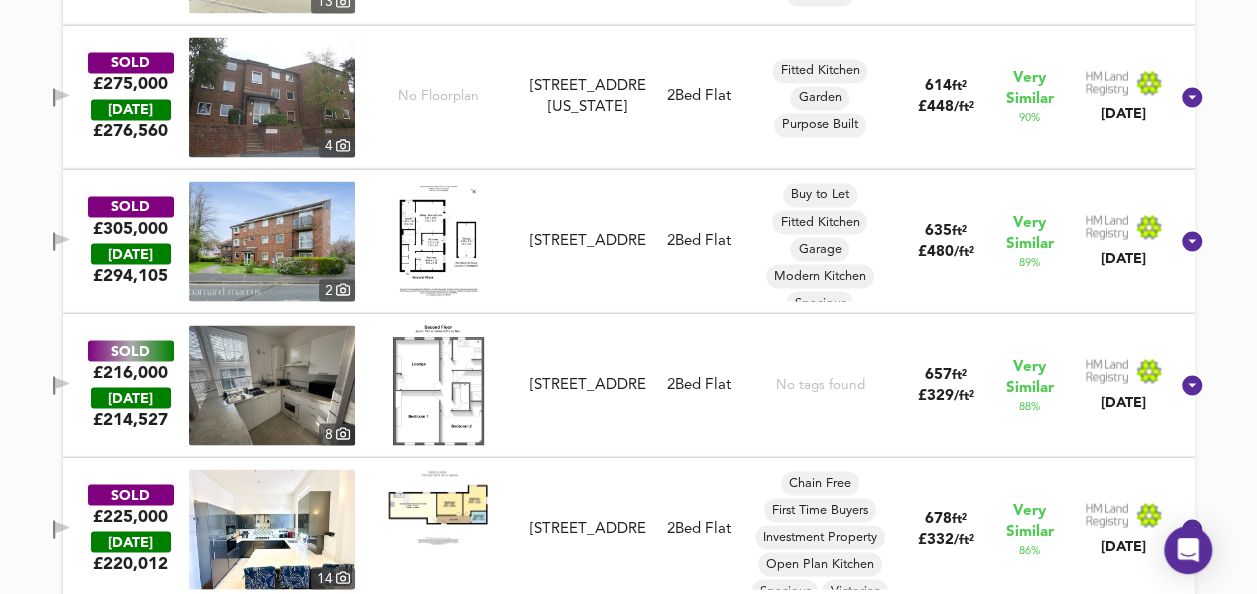 scroll, scrollTop: 1764, scrollLeft: 0, axis: vertical 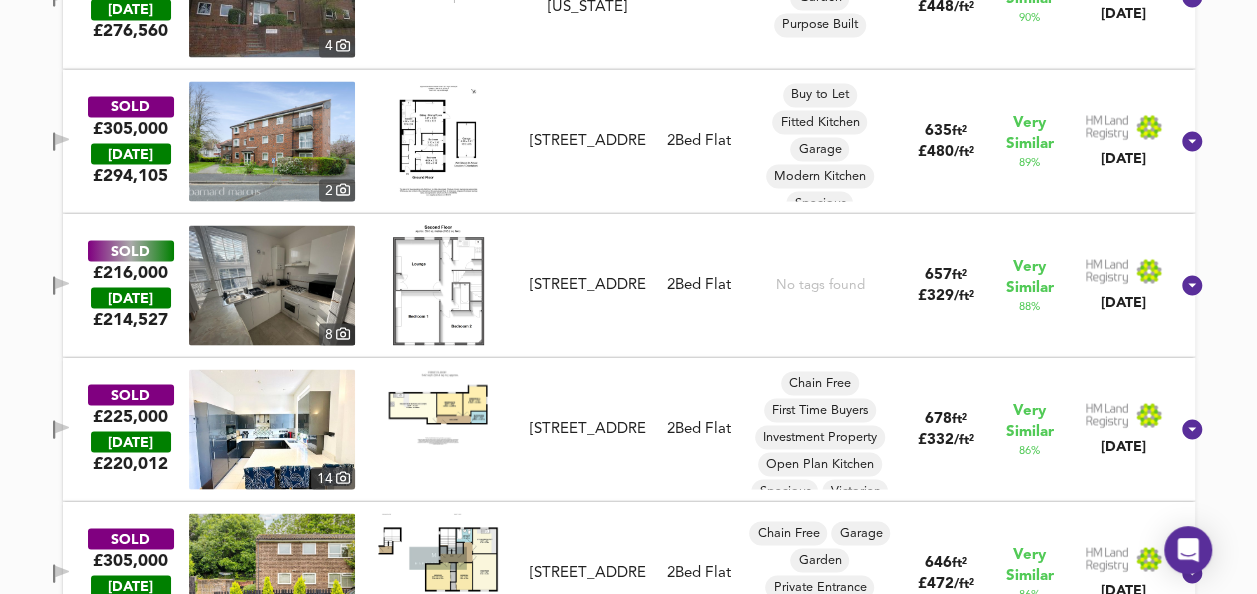 click at bounding box center [438, 285] 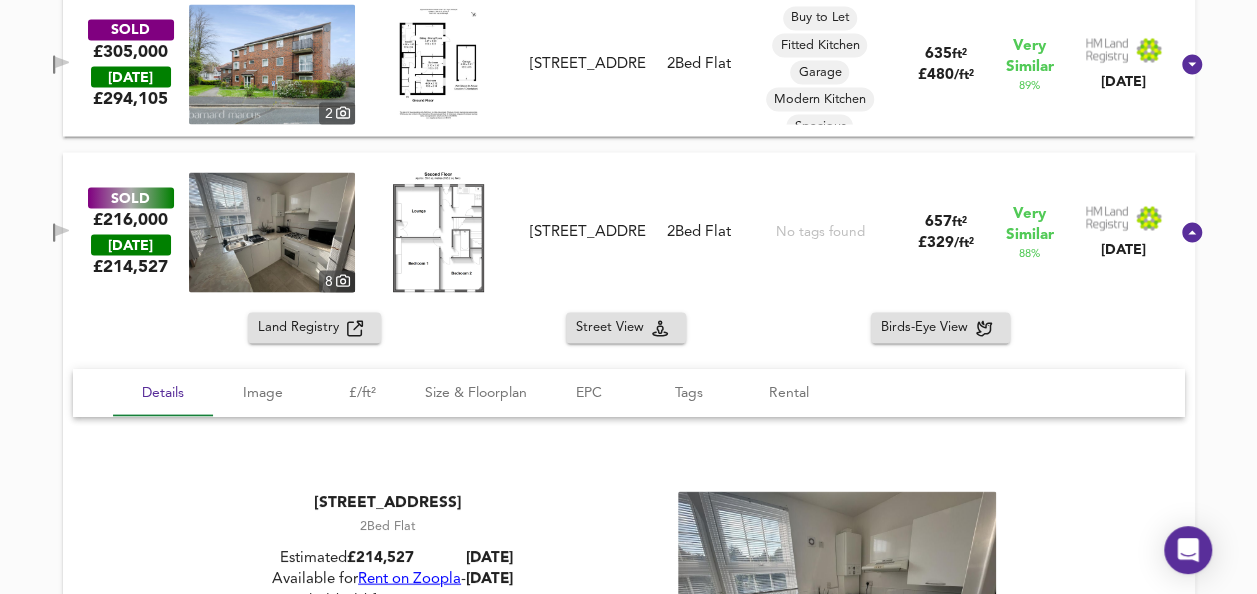 scroll, scrollTop: 1804, scrollLeft: 0, axis: vertical 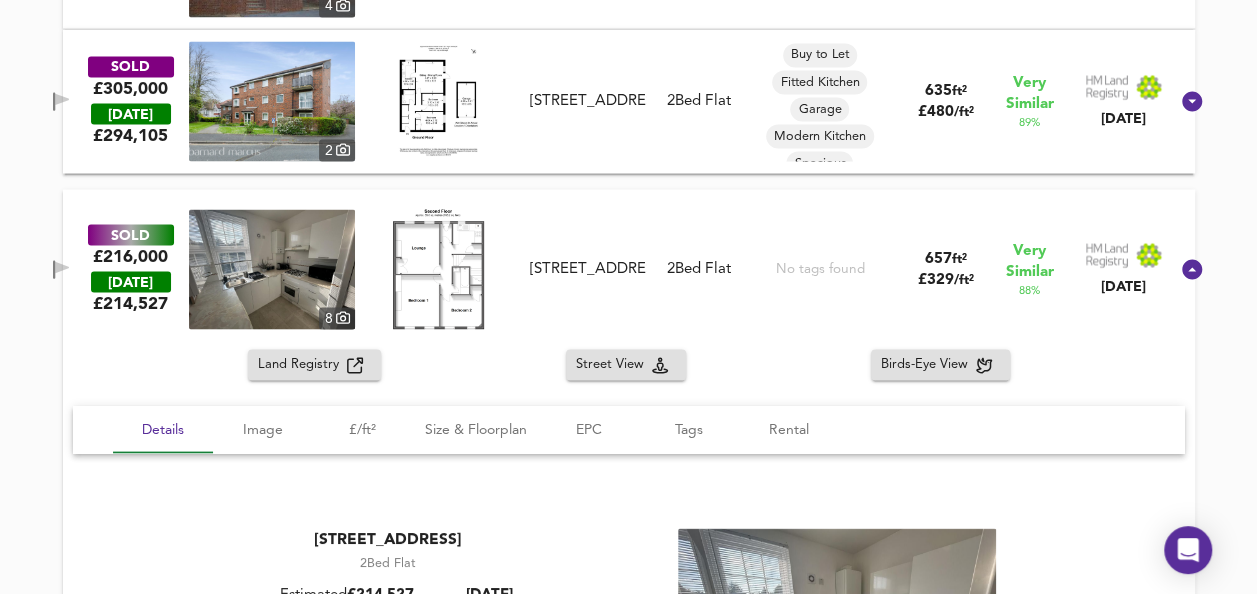 click on "SOLD £216,000   [DATE]  £ 214,527   8     [STREET_ADDRESS] 2  Bed   Flat No tags found 657 ft² £ 329 / ft² Very Similar 88 % [DATE]" at bounding box center (629, 269) 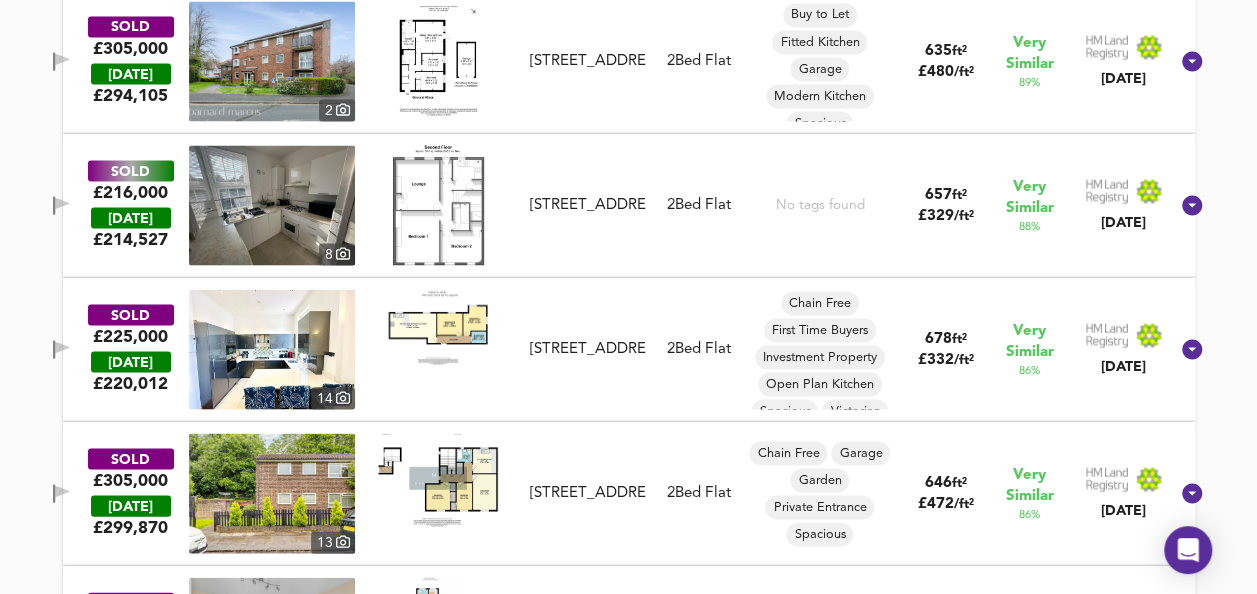 scroll, scrollTop: 1884, scrollLeft: 0, axis: vertical 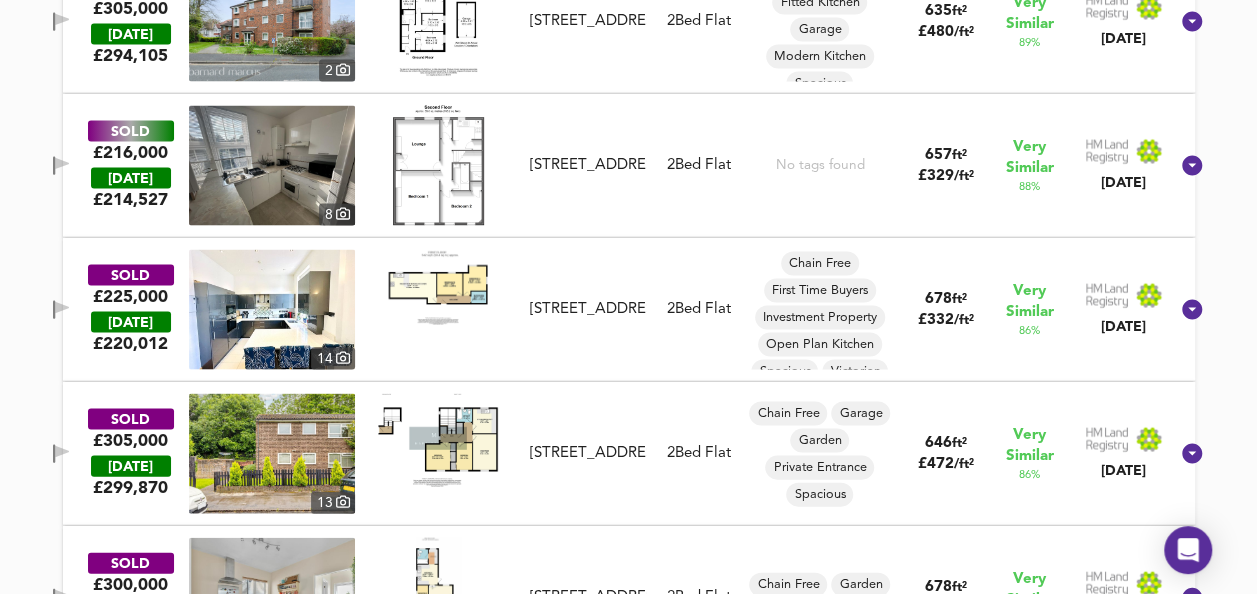 click at bounding box center [438, 439] 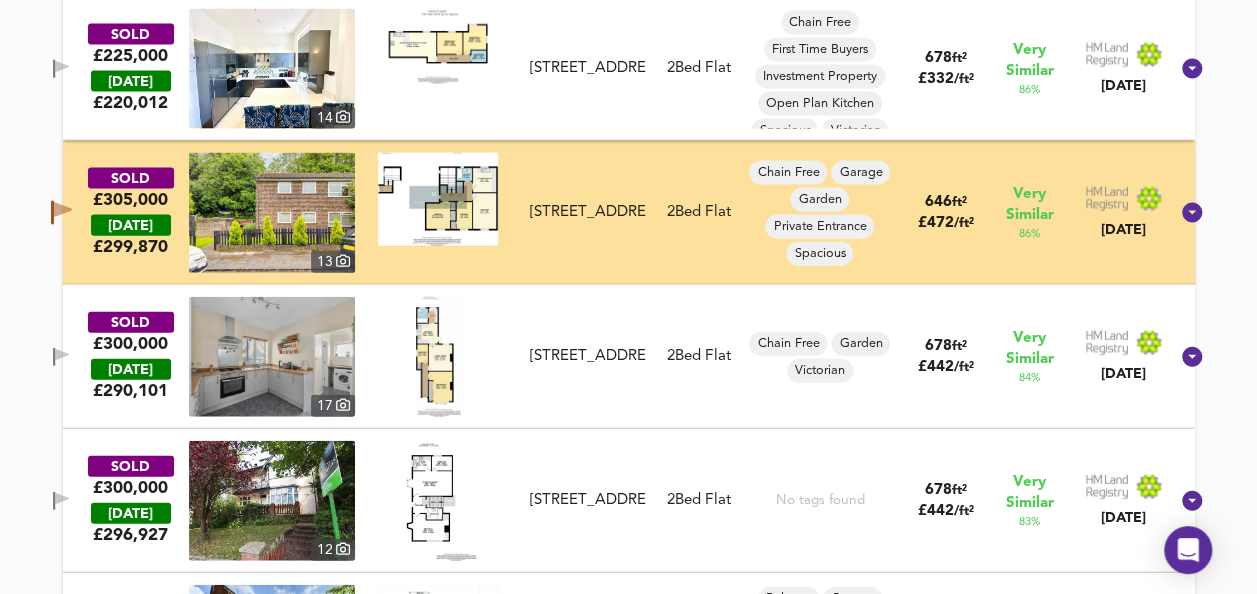 scroll, scrollTop: 2181, scrollLeft: 0, axis: vertical 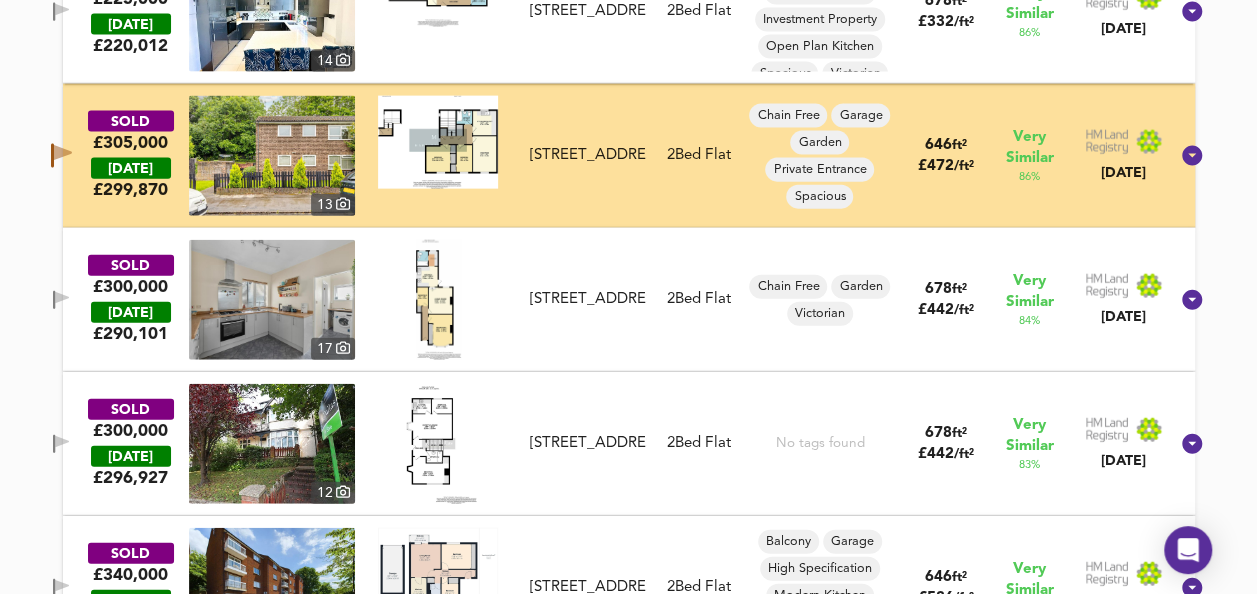 click at bounding box center (438, 300) 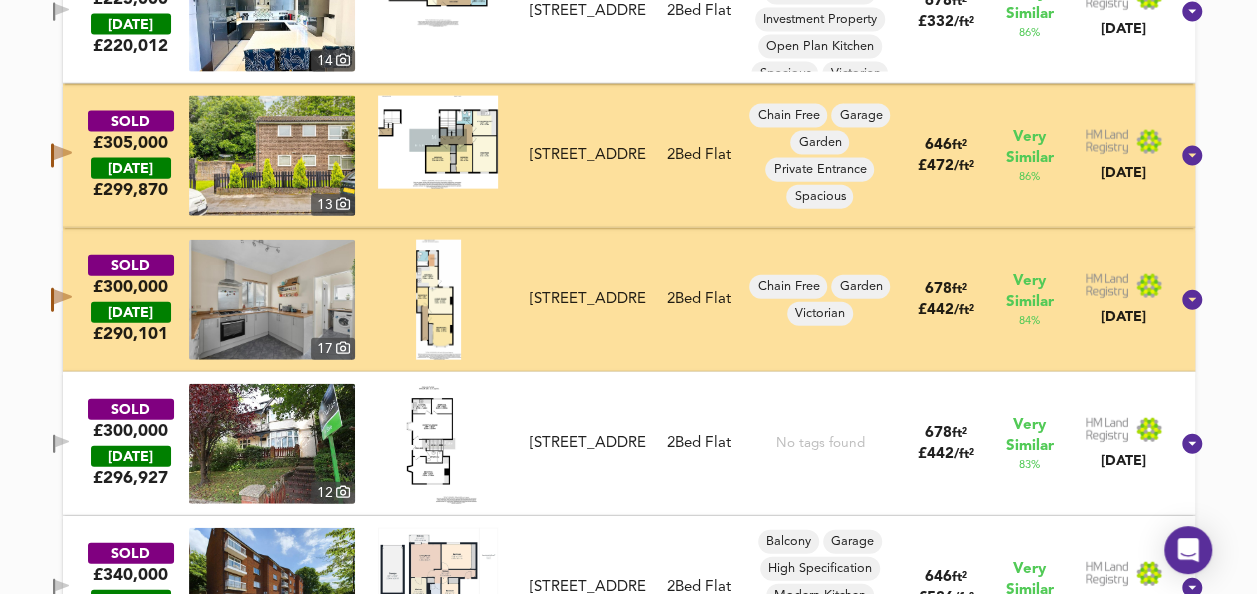 type 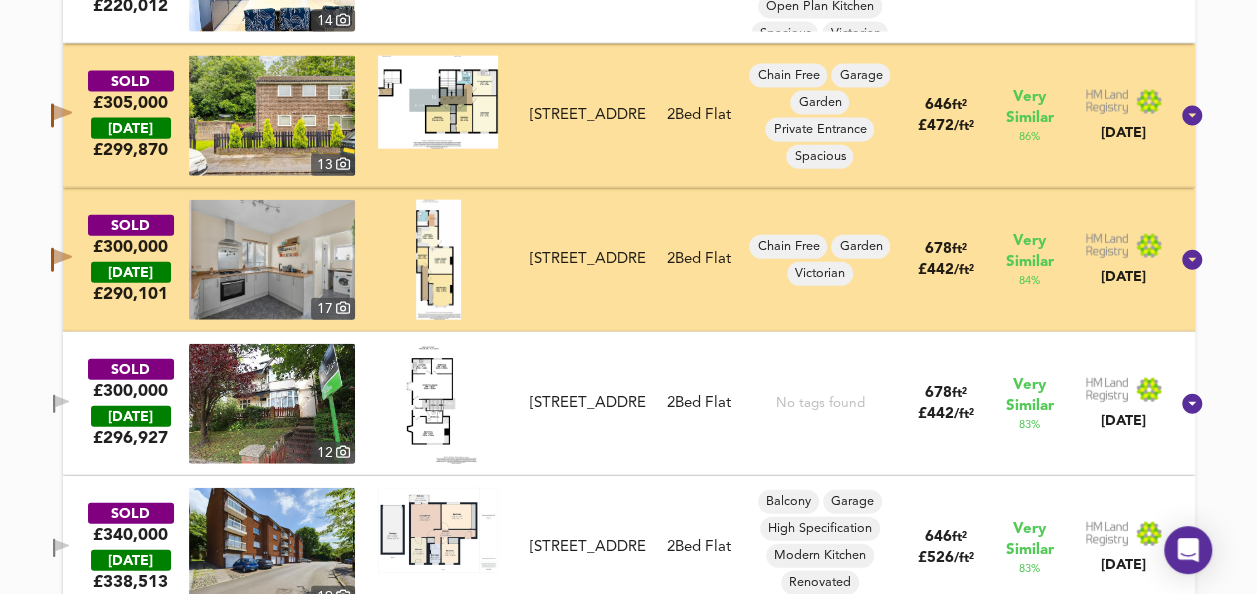 scroll, scrollTop: 2261, scrollLeft: 0, axis: vertical 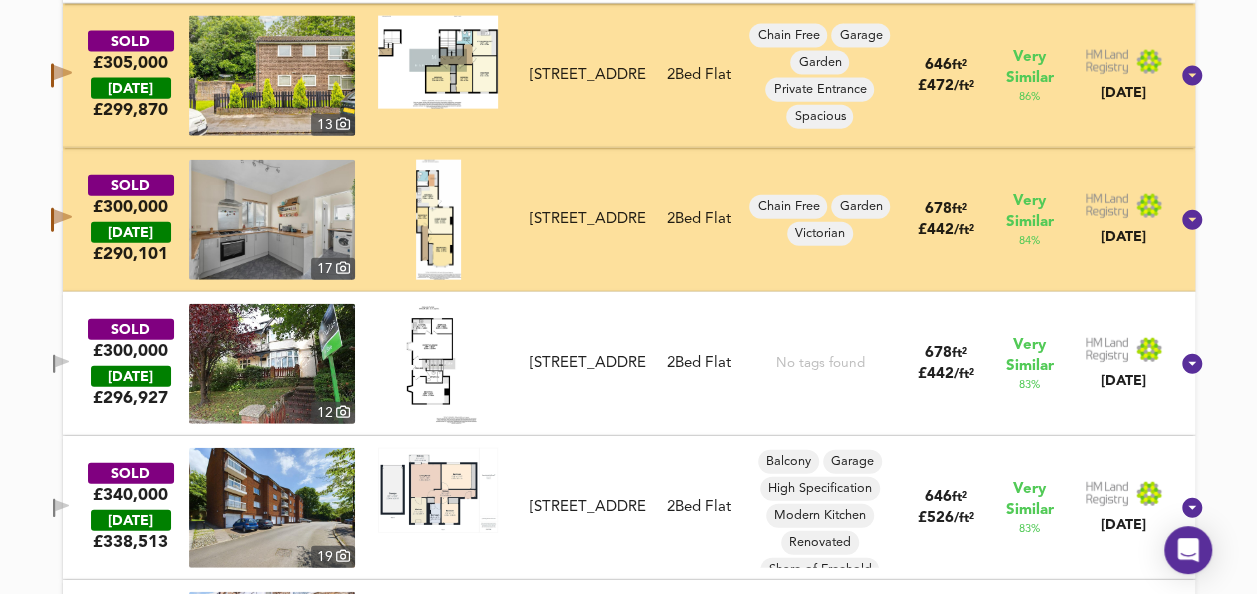 click at bounding box center [438, 364] 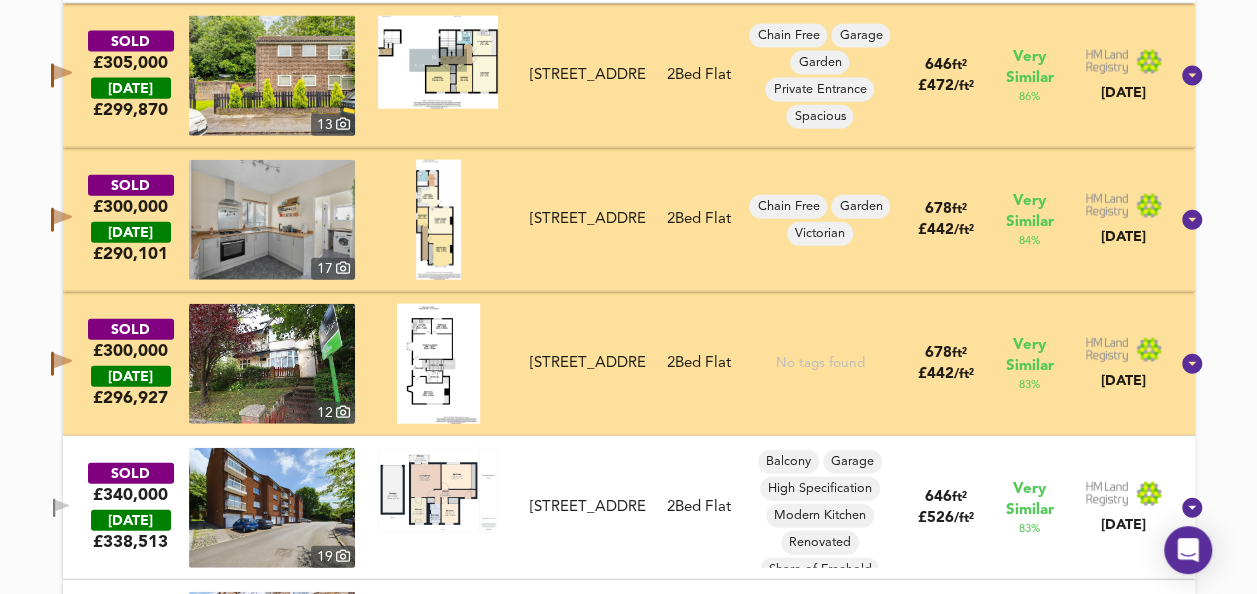 type 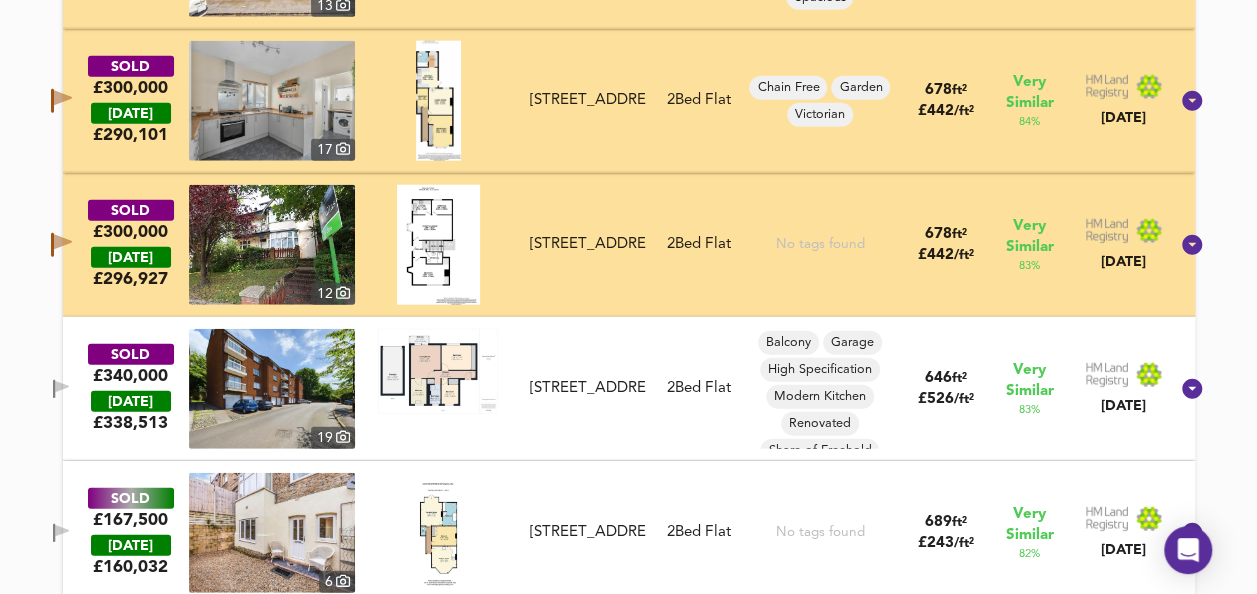 scroll, scrollTop: 2381, scrollLeft: 0, axis: vertical 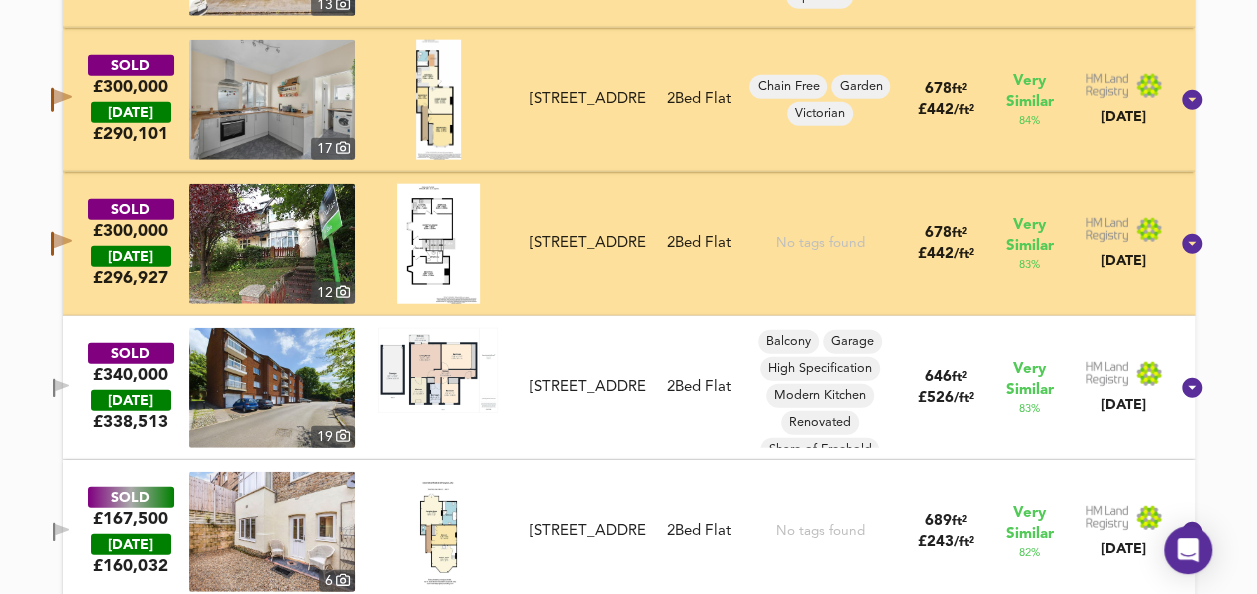 click at bounding box center (438, 370) 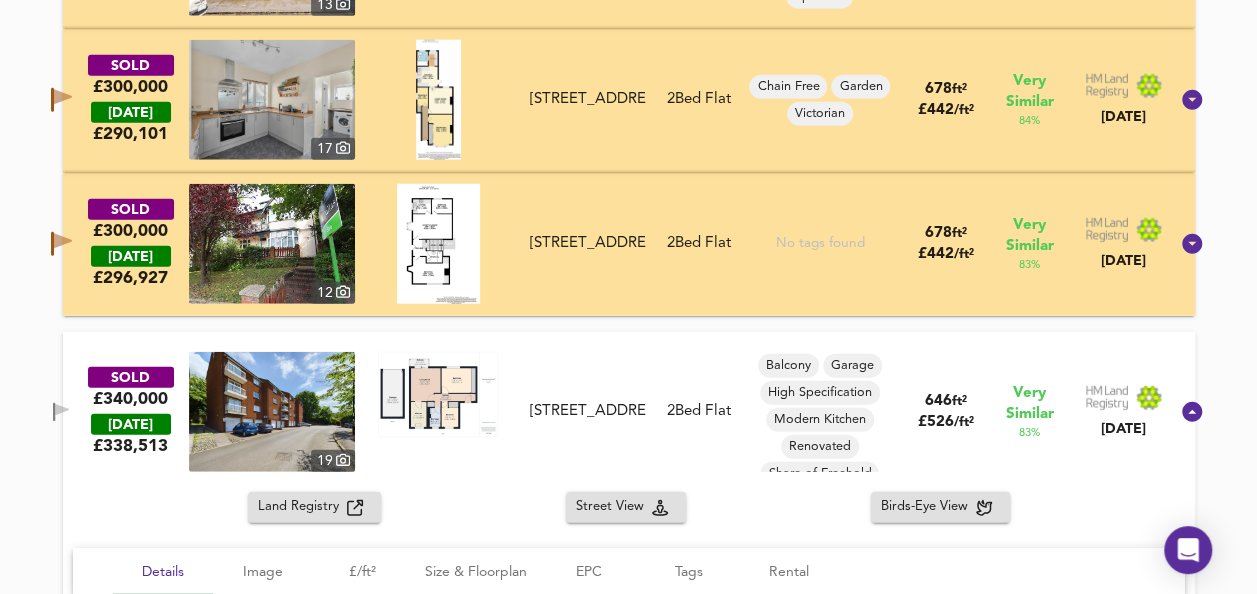 click at bounding box center [272, 412] 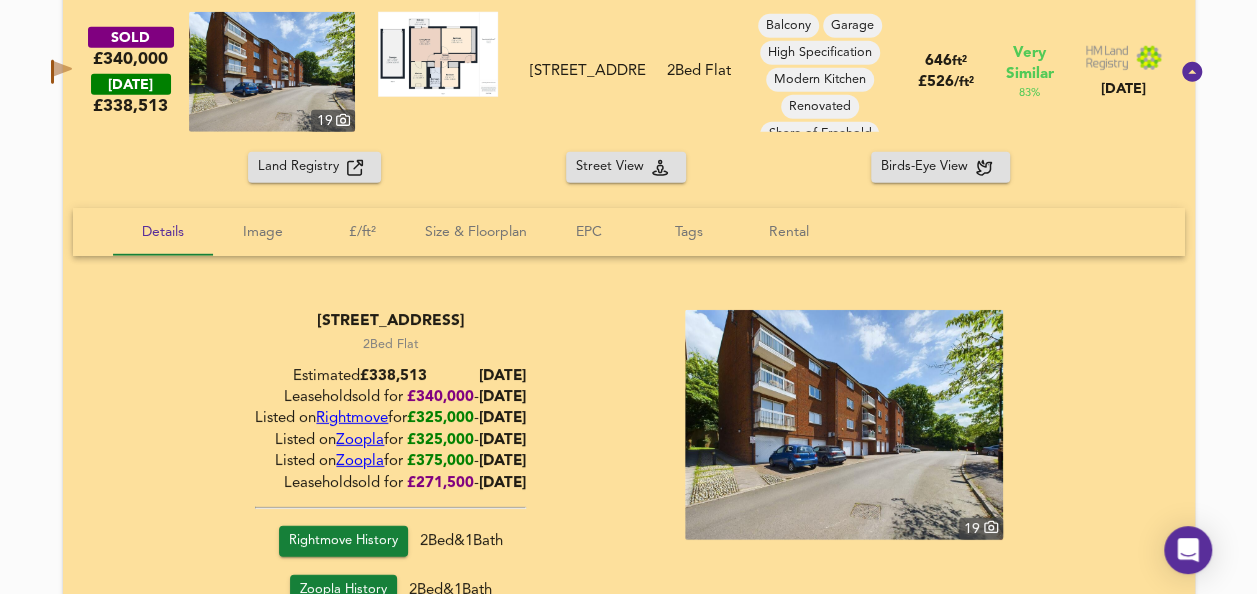 scroll, scrollTop: 2791, scrollLeft: 0, axis: vertical 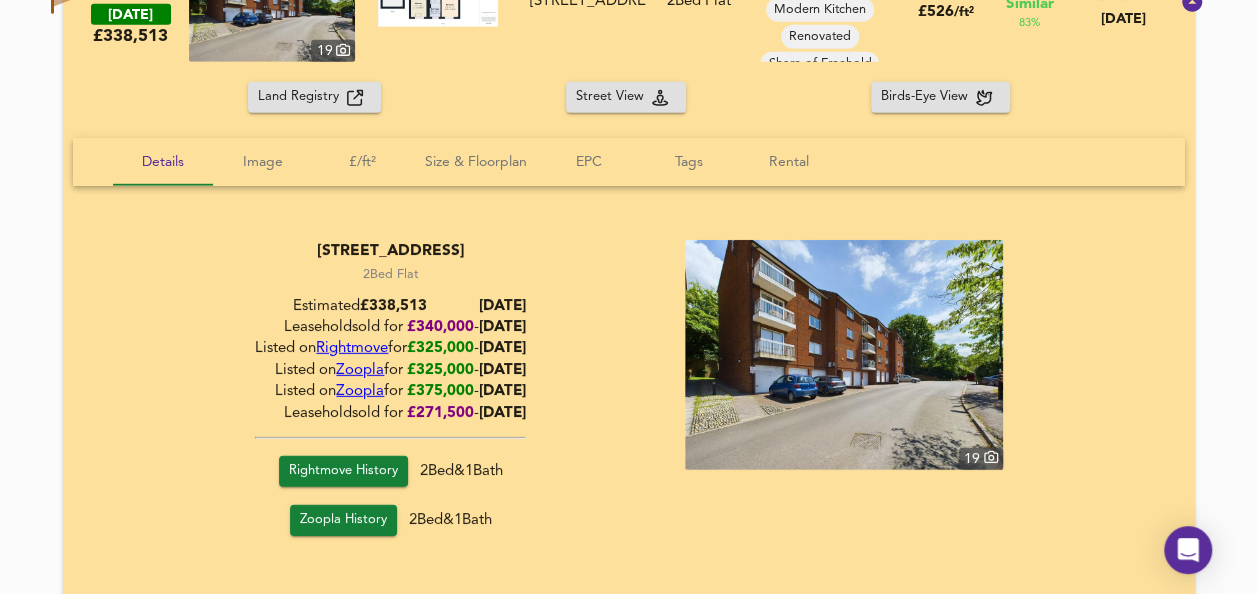 click at bounding box center [438, 2] 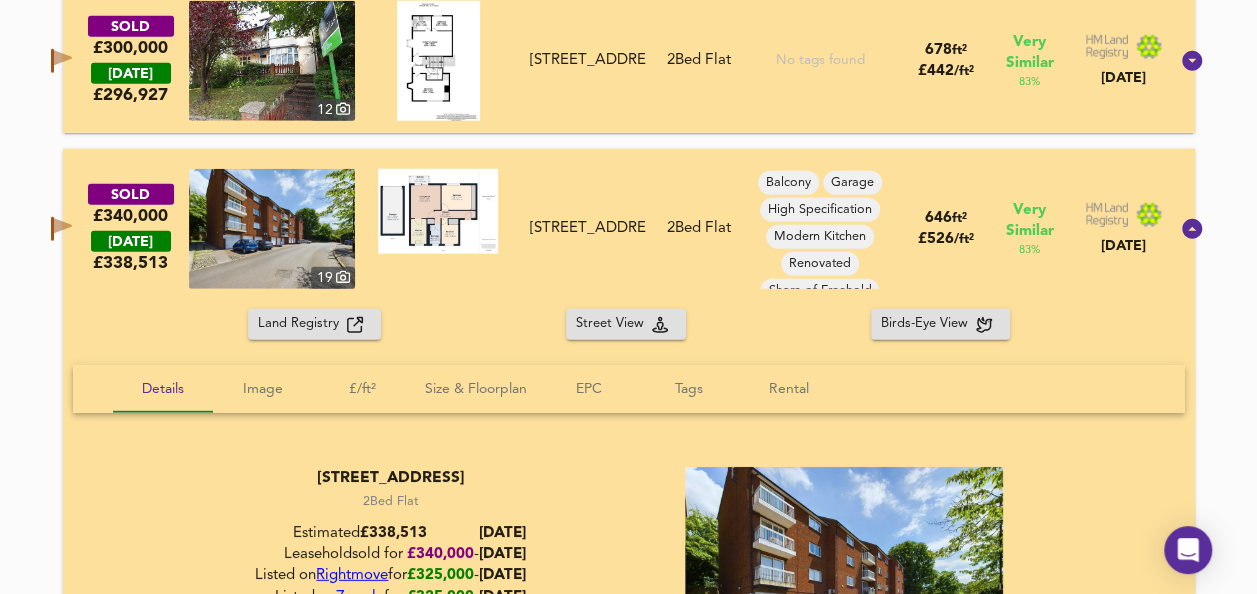 scroll, scrollTop: 2416, scrollLeft: 0, axis: vertical 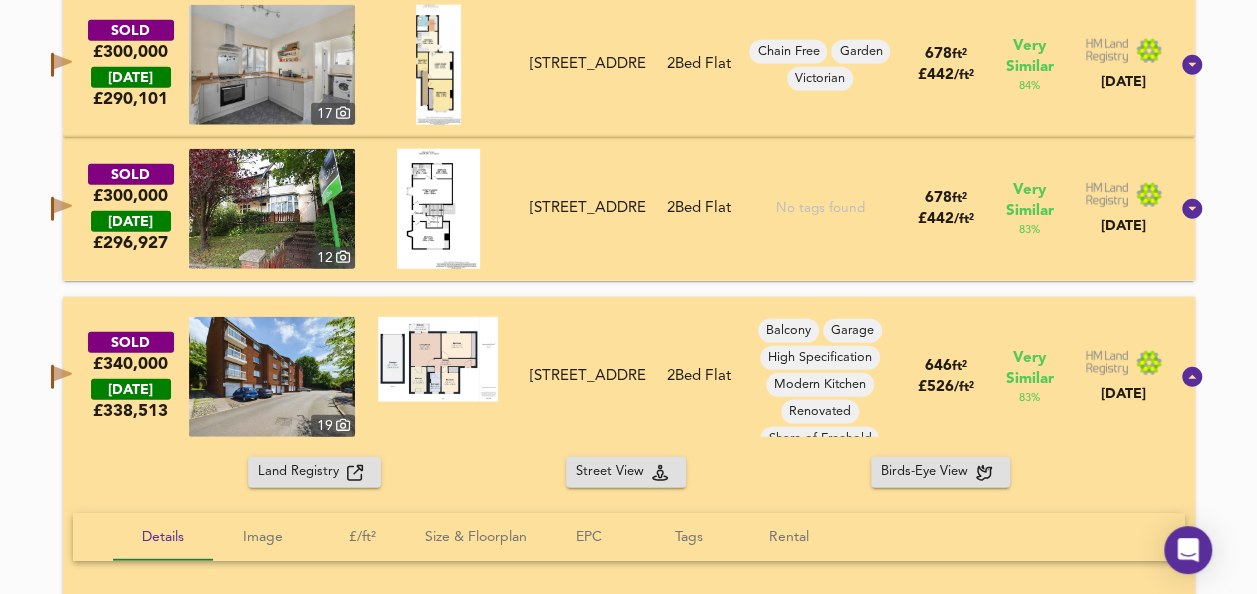 click on "SOLD £340,000   [DATE]  £ 338,513   19     [STREET_ADDRESS] 2  Bed   Flat Balcony Garage High Specification Modern Kitchen Renovated Share of Freehold 646 ft² £ 526 / ft² Very Similar 83 % [DATE]" at bounding box center [629, 377] 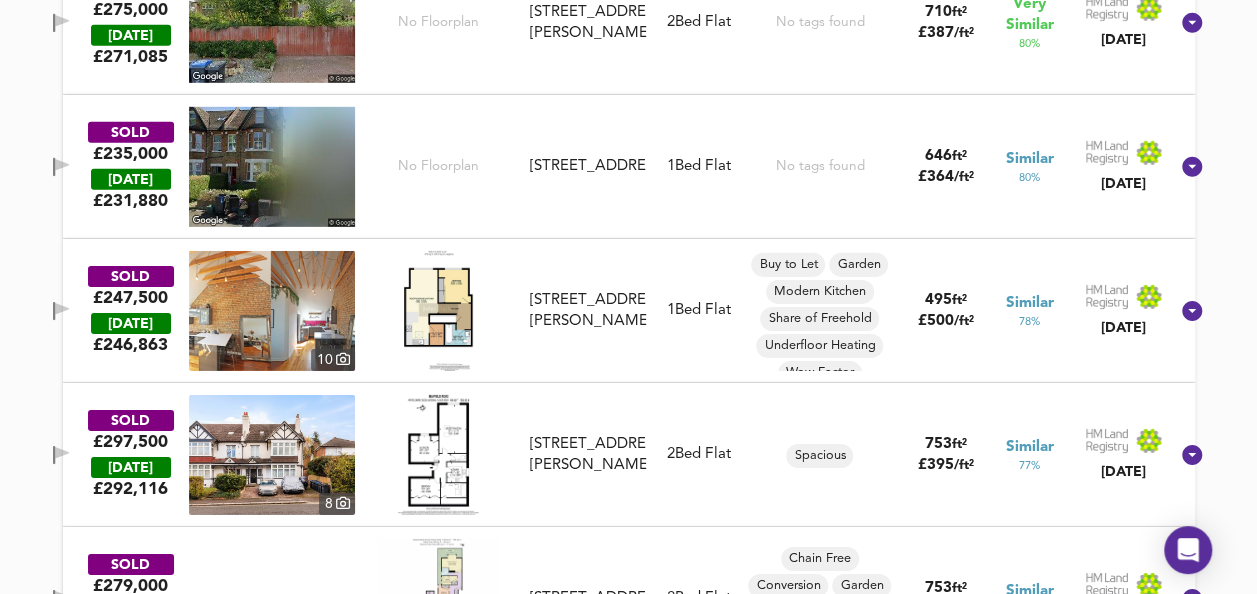 scroll, scrollTop: 3187, scrollLeft: 0, axis: vertical 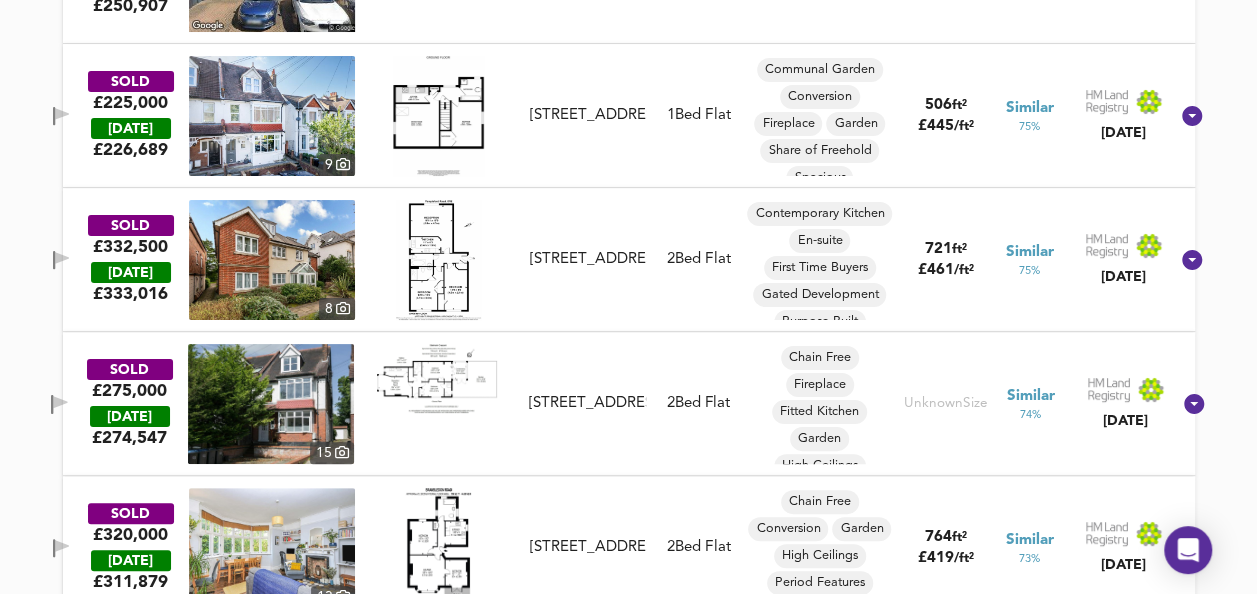 click at bounding box center (438, 260) 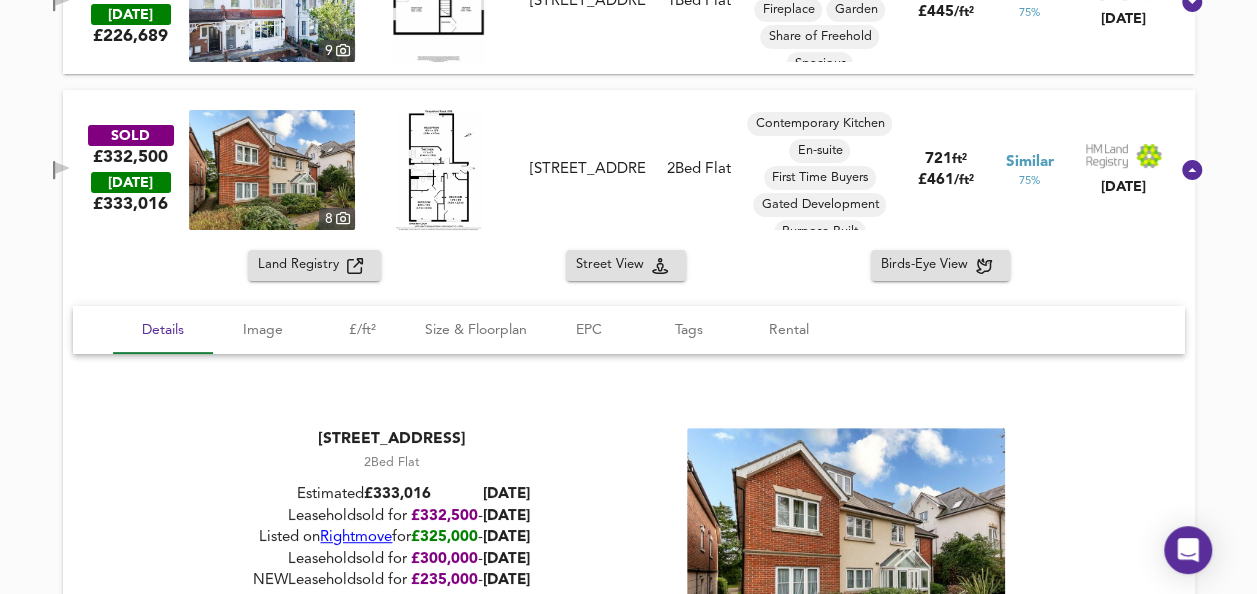 scroll, scrollTop: 3849, scrollLeft: 0, axis: vertical 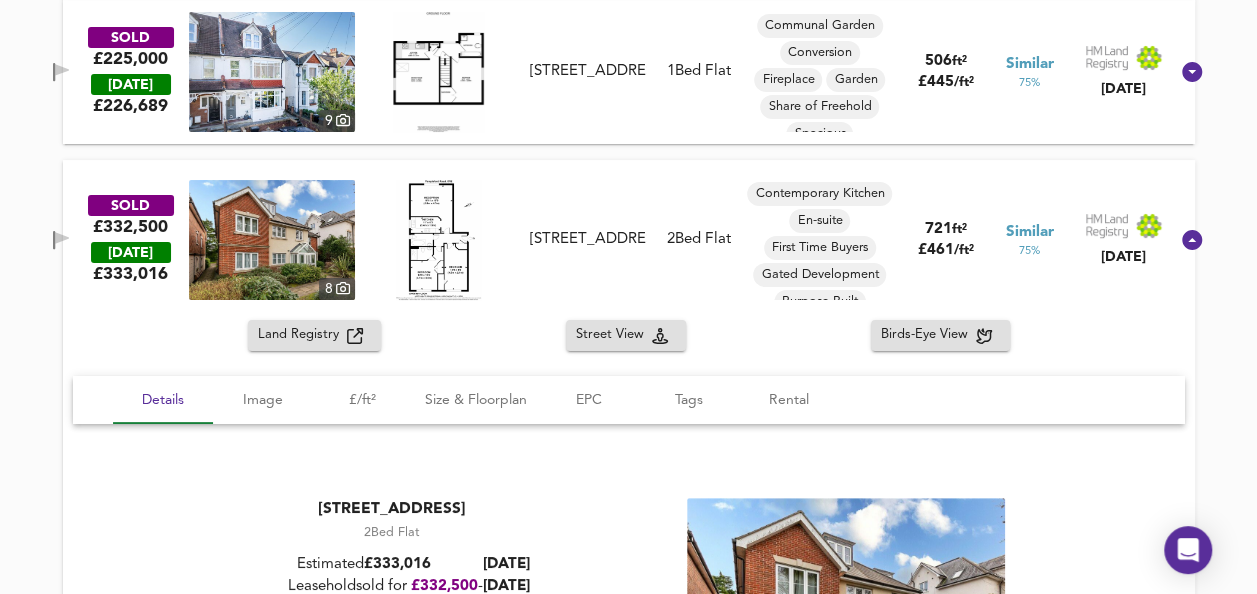 click on "SOLD £332,500   [DATE]  £ 333,016   8     Flat 1, [STREET_ADDRESS][GEOGRAPHIC_DATA][STREET_ADDRESS] 2  Bed   Flat Contemporary Kitchen En-suite First Time Buyers Gated Development Purpose Built Spacious 721 ft² £ 461 / ft² Similar 75 % [DATE]" at bounding box center [605, 240] 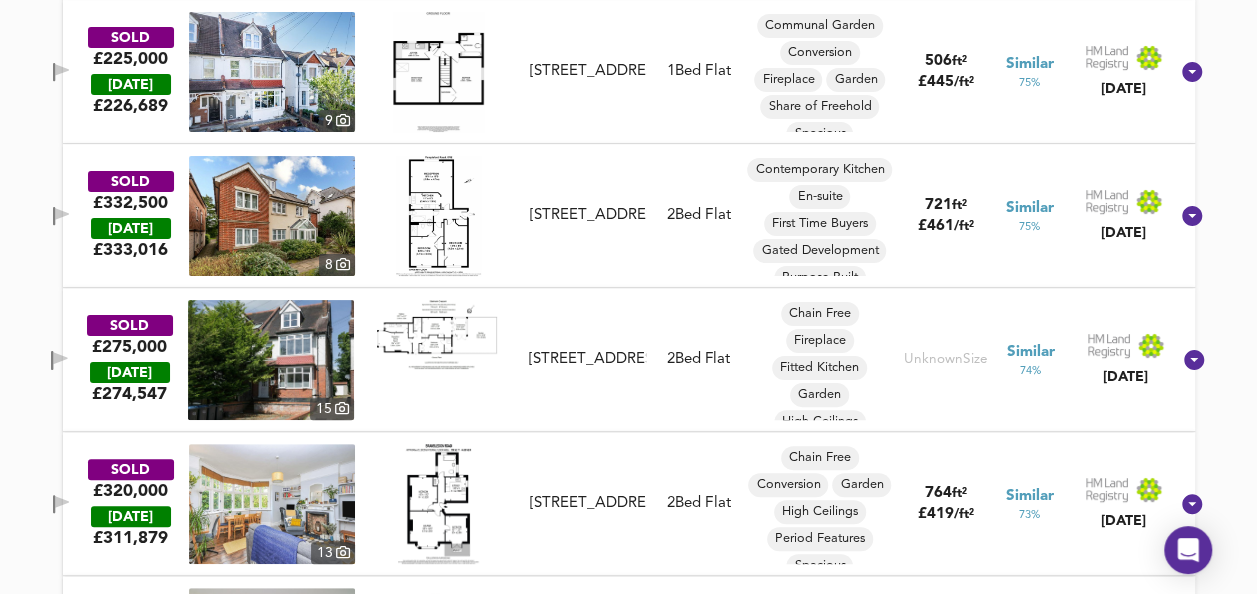 click at bounding box center (438, 216) 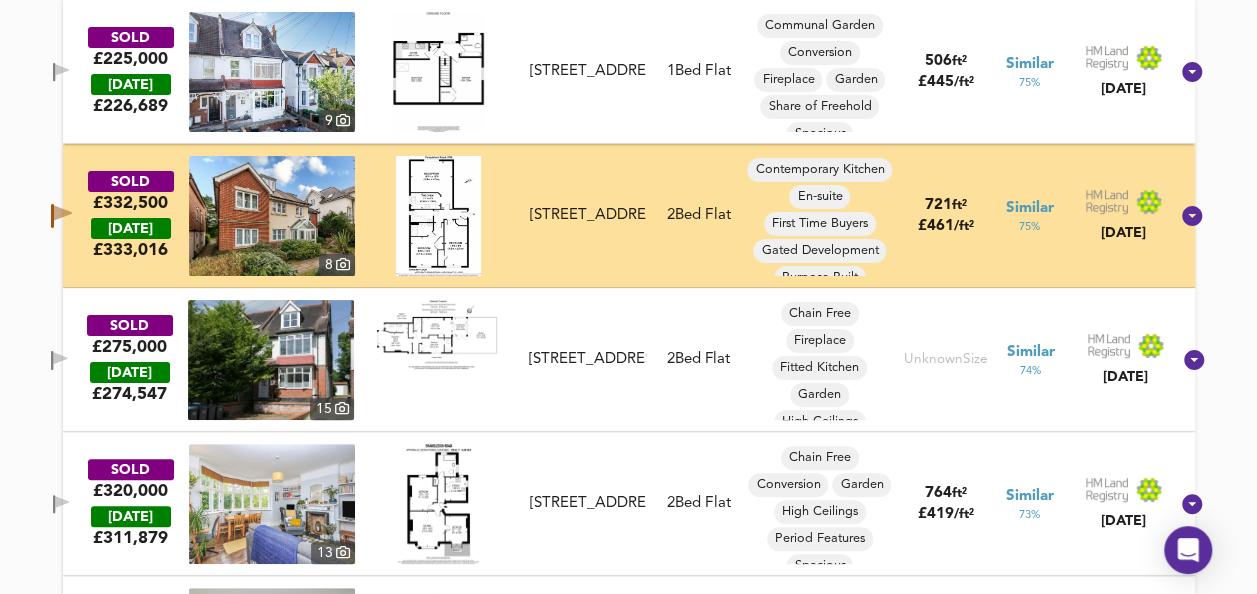 click at bounding box center [437, 334] 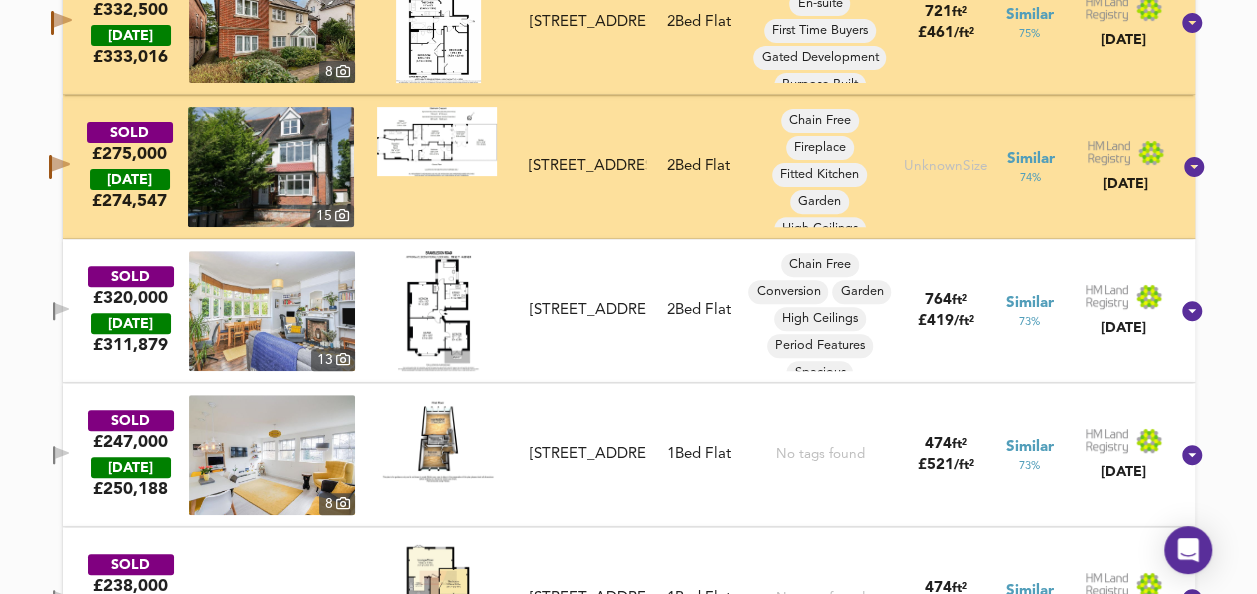 scroll, scrollTop: 4146, scrollLeft: 0, axis: vertical 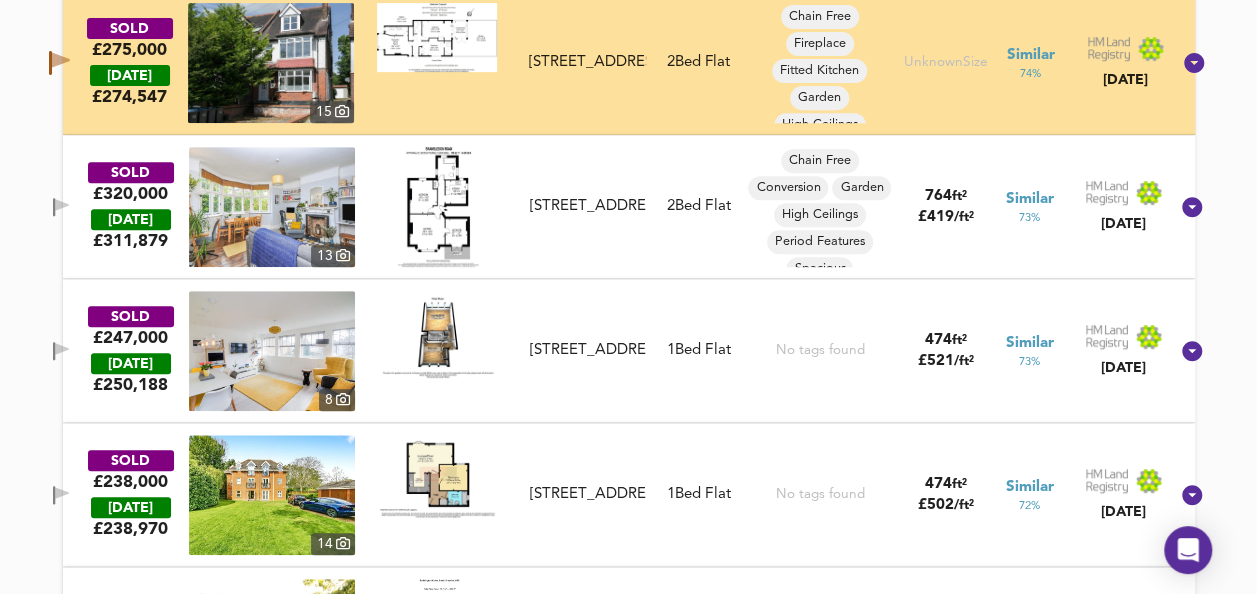 click at bounding box center [438, 207] 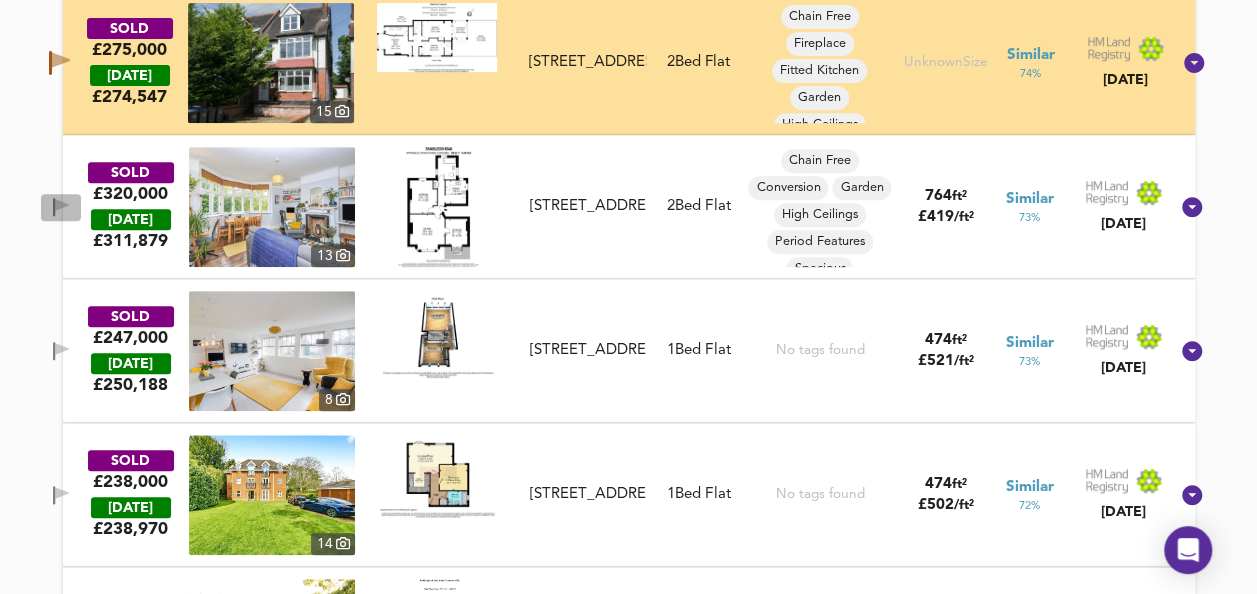 click 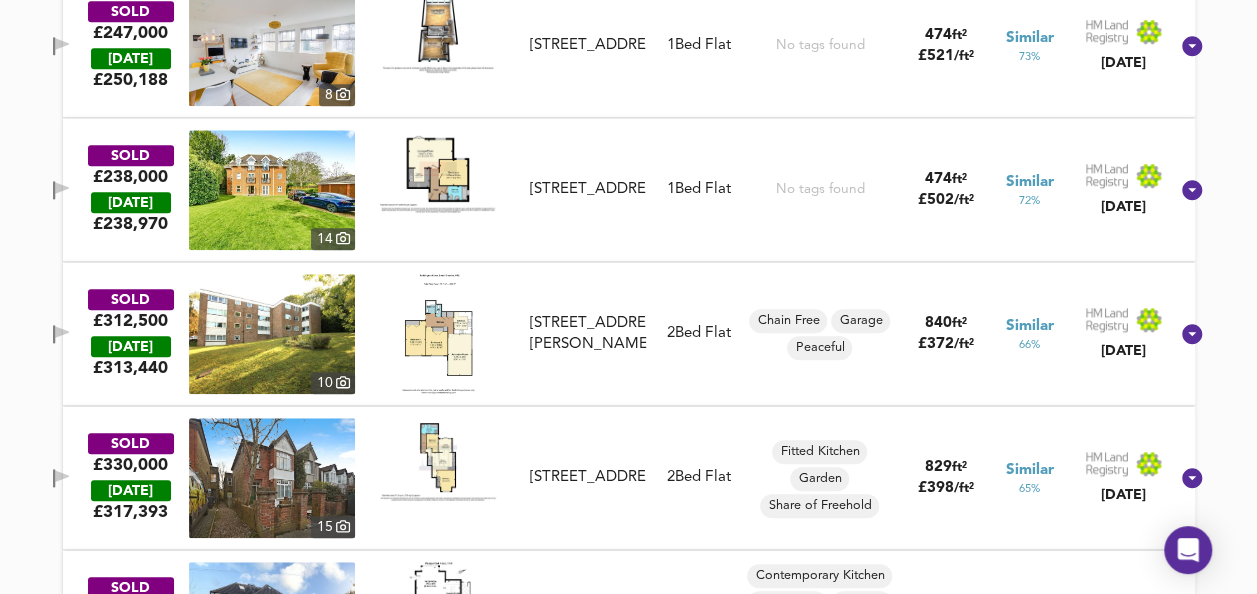 scroll, scrollTop: 4459, scrollLeft: 0, axis: vertical 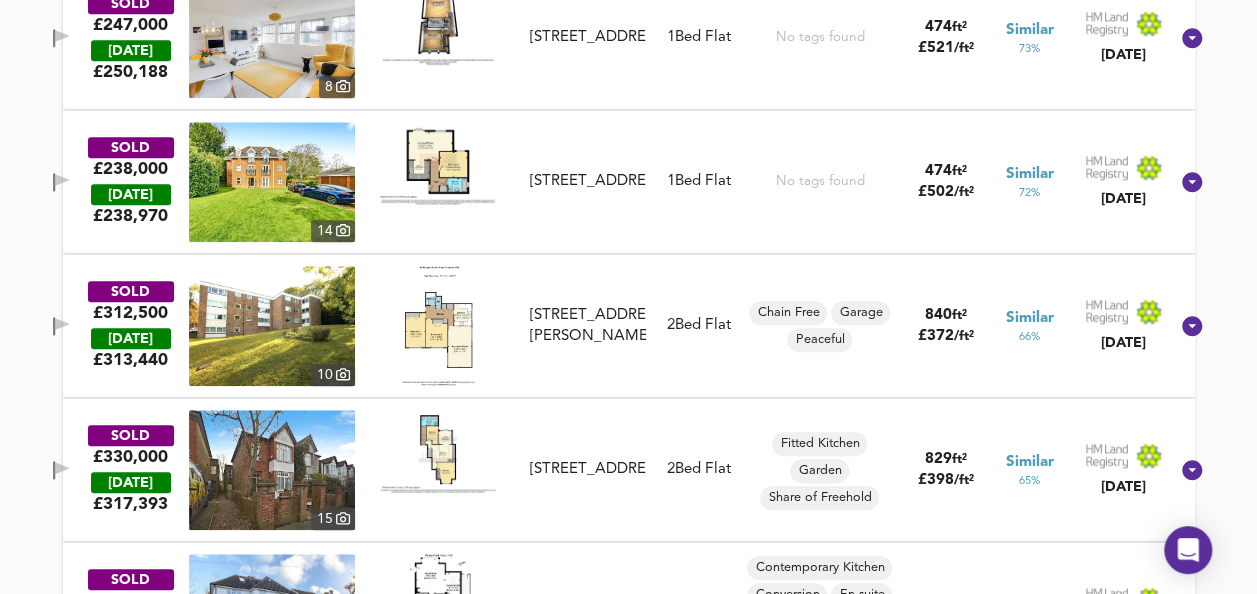 click at bounding box center (438, 326) 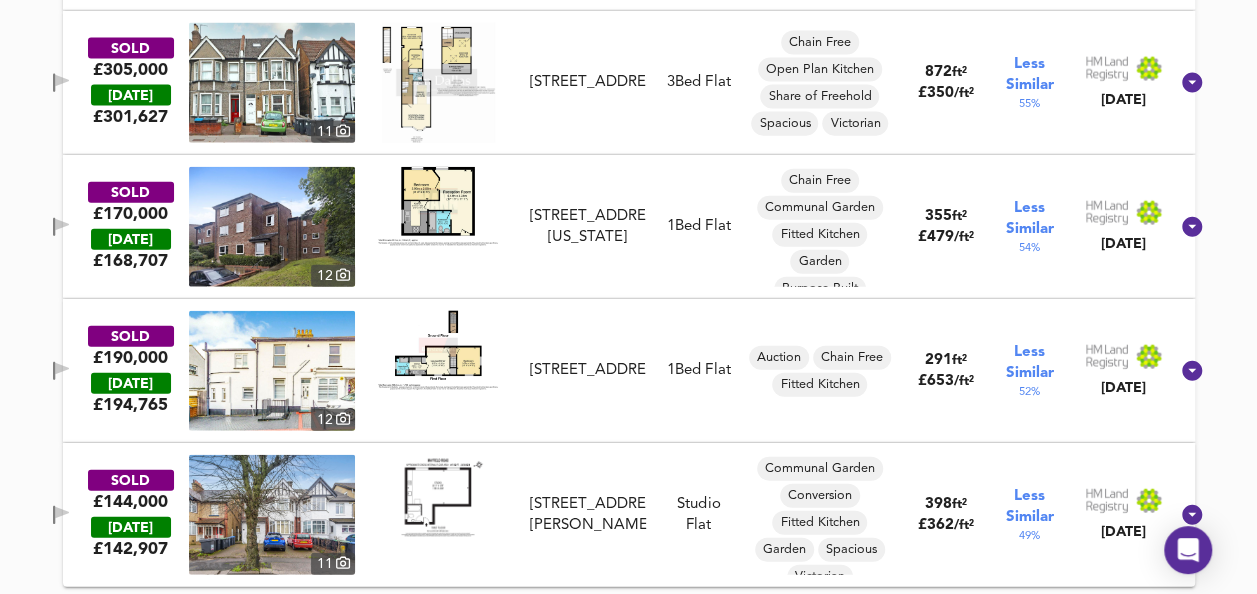 scroll, scrollTop: 5998, scrollLeft: 0, axis: vertical 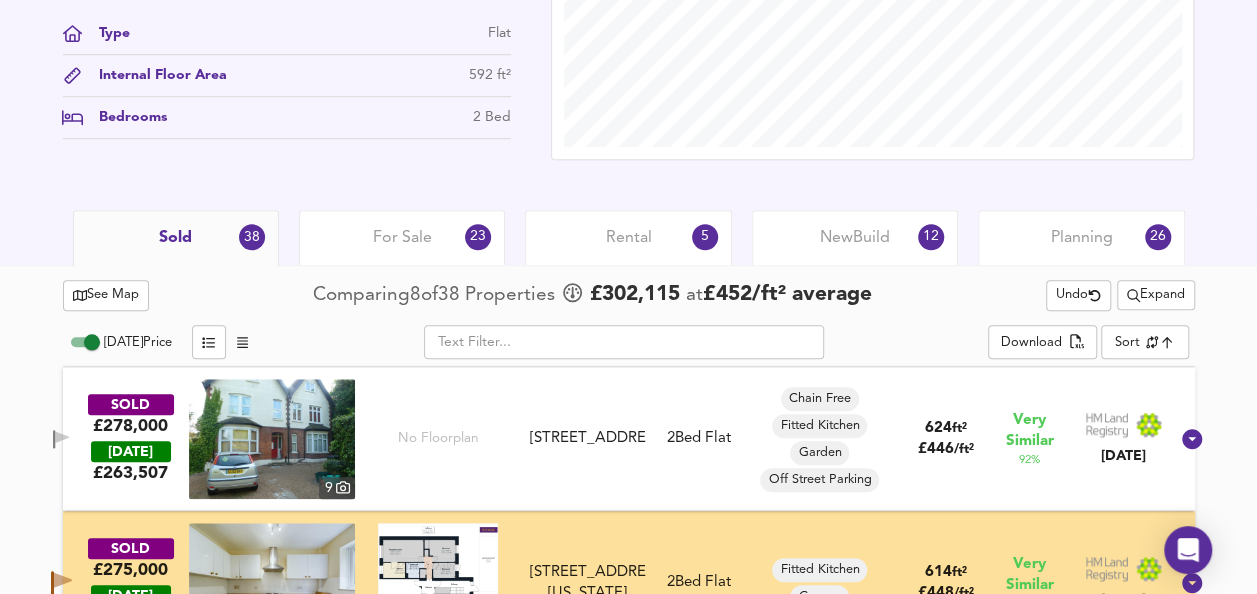 click on "See Map" at bounding box center (106, 295) 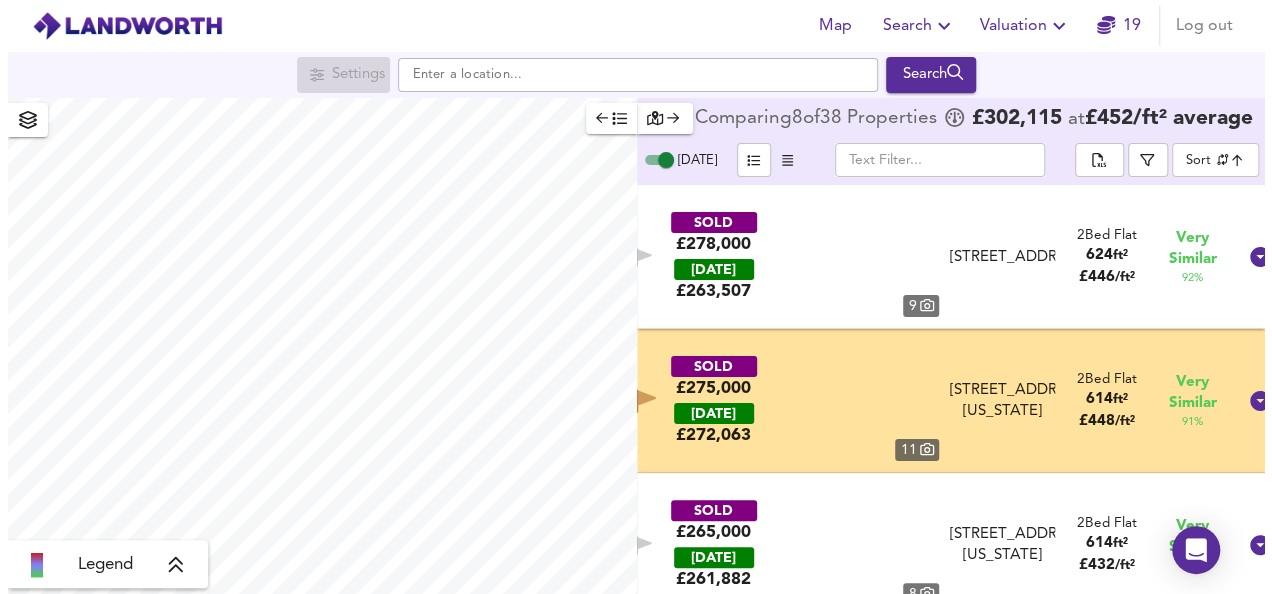 scroll, scrollTop: 0, scrollLeft: 0, axis: both 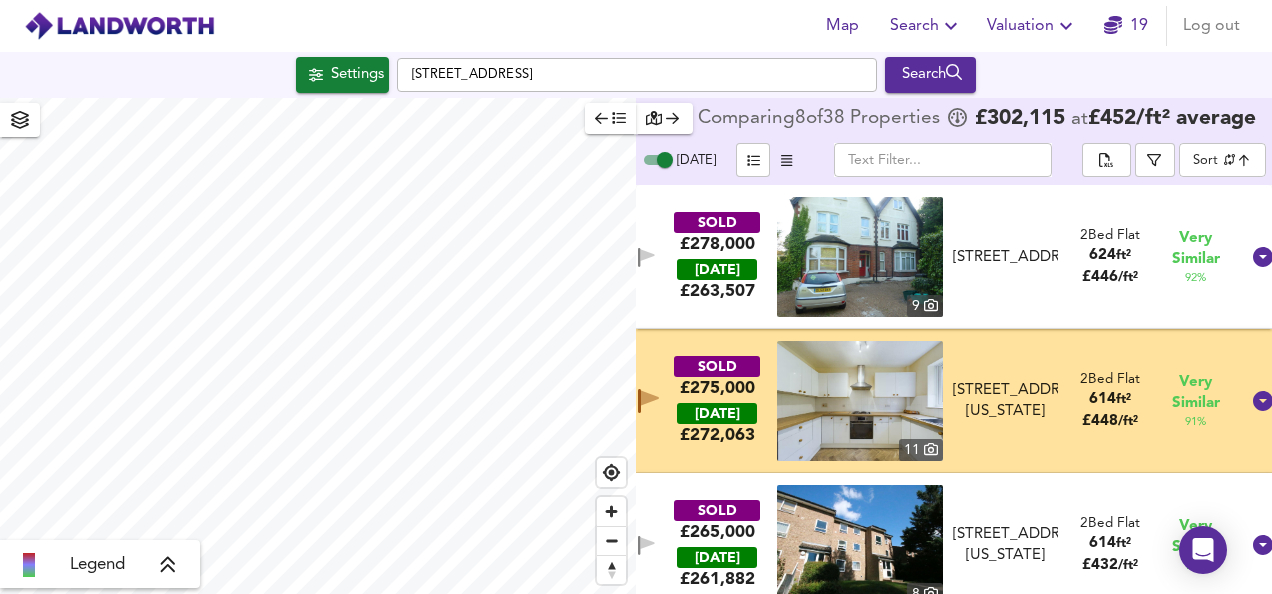 checkbox on "false" 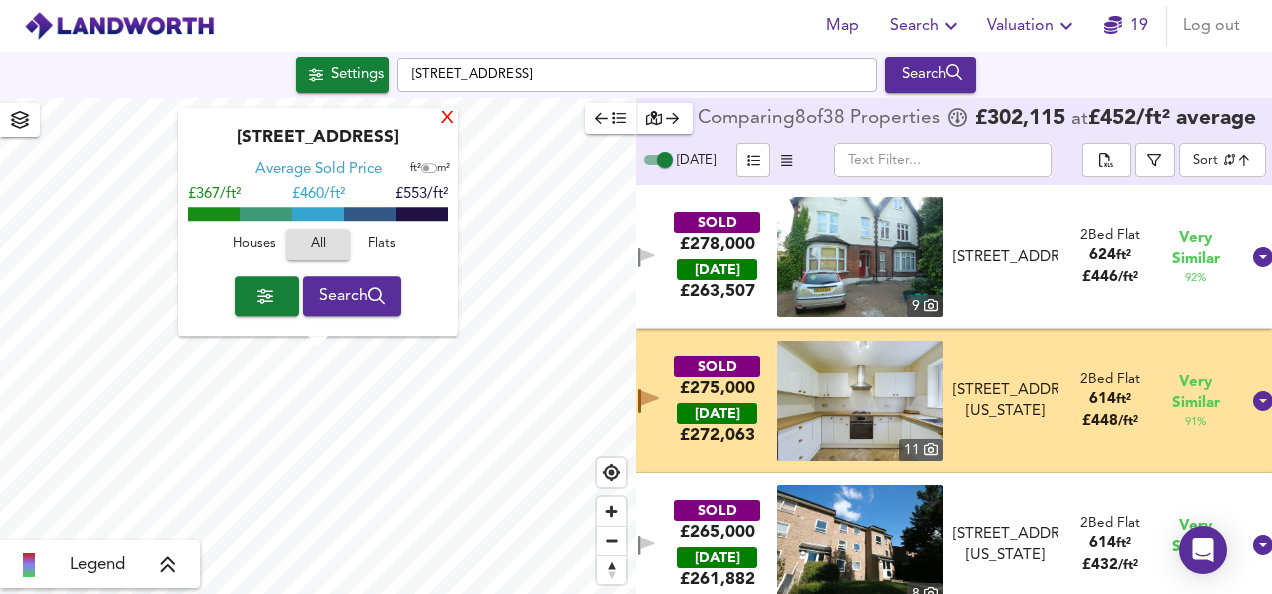 click on "X" at bounding box center [447, 119] 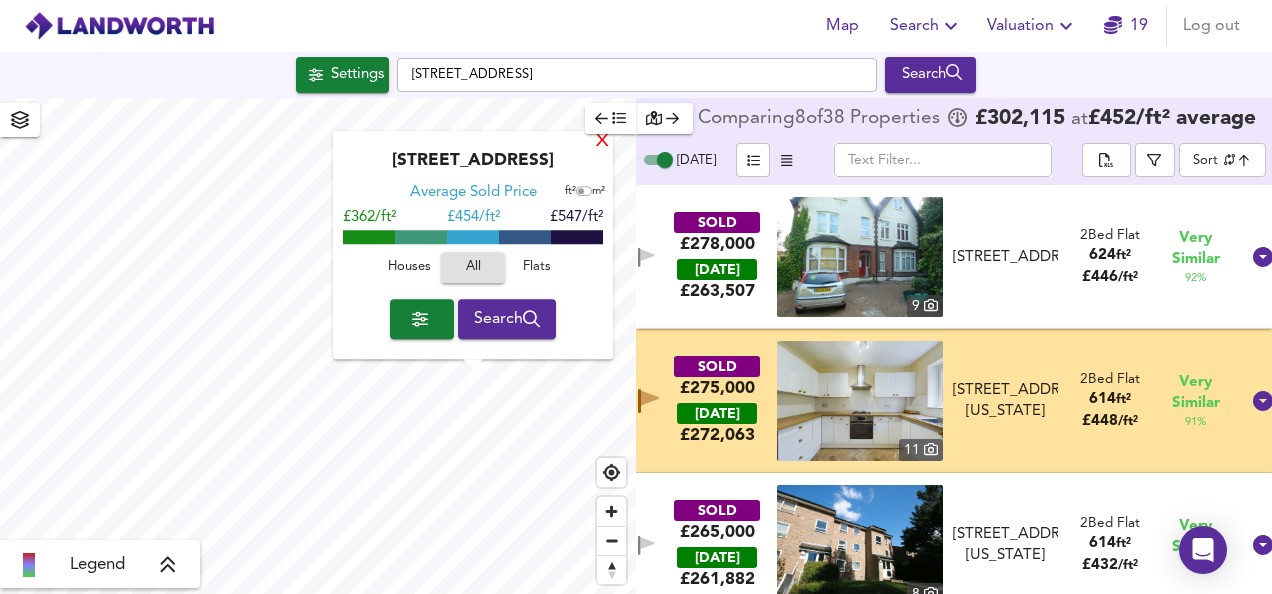click on "X" at bounding box center (602, 142) 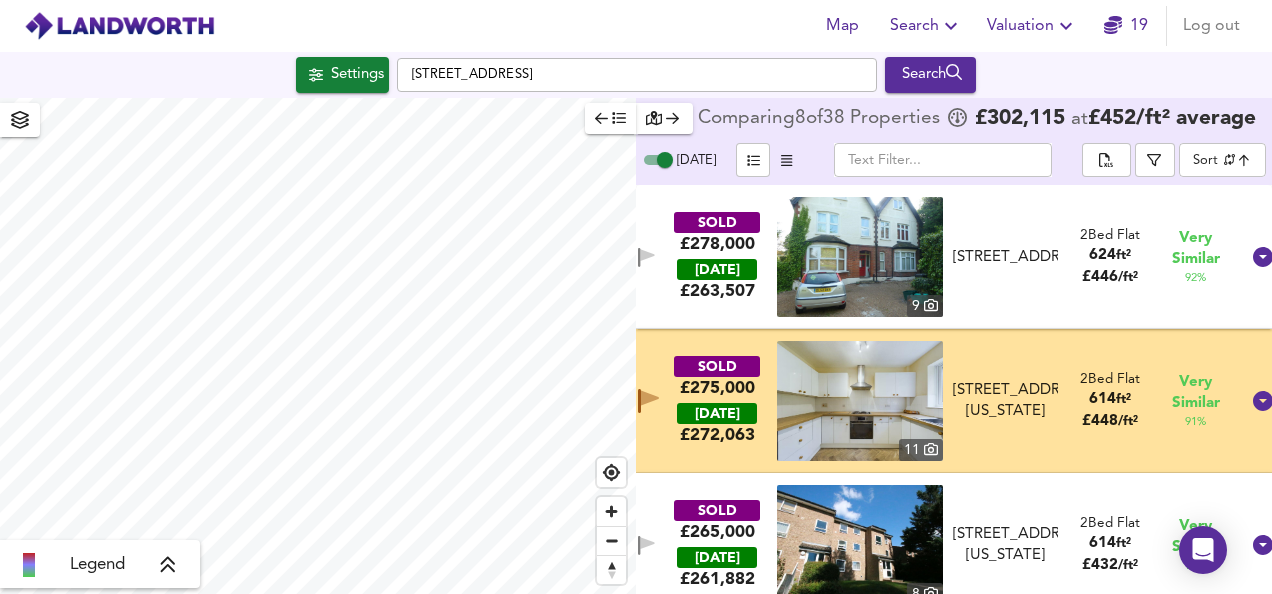click on "SOLD £275,000   [DATE]  £ 272,063   [GEOGRAPHIC_DATA][STREET_ADDRESS][US_STATE][STREET_ADDRESS][US_STATE] 2  Bed   Flat 614 ft² £ 448 / ft²   Very Similar 91 %" at bounding box center [930, 401] 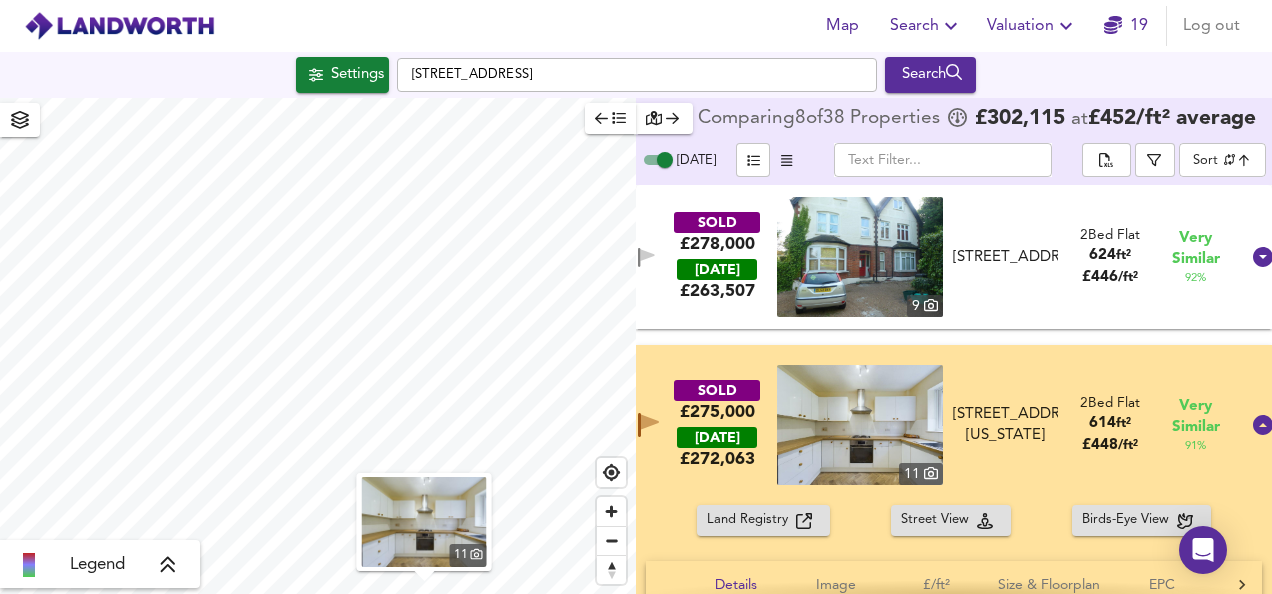 click on "SOLD £278,000   [DATE]  £ 263,507   9     Flat 2, [STREET_ADDRESS] 2  Bed   Flat 624 ft² £ 446 / ft²   Very Similar 92 % SOLD £275,000   [DATE]  £ 272,063   11     [STREET_ADDRESS][US_STATE] [STREET_ADDRESS][US_STATE] 2  Bed   Flat 614 ft² £ 448 / ft²   Very Similar 91 % Land Registry       Street View       Birds-Eye View       Details Image £/ft² Size & Floorplan EPC Tags Rental [STREET_ADDRESS][US_STATE] 2  Bed   Flat Estimated   £ 272,063               [DATE] Leasehold  sold for   £ 275,000  -  [DATE] Listed on  Rightmove  -  [DATE] Leasehold  sold for   £ 182,000  -  [DATE] Rightmove History     2  Bed  &  1  Bath Zoopla History     2  Bed  &  1  Bath   11     2  Bed   Flat Comparing to   44   nearby sales   Average Flat Sold Price on [DATE] -100% £ 467/ft² +100% Market Average -10% £448/ft² Comparing to   39   recent nearby sales   Average Flat Sold Price on [DATE] £ 3" at bounding box center [954, 389] 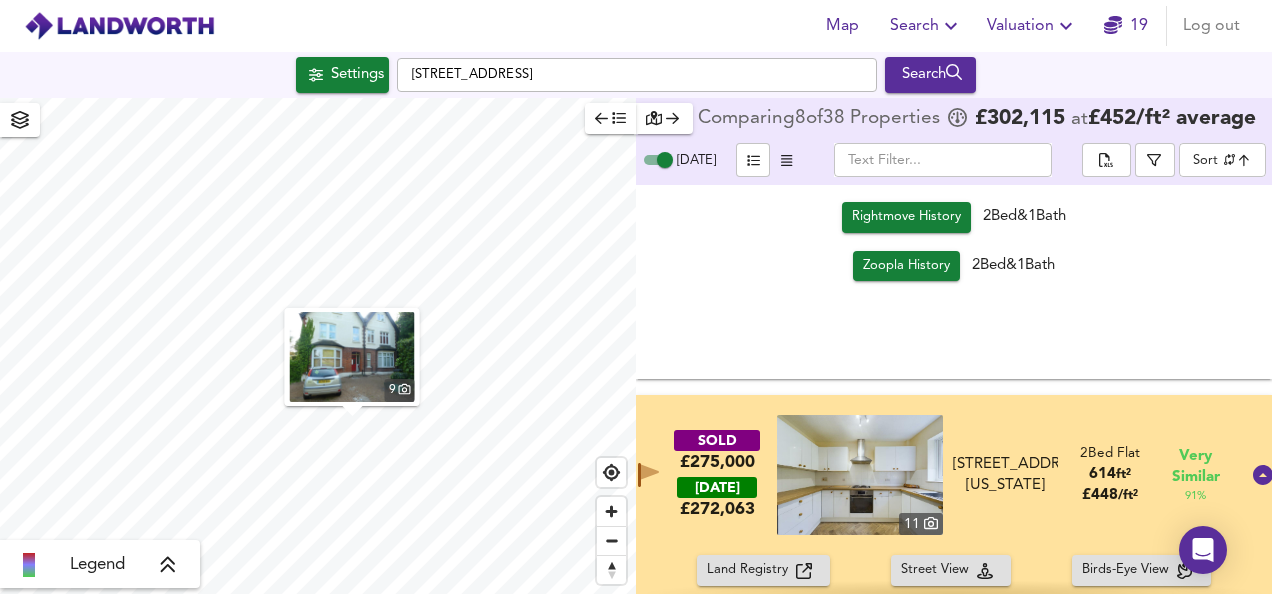 scroll, scrollTop: 0, scrollLeft: 0, axis: both 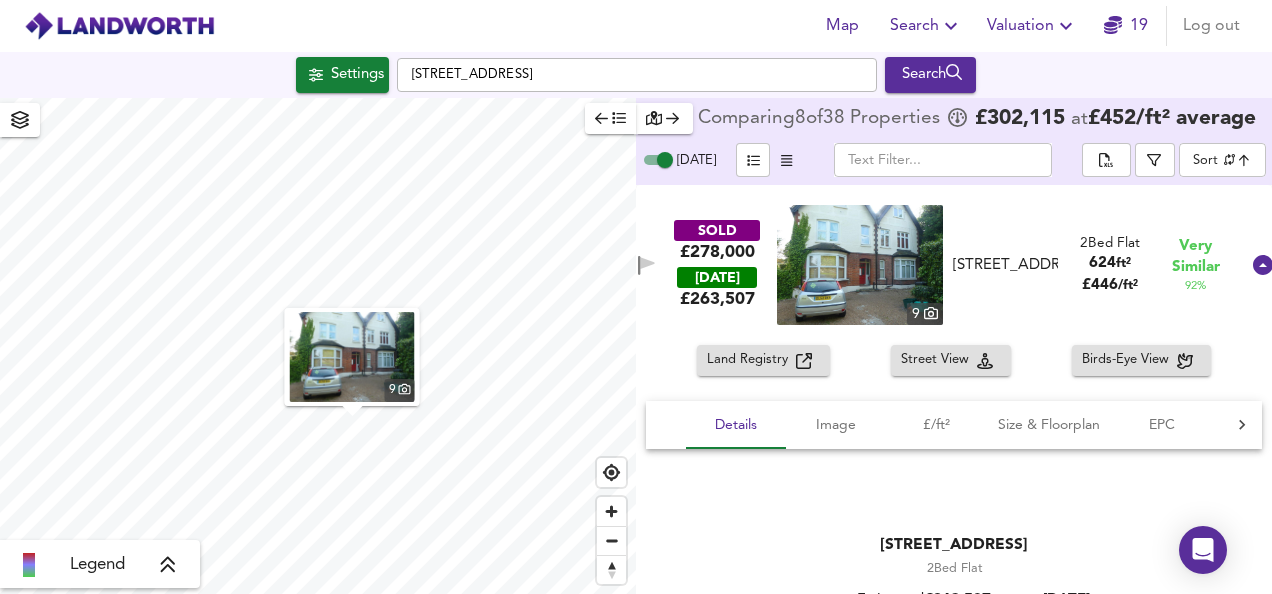 click on "SOLD £278,000   [DATE]  £ 263,507   9     Flat 2, [STREET_ADDRESS][GEOGRAPHIC_DATA][STREET_ADDRESS] 2  Bed   Flat 624 ft² £ 446 / ft²   Very Similar 92 %" at bounding box center (930, 265) 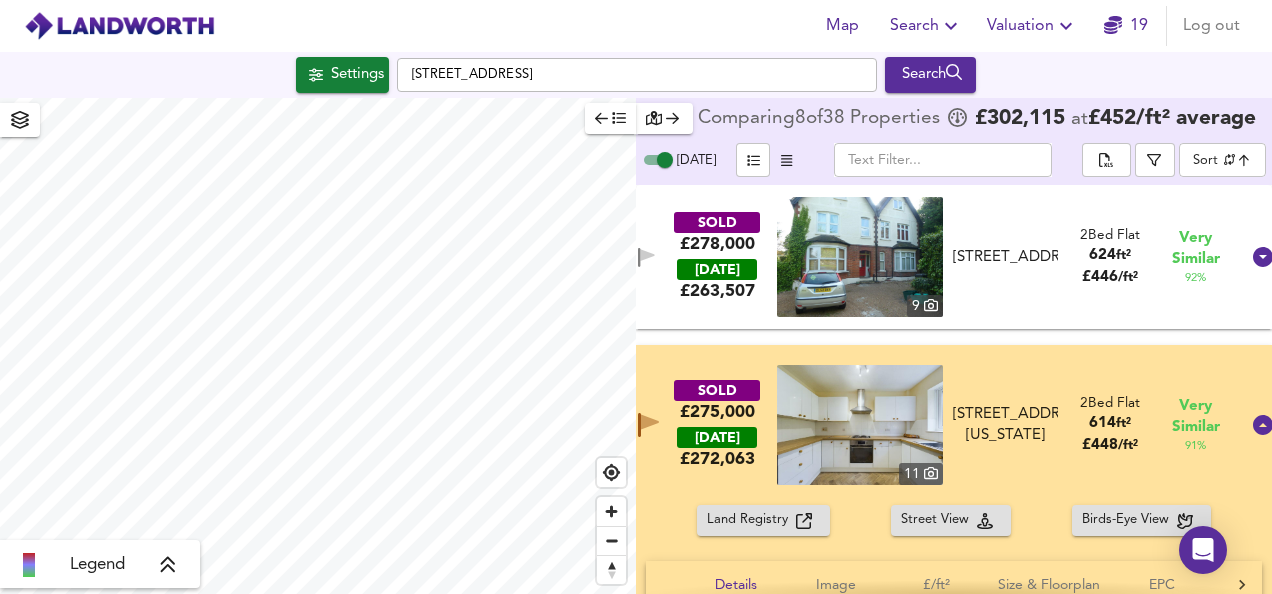 click on "SOLD £275,000   [DATE]  £ 272,063   [GEOGRAPHIC_DATA][STREET_ADDRESS][US_STATE][STREET_ADDRESS][US_STATE] 2  Bed   Flat 614 ft² £ 448 / ft²   Very Similar 91 %" at bounding box center (954, 425) 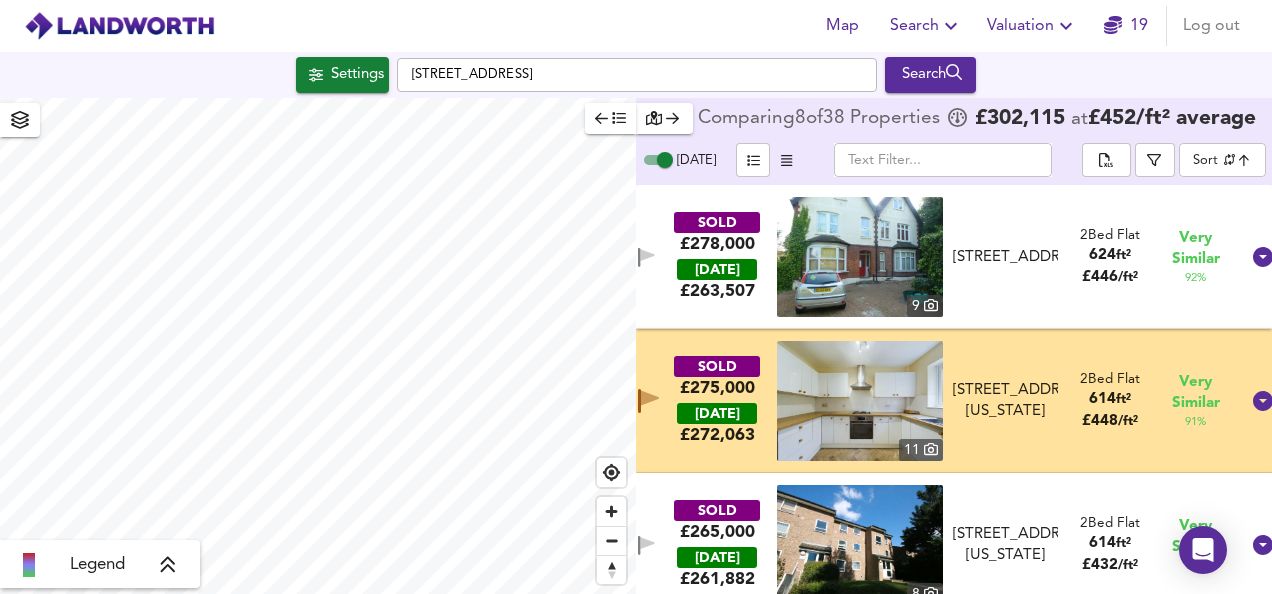 click on "SOLD" at bounding box center (717, 366) 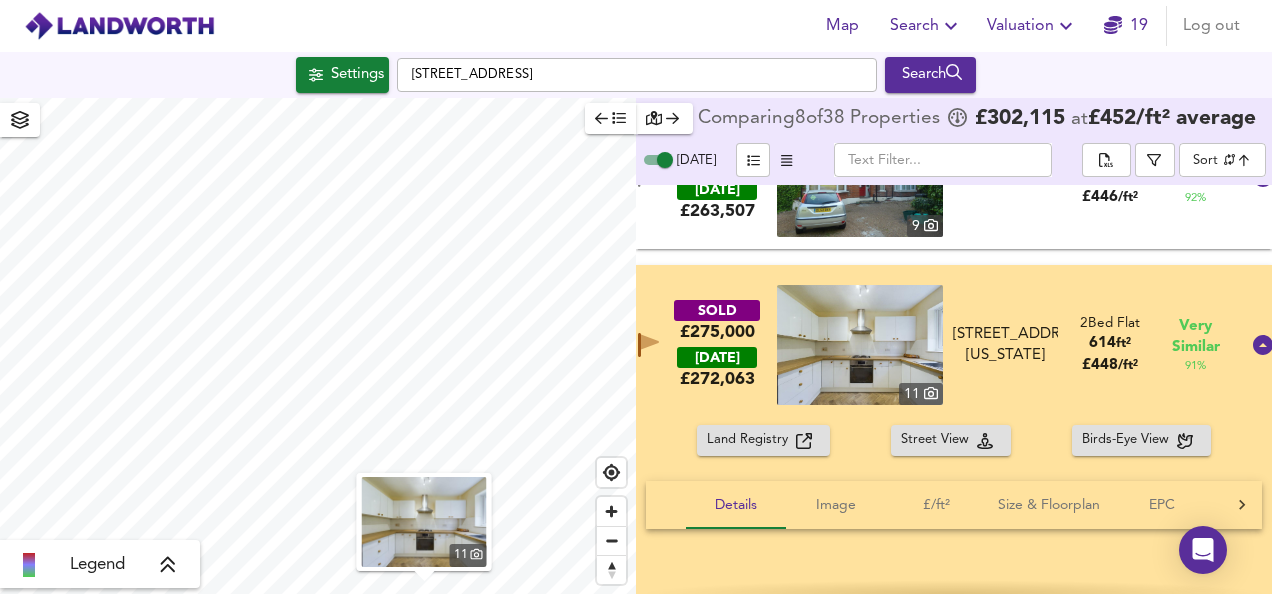 scroll, scrollTop: 90, scrollLeft: 0, axis: vertical 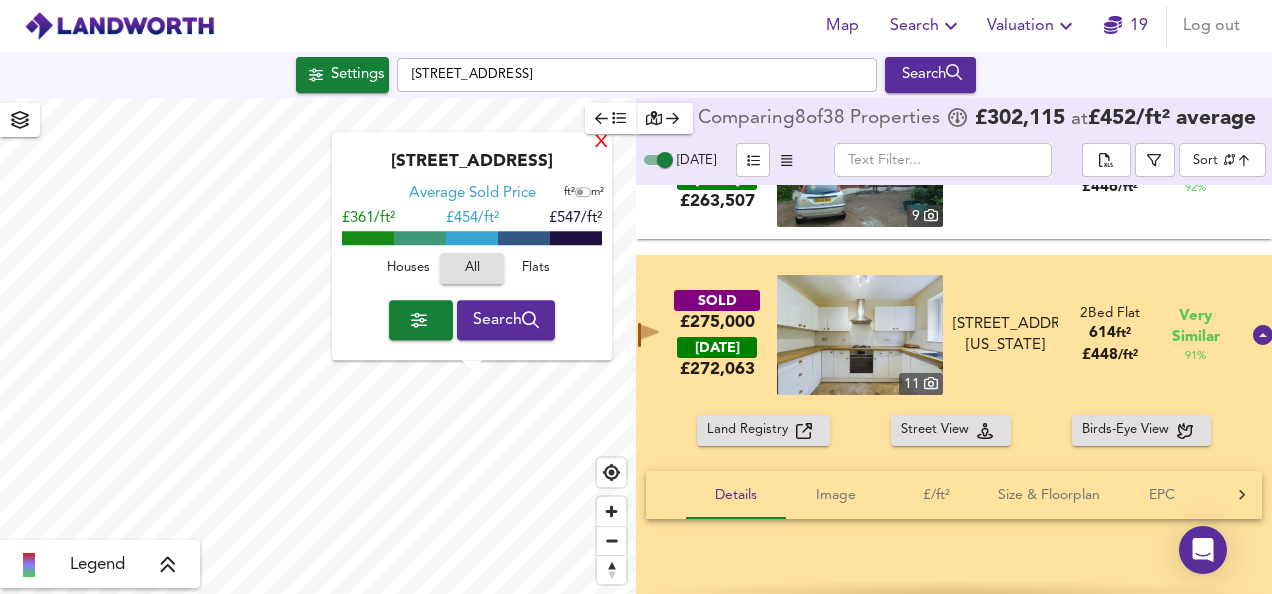 click on "X" at bounding box center (601, 143) 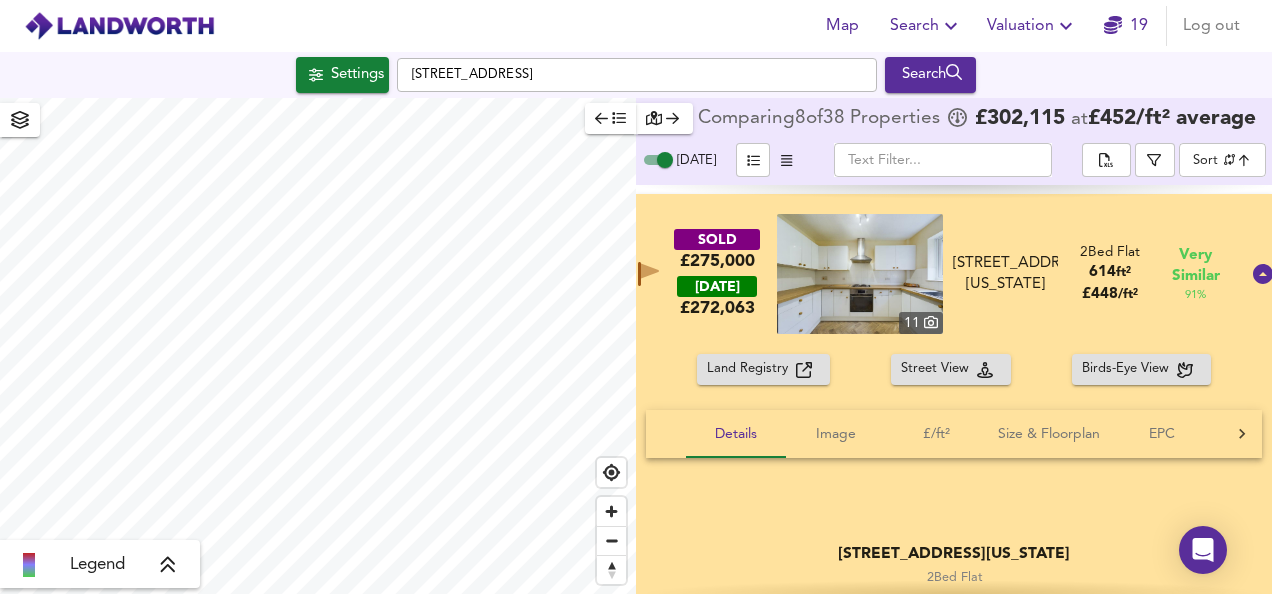 scroll, scrollTop: 80, scrollLeft: 0, axis: vertical 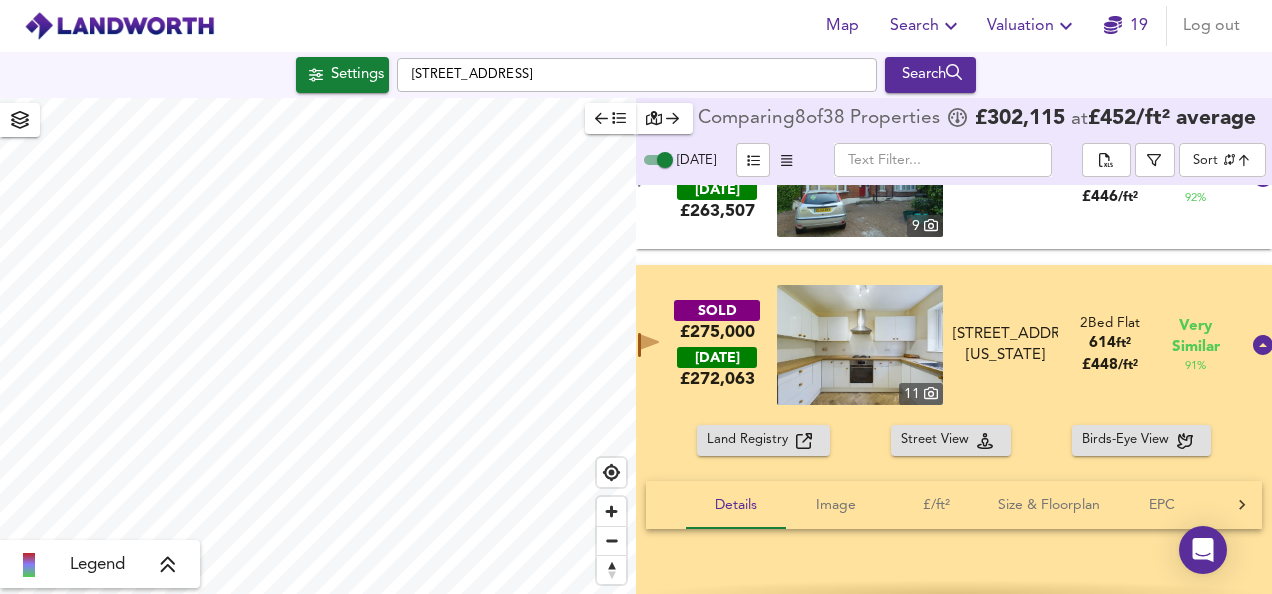 click on "SOLD £275,000   [DATE]  £ 272,063   [GEOGRAPHIC_DATA][STREET_ADDRESS][US_STATE][STREET_ADDRESS][US_STATE] 2  Bed   Flat 614 ft² £ 448 / ft²   Very Similar 91 %" at bounding box center (930, 345) 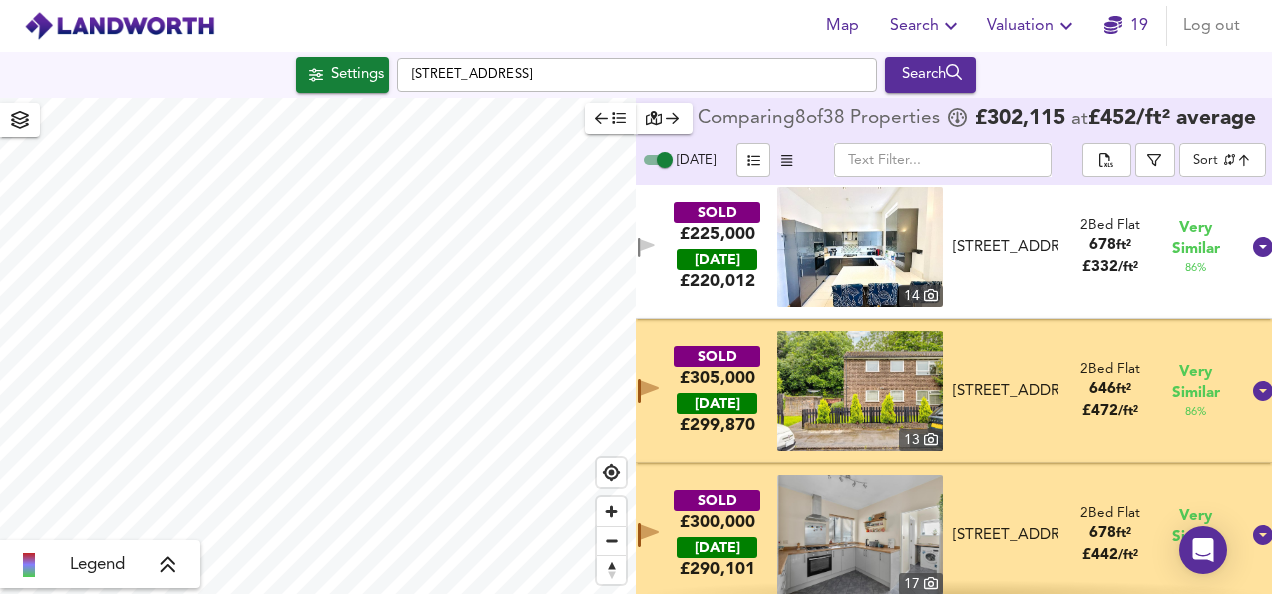 scroll, scrollTop: 1082, scrollLeft: 0, axis: vertical 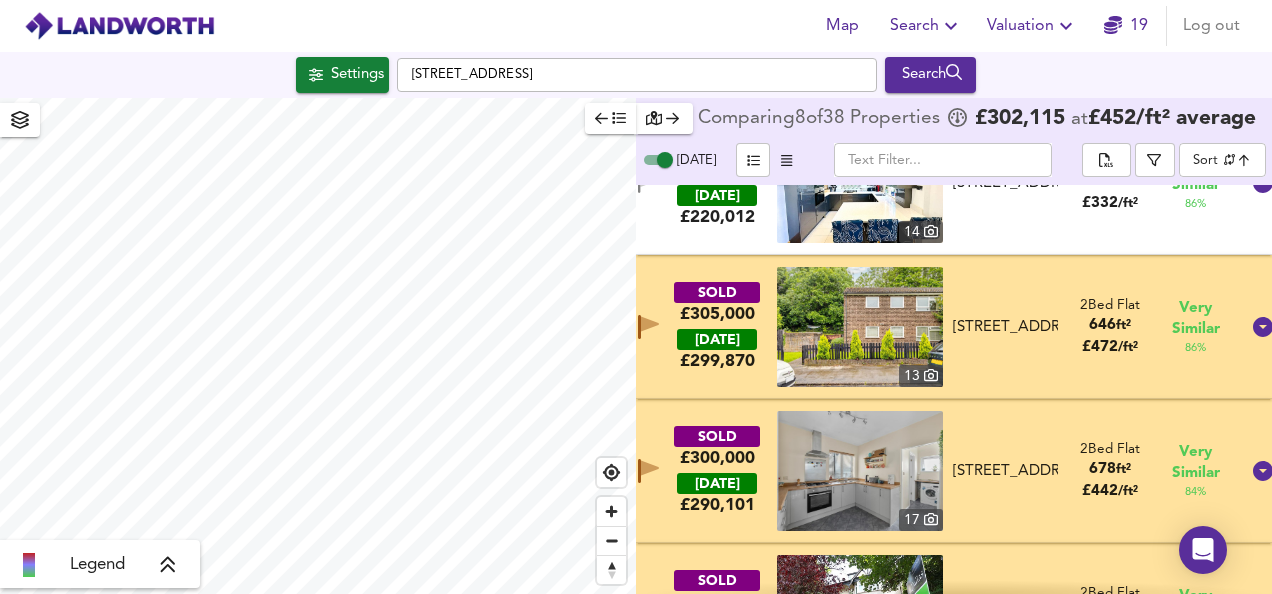 click on "SOLD £305,000   [DATE]  £ 299,870   [GEOGRAPHIC_DATA][STREET_ADDRESS] [STREET_ADDRESS] 2  Bed   Flat 646 ft² £ 472 / ft²   Very Similar 86 %" at bounding box center (930, 327) 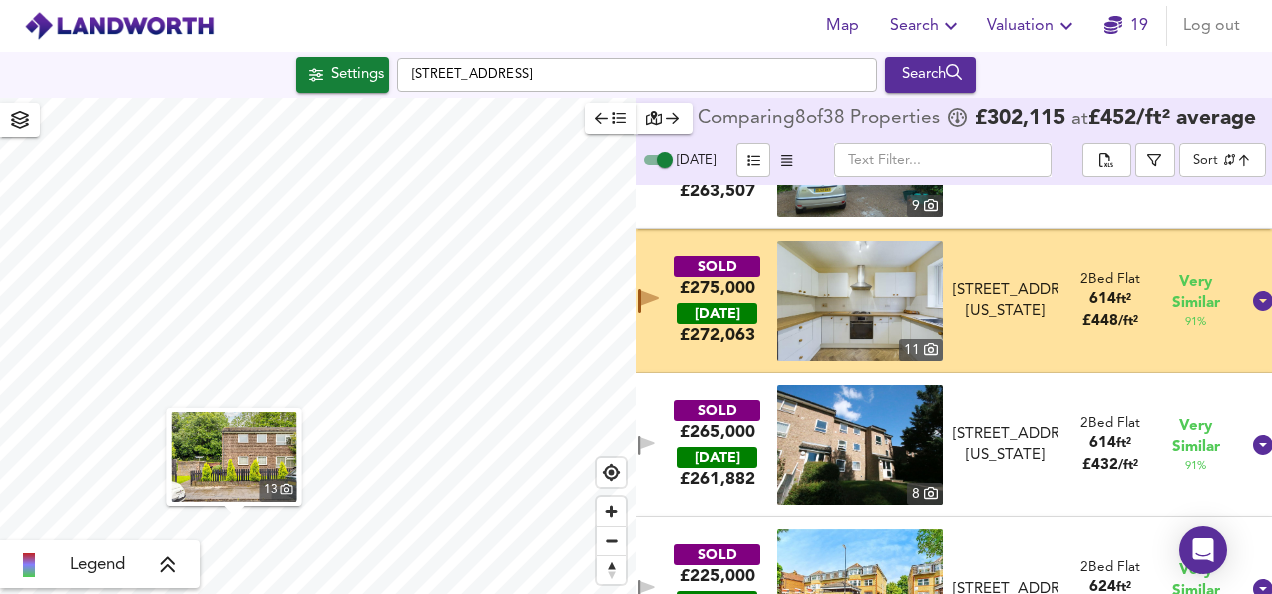 scroll, scrollTop: 20, scrollLeft: 0, axis: vertical 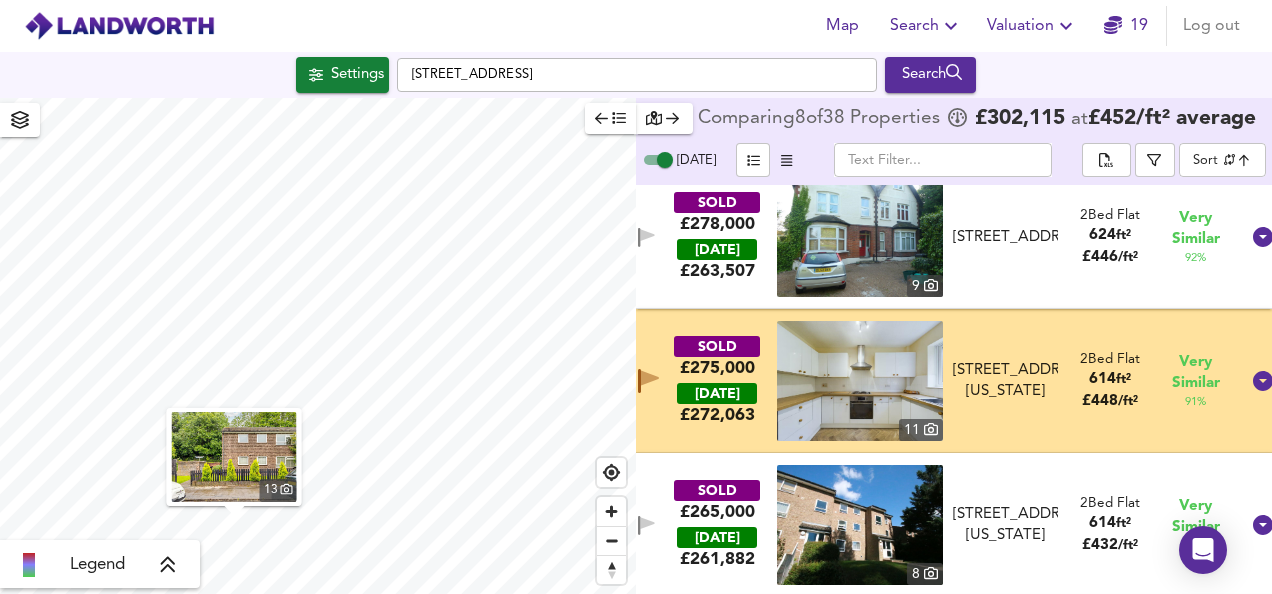 click on "SOLD £275,000   [DATE]  £ 272,063   [GEOGRAPHIC_DATA][STREET_ADDRESS][US_STATE][STREET_ADDRESS][US_STATE] 2  Bed   Flat 614 ft² £ 448 / ft²   Very Similar 91 %" at bounding box center [930, 381] 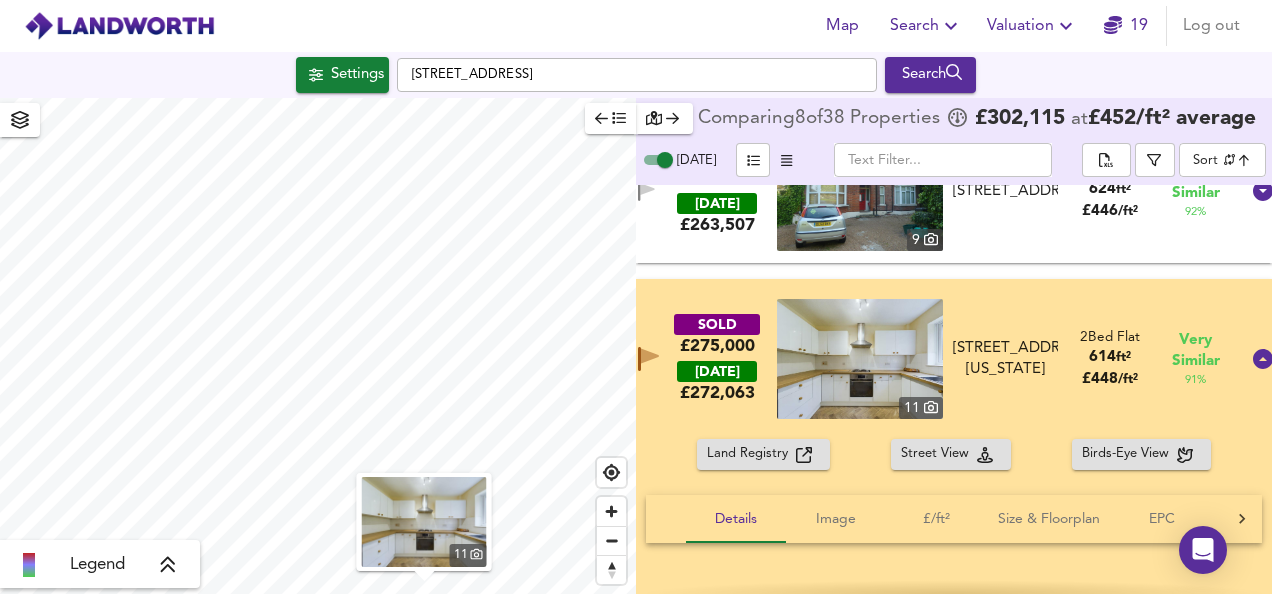 scroll, scrollTop: 143, scrollLeft: 0, axis: vertical 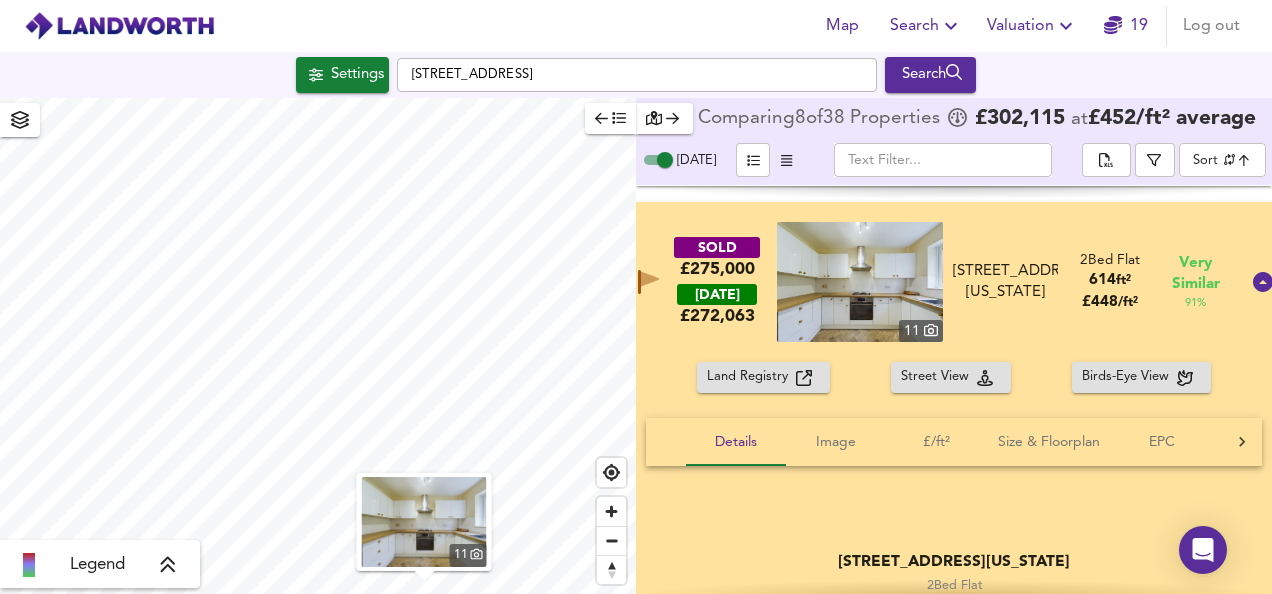 click at bounding box center [860, 282] 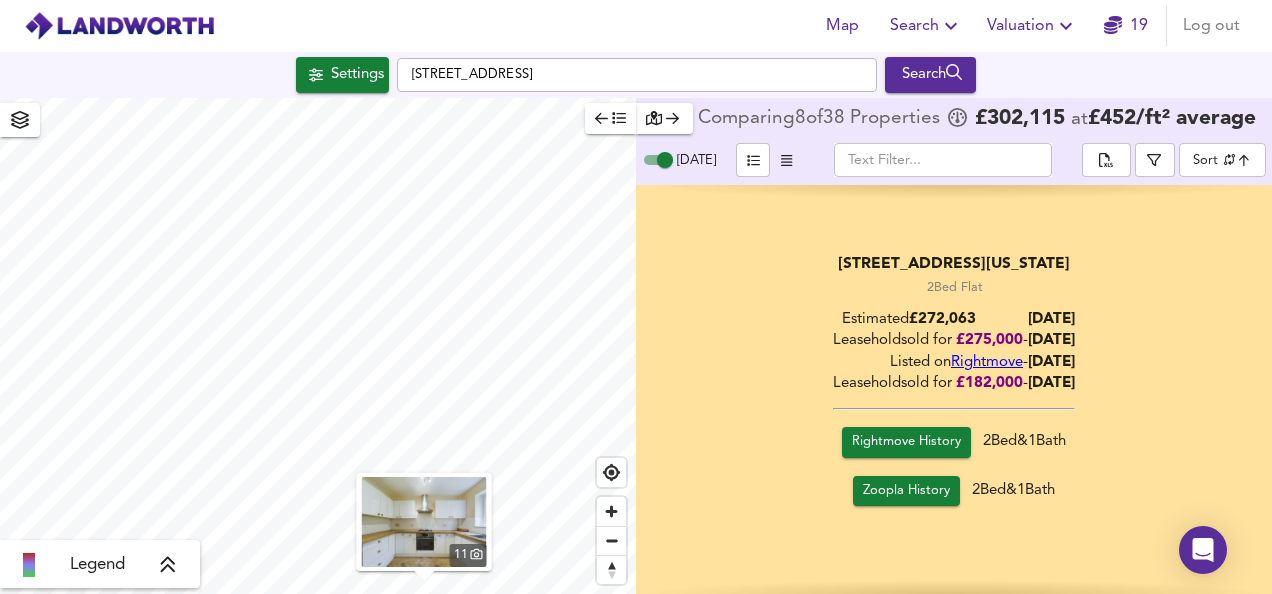 scroll, scrollTop: 0, scrollLeft: 0, axis: both 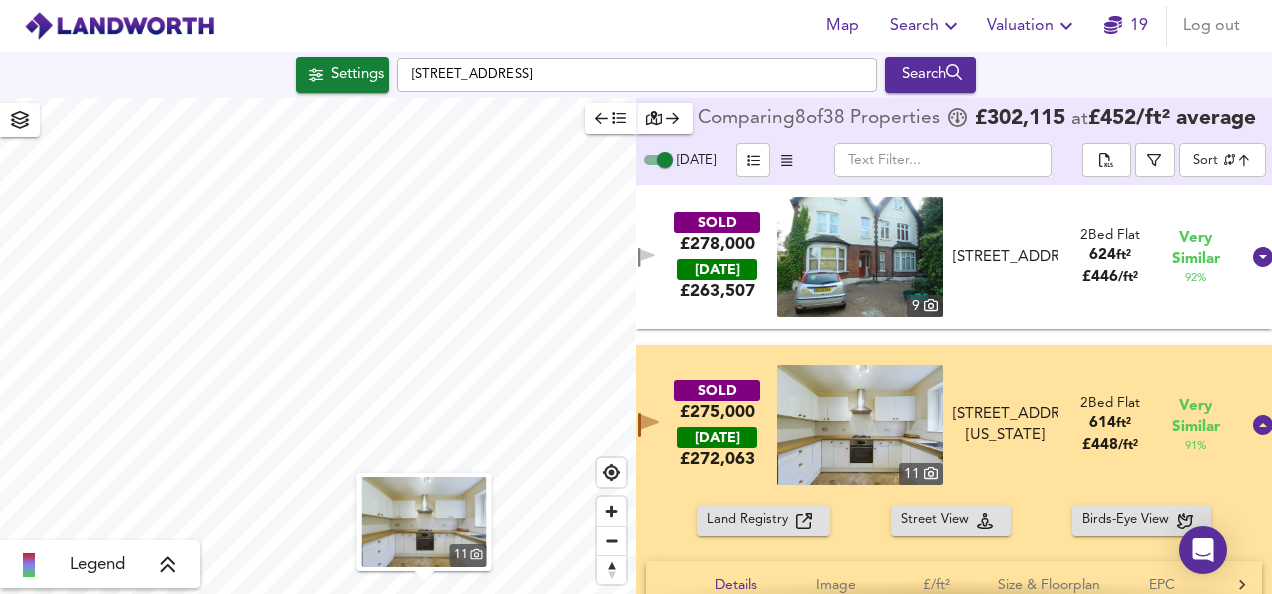 click on "SOLD £275,000   [DATE]  £ 272,063   [GEOGRAPHIC_DATA][STREET_ADDRESS][US_STATE][STREET_ADDRESS][US_STATE] 2  Bed   Flat 614 ft² £ 448 / ft²   Very Similar 91 %" at bounding box center [954, 425] 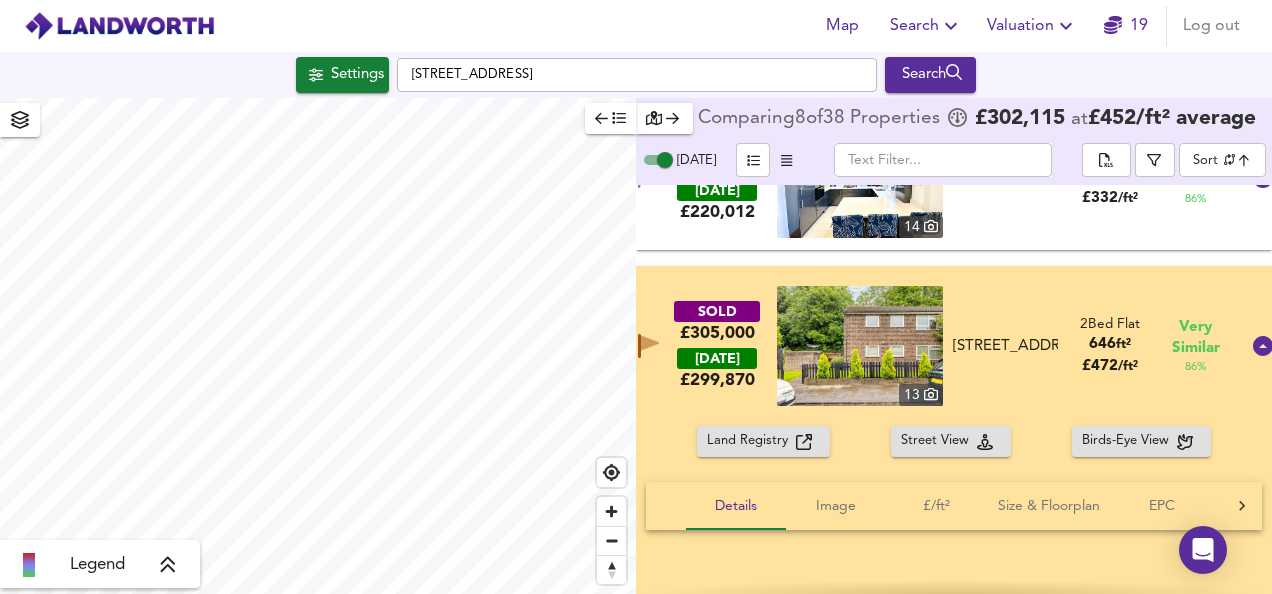 scroll, scrollTop: 1097, scrollLeft: 0, axis: vertical 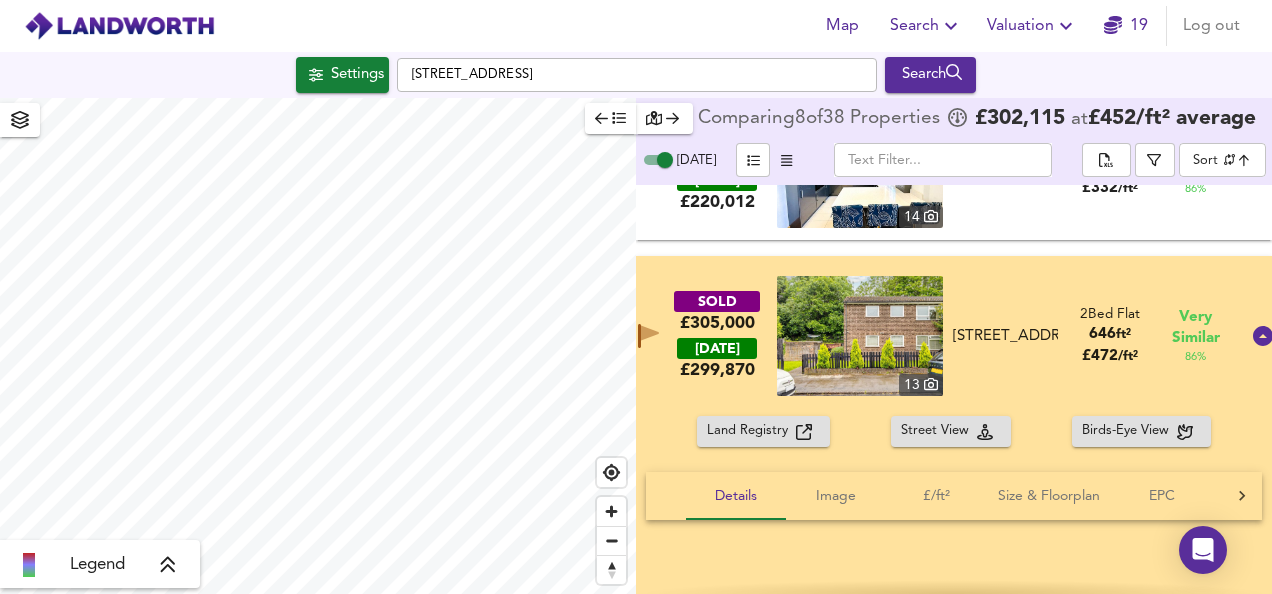 click on "SOLD £305,000   [DATE]  £ 299,870   [GEOGRAPHIC_DATA][STREET_ADDRESS] [STREET_ADDRESS] 2  Bed   Flat 646 ft² £ 472 / ft²   Very Similar 86 %" at bounding box center [954, 336] 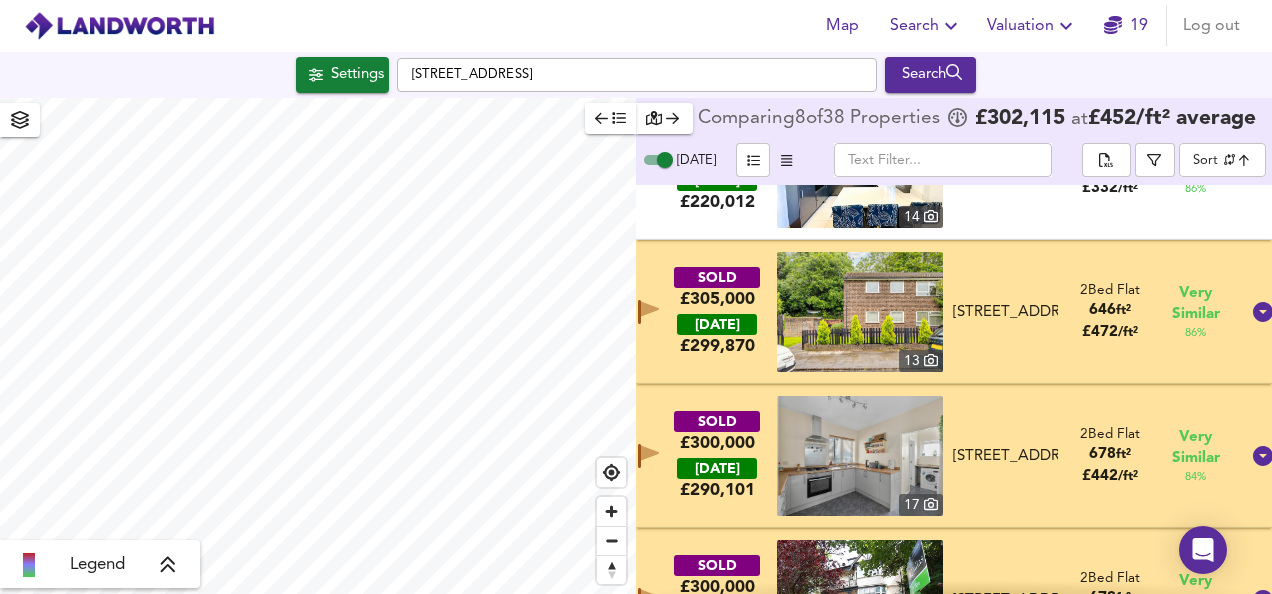 click at bounding box center (860, 312) 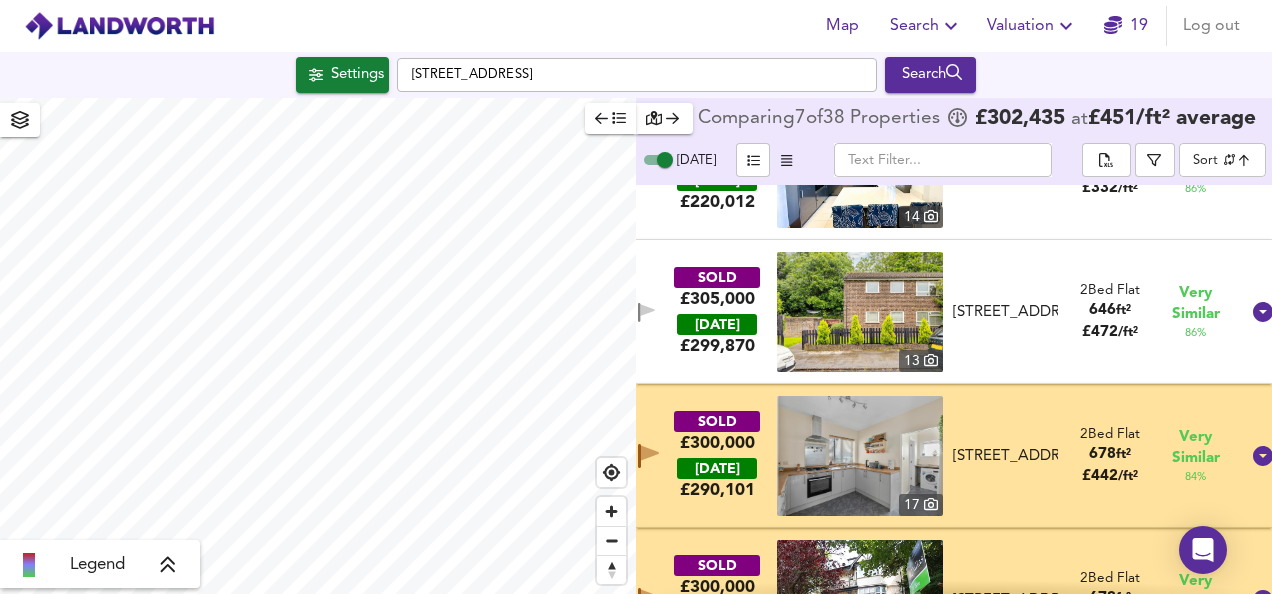 click 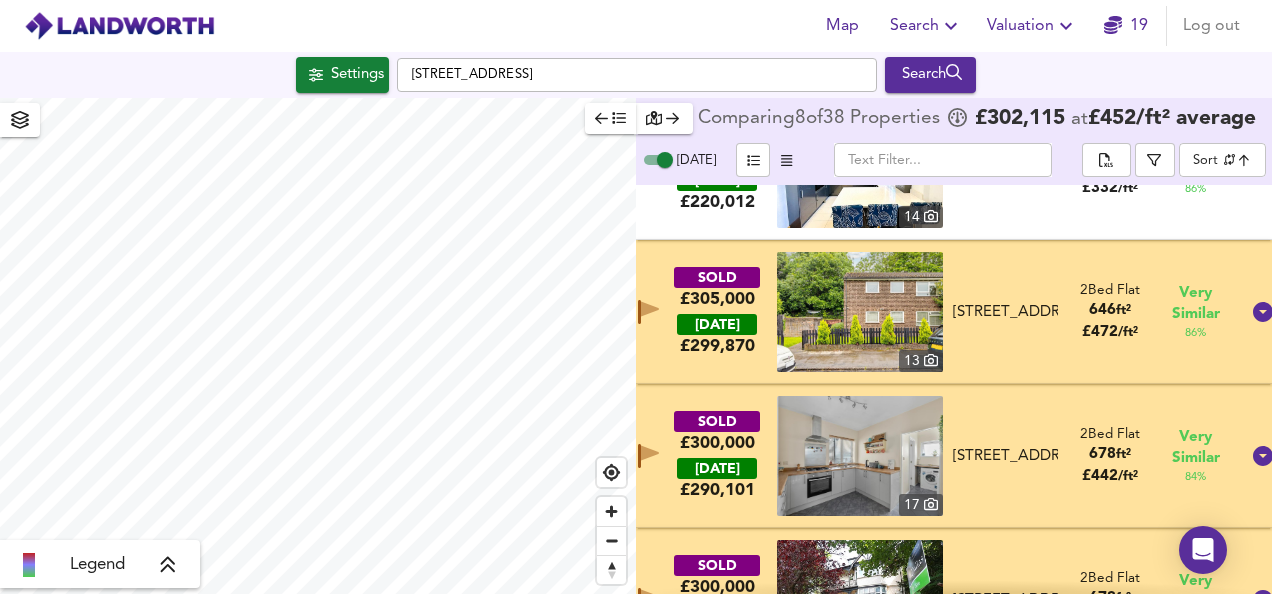 click on "SOLD £305,000   [DATE]  £ 299,870   [GEOGRAPHIC_DATA][STREET_ADDRESS] [STREET_ADDRESS] 2  Bed   Flat 646 ft² £ 472 / ft²   Very Similar 86 %" at bounding box center (930, 312) 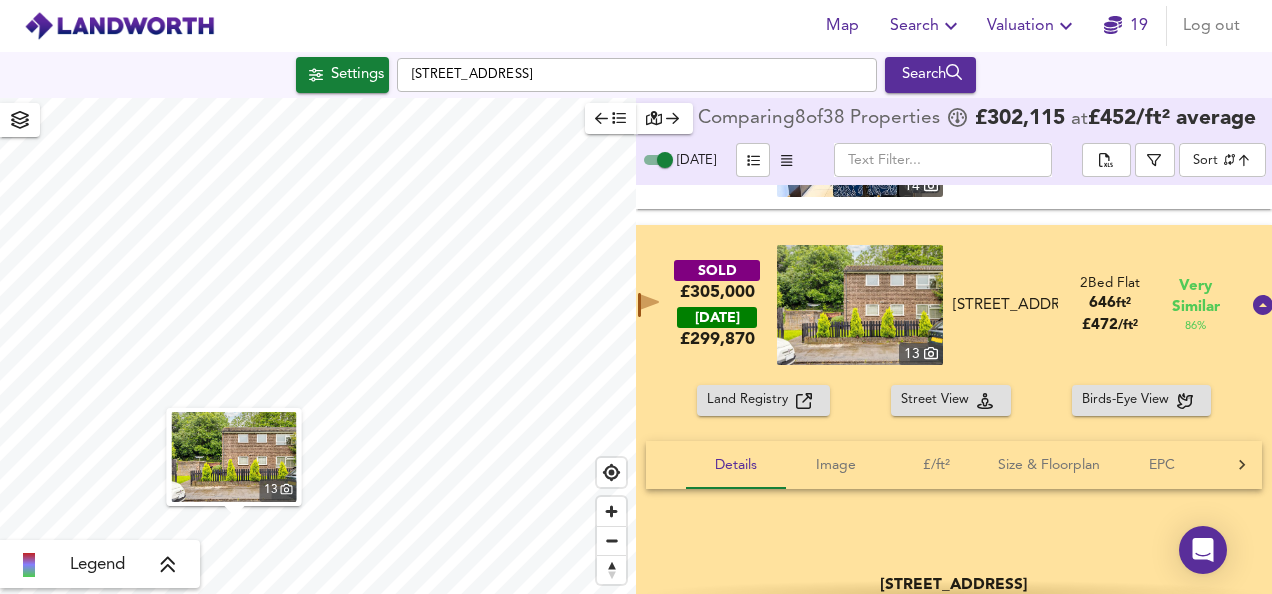 scroll, scrollTop: 1178, scrollLeft: 0, axis: vertical 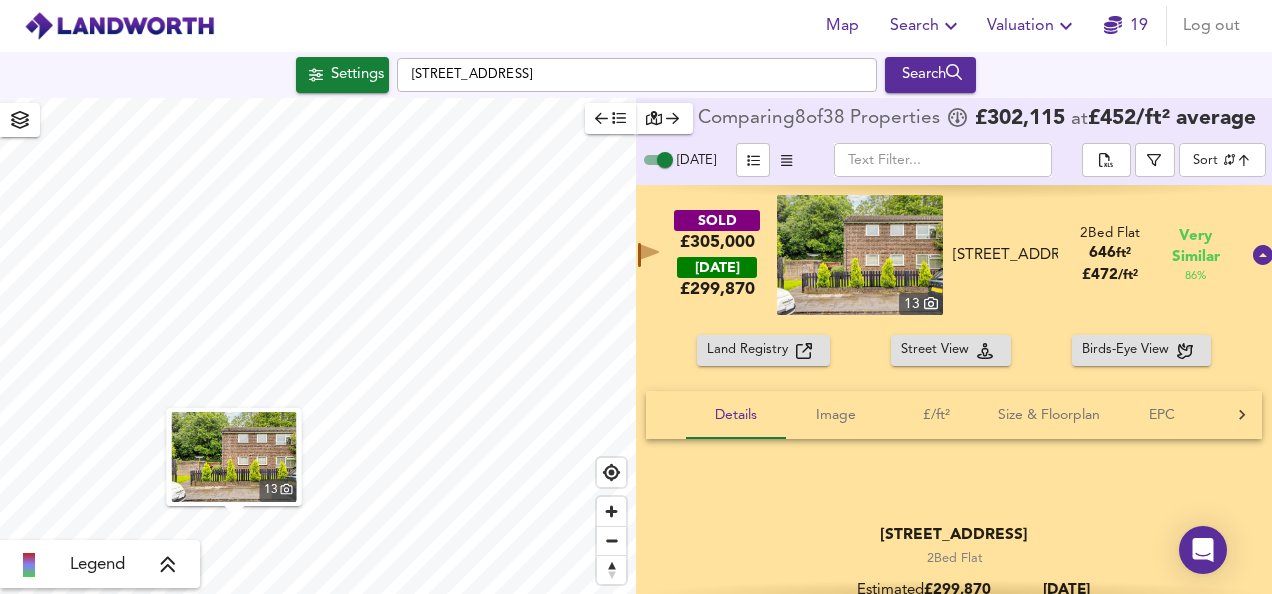 drag, startPoint x: 972, startPoint y: 226, endPoint x: 1093, endPoint y: 269, distance: 128.41339 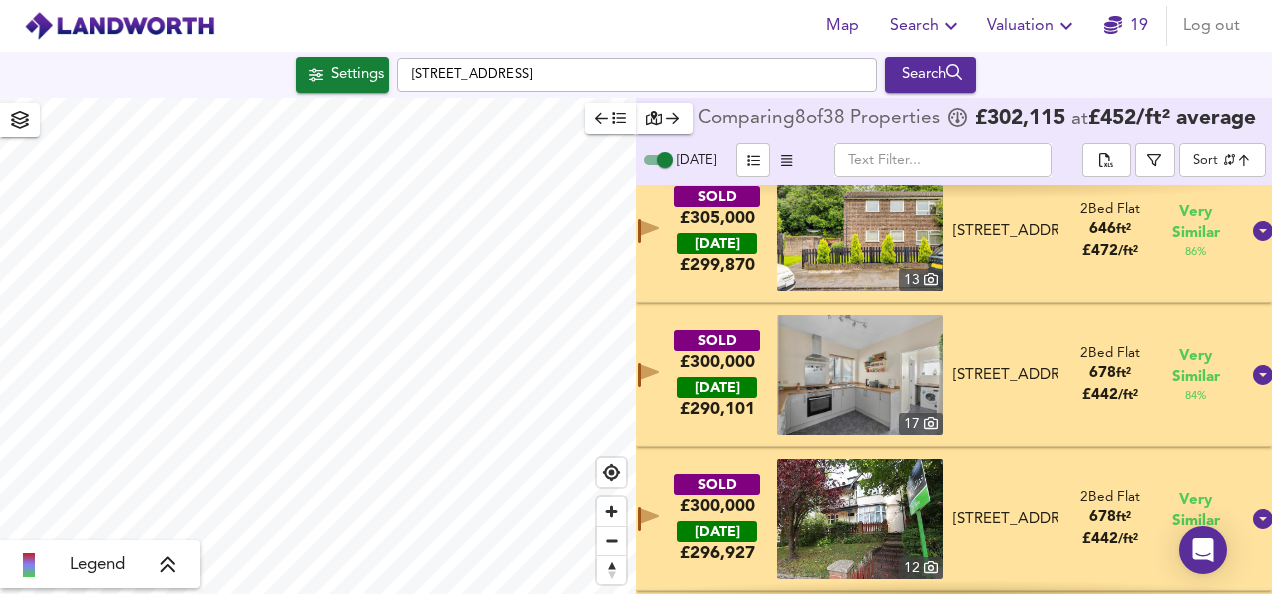 click on "SOLD £305,000   [DATE]  £ 299,870   [GEOGRAPHIC_DATA][STREET_ADDRESS] [STREET_ADDRESS] 2  Bed   Flat 646 ft² £ 472 / ft²   Very Similar 86 %" at bounding box center (930, 231) 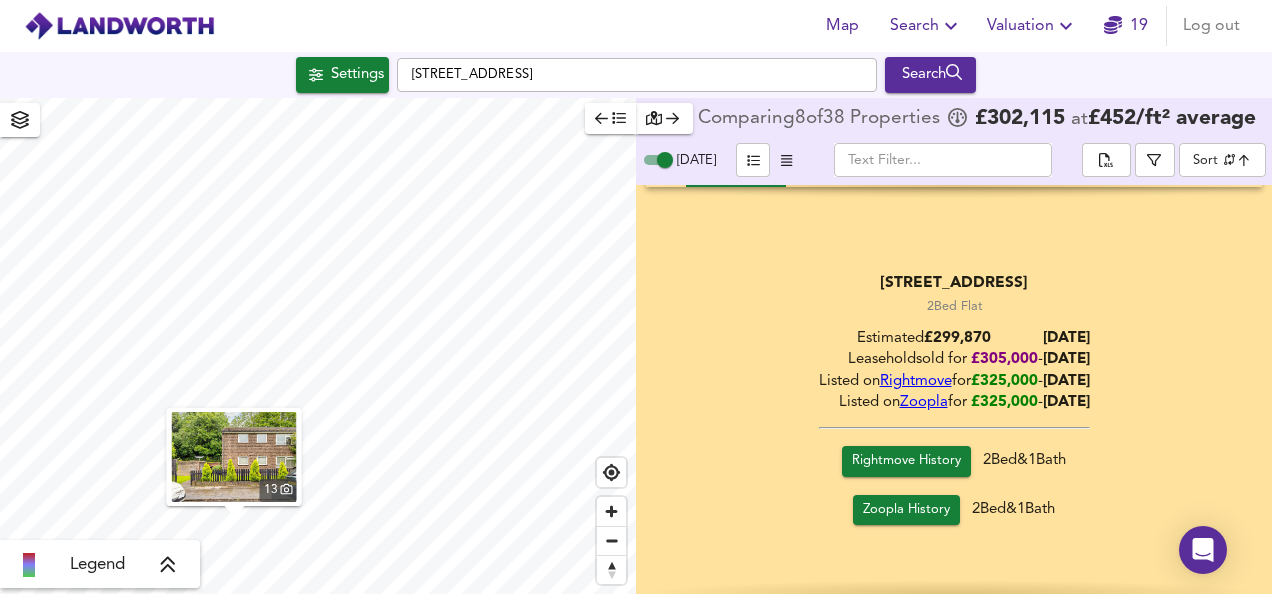 scroll, scrollTop: 1460, scrollLeft: 0, axis: vertical 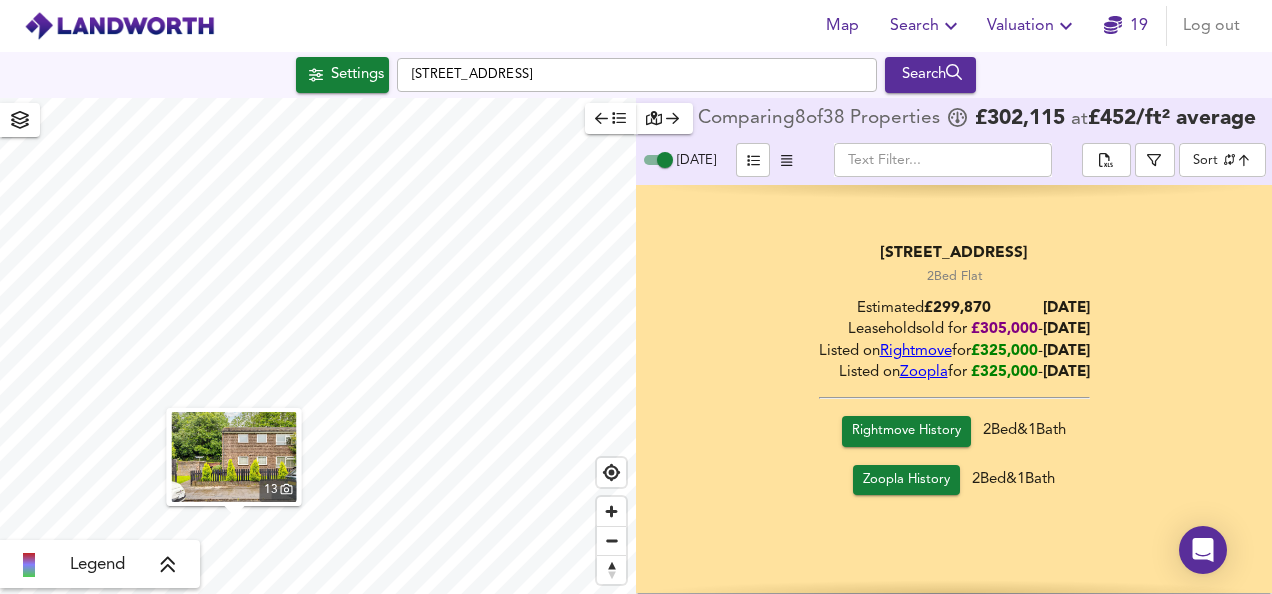 click on "[STREET_ADDRESS] 2  Bed   Flat Estimated   £ 299,870               [DATE] Leasehold  sold for   £ 305,000  -  [DATE] Listed on  Rightmove  for  £ 325,000  -  [DATE] Listed on  Zoopla  for   £325,000  -  [DATE] Rightmove History     2  Bed  &  1  Bath Zoopla History     2  Bed  &  1  Bath" at bounding box center (954, 372) 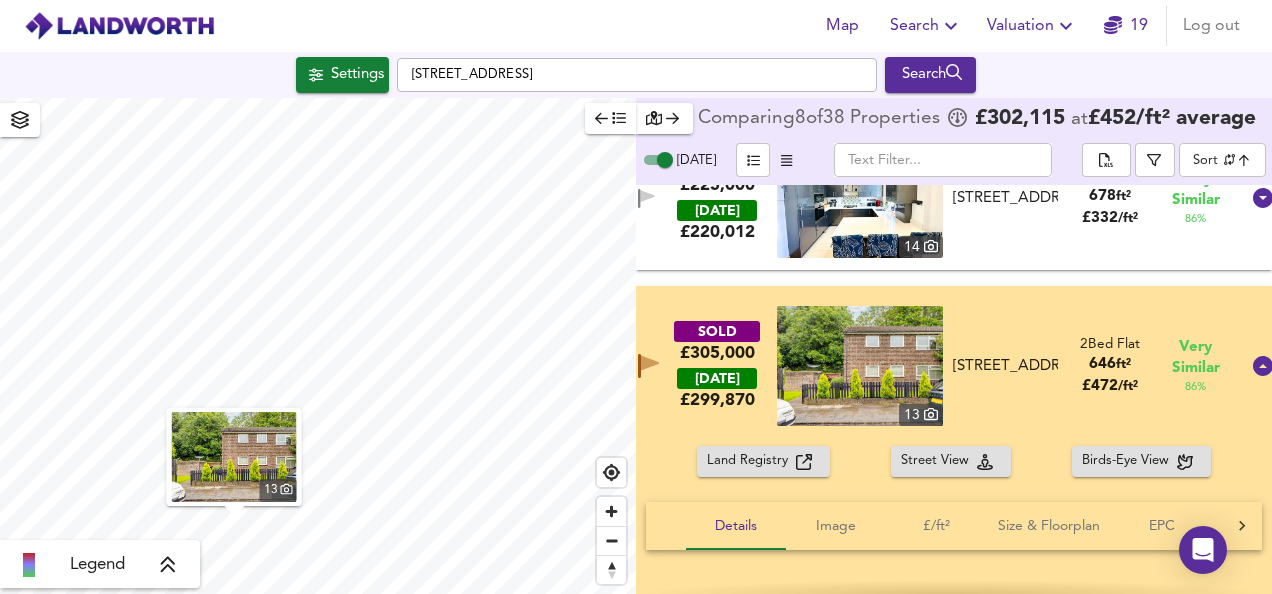 scroll, scrollTop: 1077, scrollLeft: 0, axis: vertical 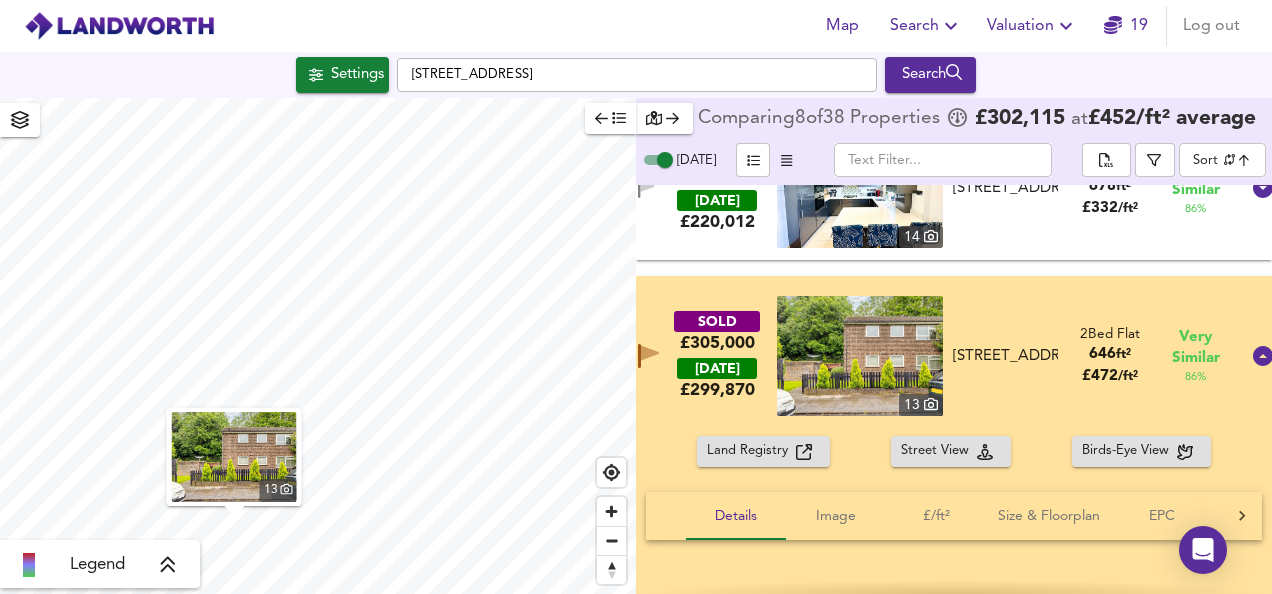 click on "SOLD £305,000   [DATE]  £ 299,870   [GEOGRAPHIC_DATA][STREET_ADDRESS] [STREET_ADDRESS] 2  Bed   Flat 646 ft² £ 472 / ft²   Very Similar 86 %" at bounding box center (930, 356) 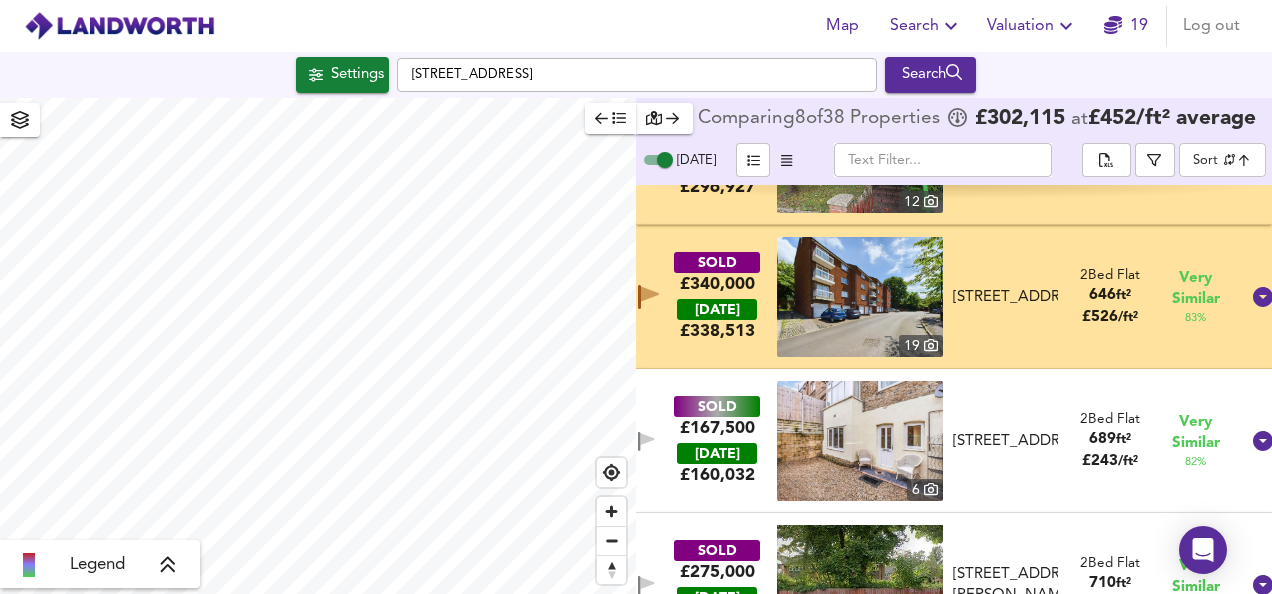 scroll, scrollTop: 1518, scrollLeft: 0, axis: vertical 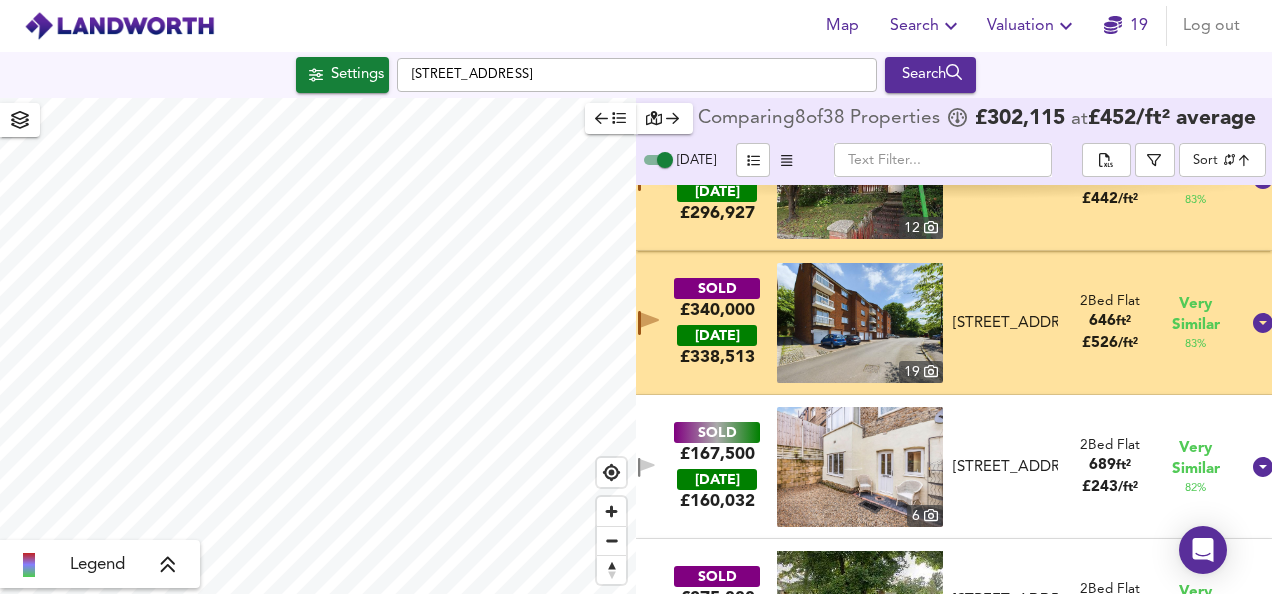 click on "SOLD £340,000   [DATE]  £ 338,513   19     [STREET_ADDRESS] 2  Bed   Flat 646 ft² £ 526 / ft²   Very Similar 83 %" at bounding box center [930, 323] 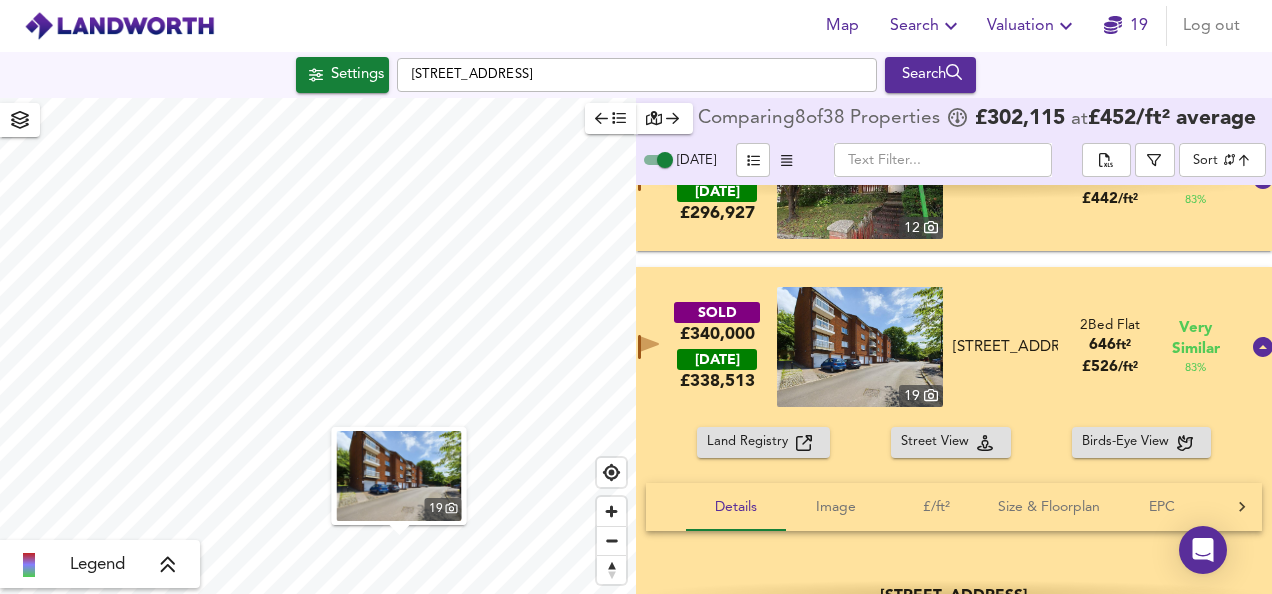 click on "SOLD £340,000   [DATE]  £ 338,513   19     [STREET_ADDRESS] 2  Bed   Flat 646 ft² £ 526 / ft²   Very Similar 83 %" at bounding box center (954, 347) 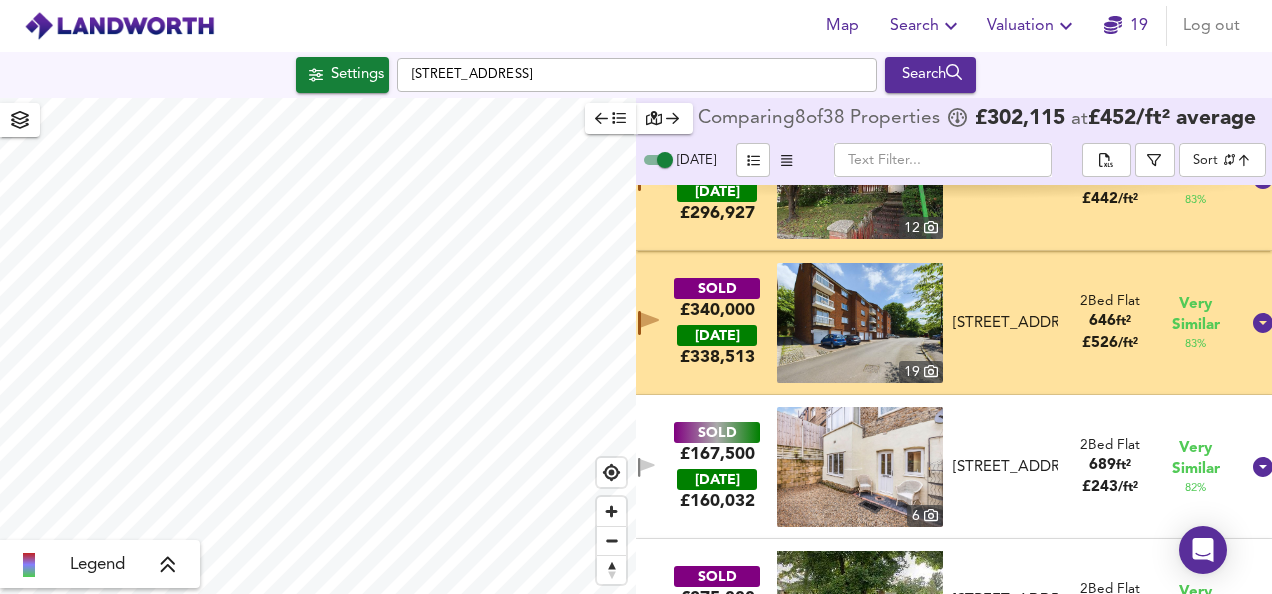 click on "SOLD £340,000   [DATE]  £ 338,513   19     [STREET_ADDRESS] 2  Bed   Flat 646 ft² £ 526 / ft²   Very Similar 83 %" at bounding box center [930, 323] 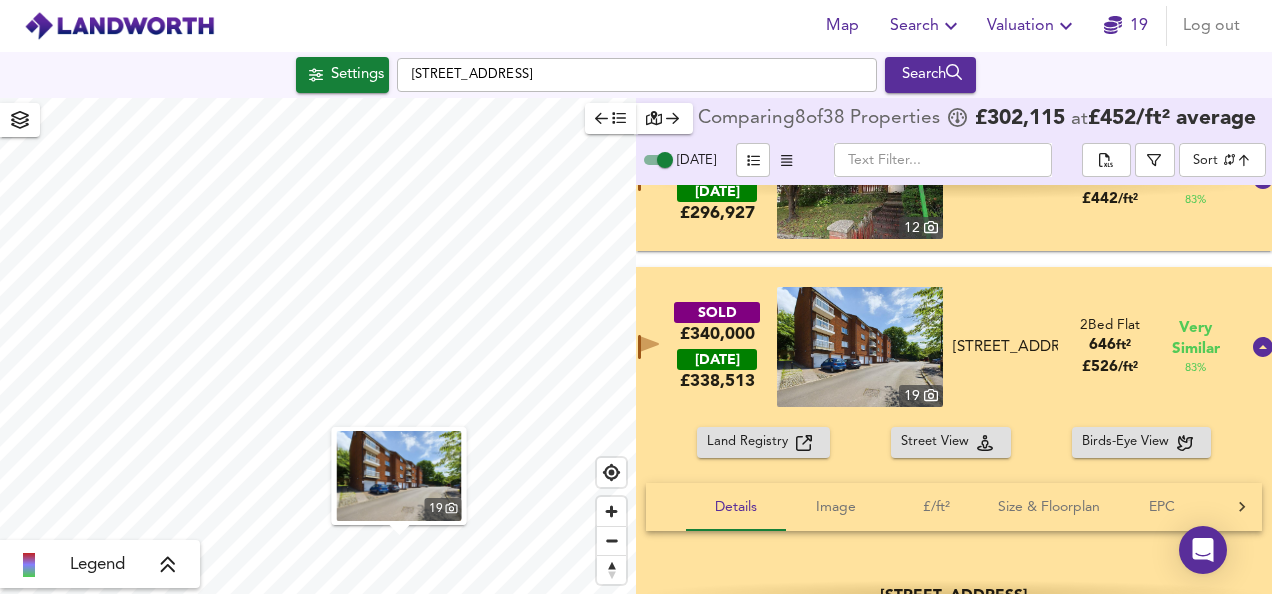 click on "SOLD £340,000   [DATE]  £ 338,513   19     [STREET_ADDRESS] 2  Bed   Flat 646 ft² £ 526 / ft²   Very Similar 83 %" at bounding box center (954, 347) 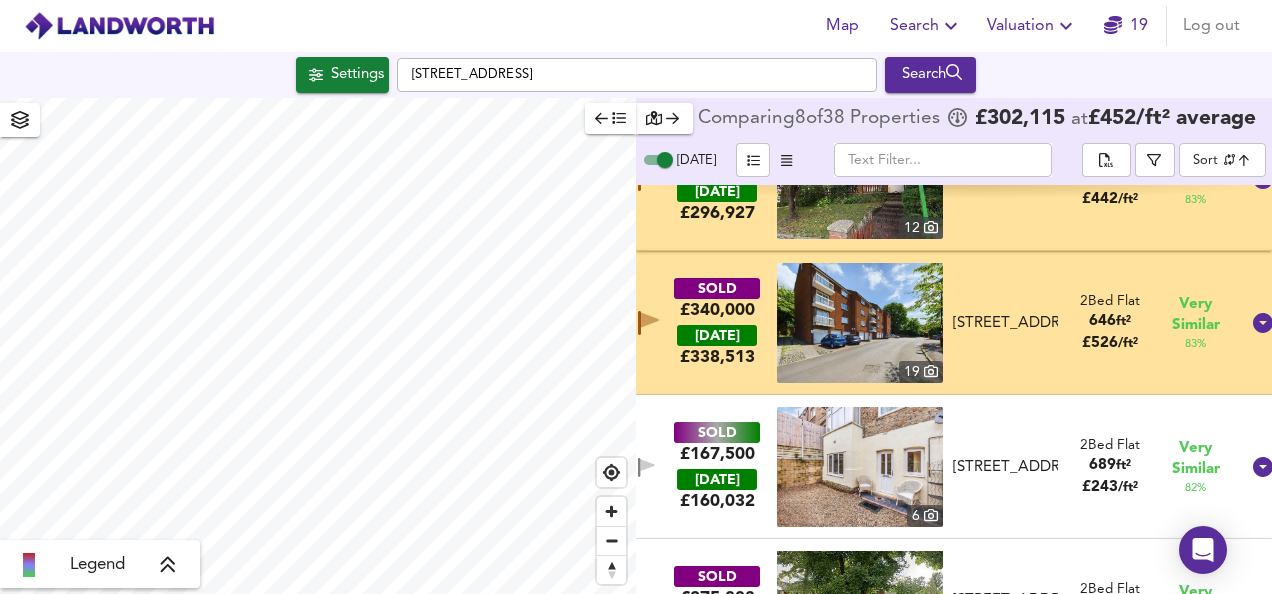 click on "SOLD £340,000   [DATE]  £ 338,513   19     [STREET_ADDRESS] 2  Bed   Flat 646 ft² £ 526 / ft²   Very Similar 83 %" at bounding box center (930, 323) 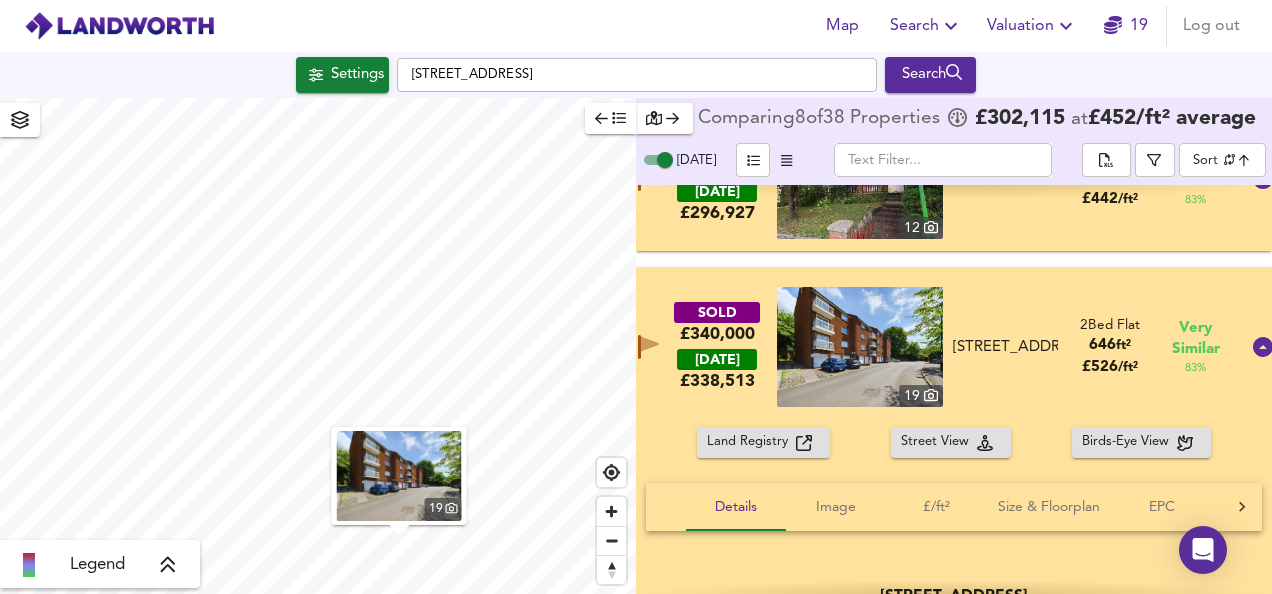 click on "SOLD £340,000   [DATE]  £ 338,513   19     [STREET_ADDRESS] 2  Bed   Flat 646 ft² £ 526 / ft²   Very Similar 83 %" at bounding box center [954, 347] 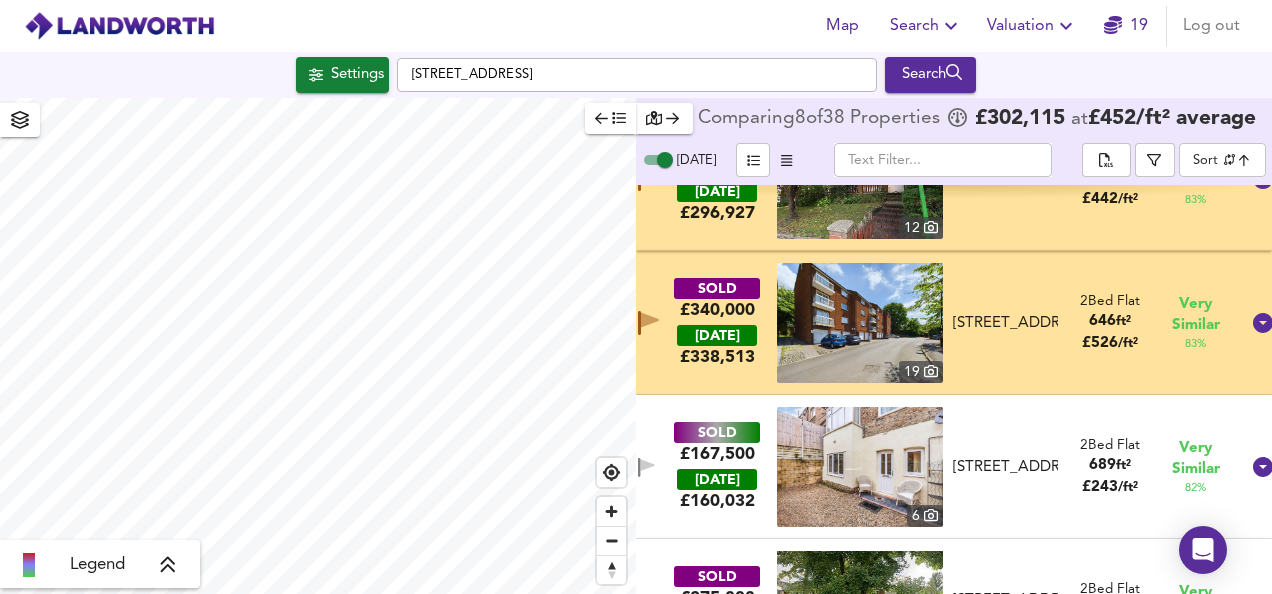 click on "SOLD £340,000   [DATE]  £ 338,513   19     [STREET_ADDRESS] 2  Bed   Flat 646 ft² £ 526 / ft²   Very Similar 83 %" at bounding box center [930, 323] 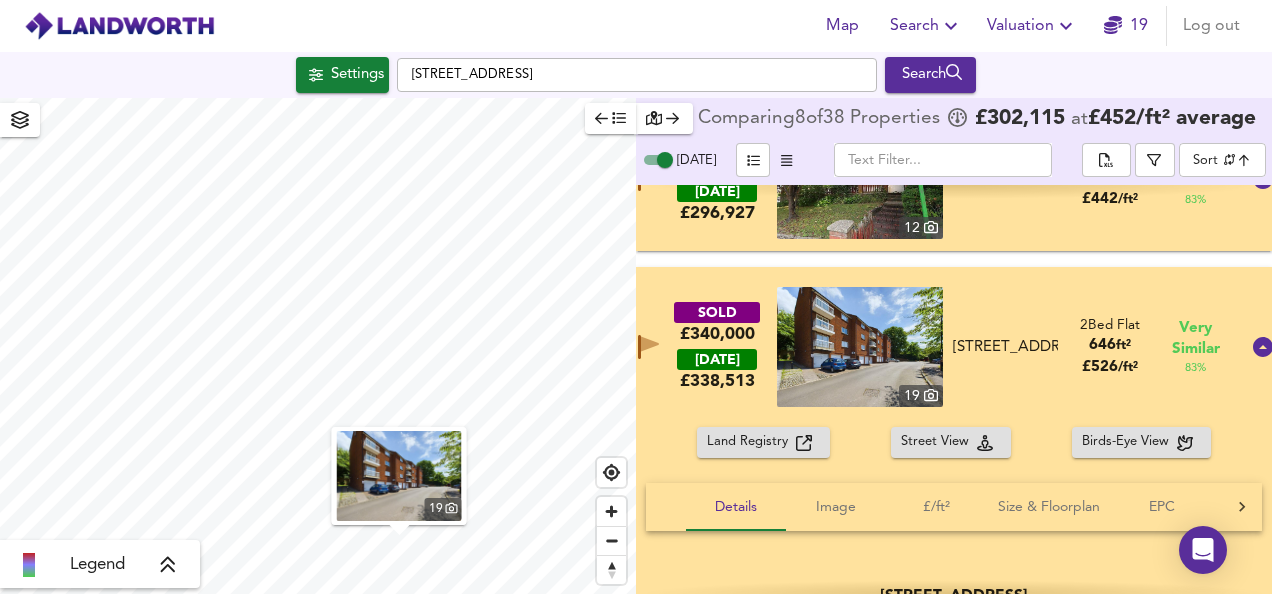 click on "SOLD £340,000   [DATE]  £ 338,513   19     [STREET_ADDRESS] 2  Bed   Flat 646 ft² £ 526 / ft²   Very Similar 83 %" at bounding box center [954, 347] 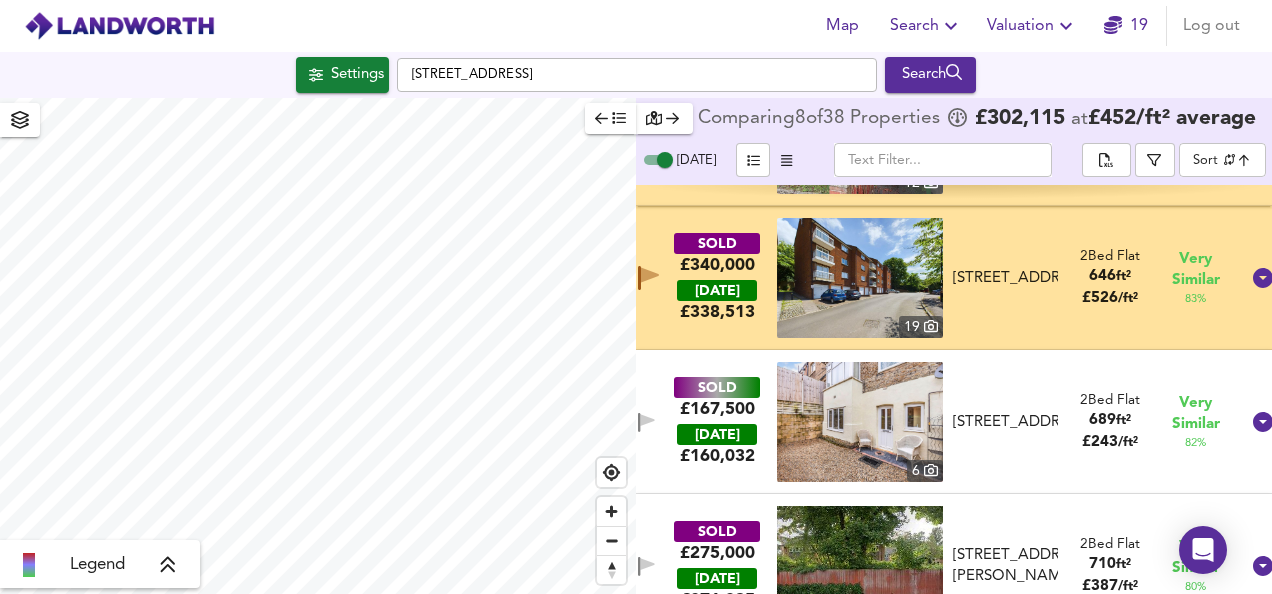 scroll, scrollTop: 1581, scrollLeft: 0, axis: vertical 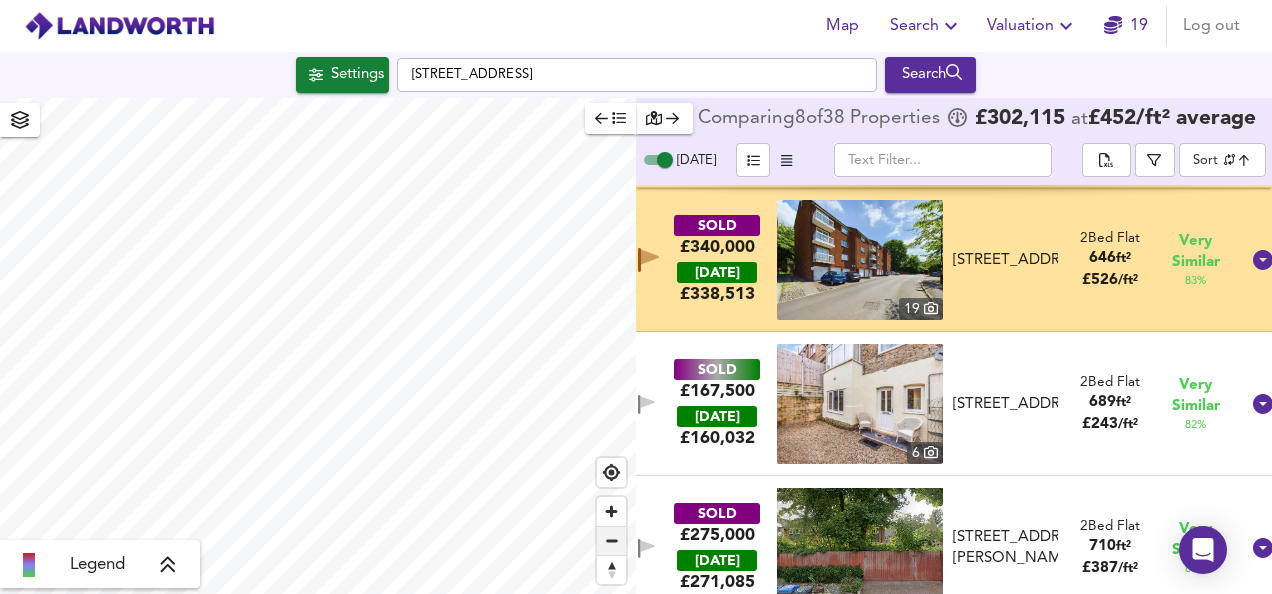 click at bounding box center (611, 541) 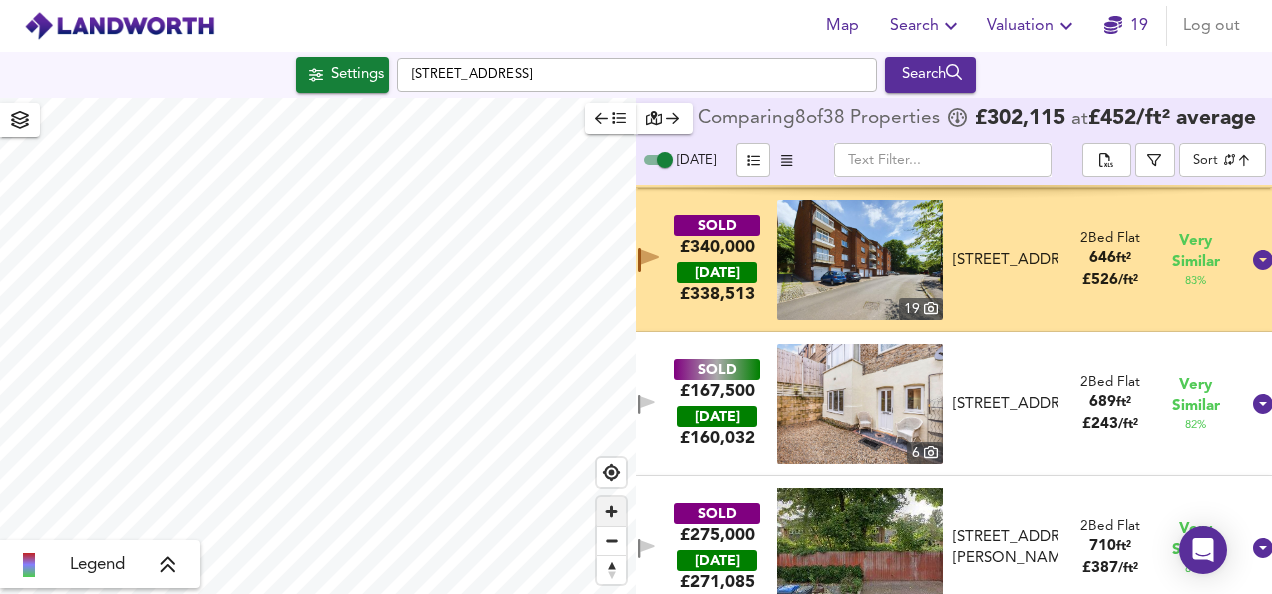 click at bounding box center (611, 511) 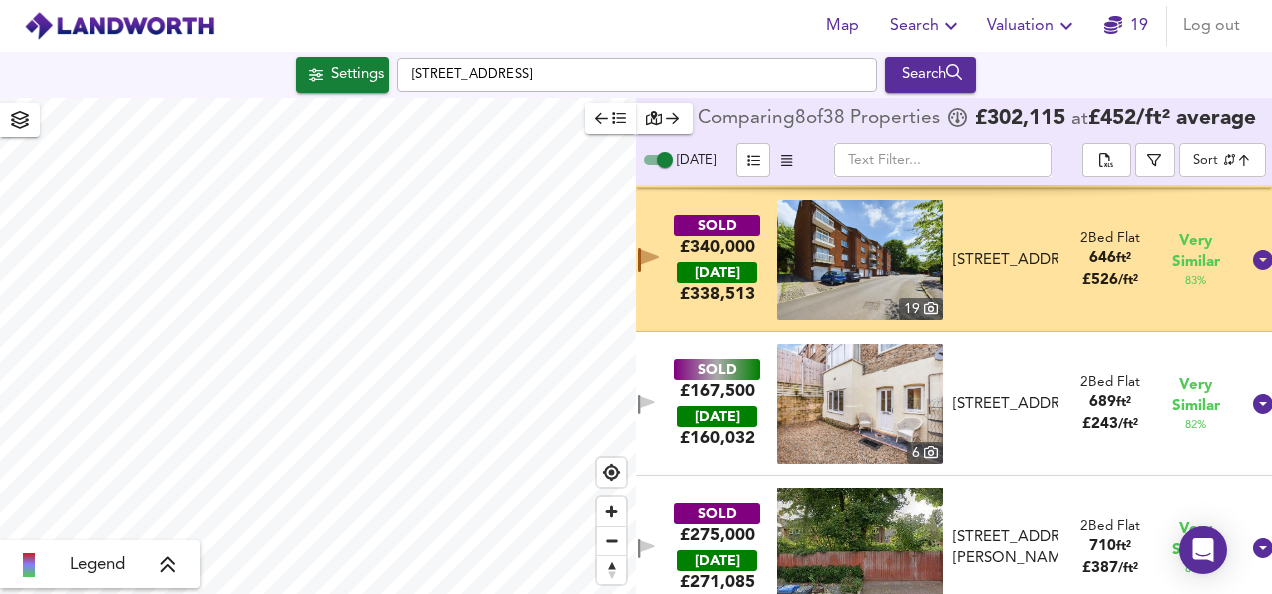 click on "SOLD £340,000   [DATE]  £ 338,513   19     [STREET_ADDRESS] 2  Bed   Flat 646 ft² £ 526 / ft²   Very Similar 83 %" at bounding box center [930, 260] 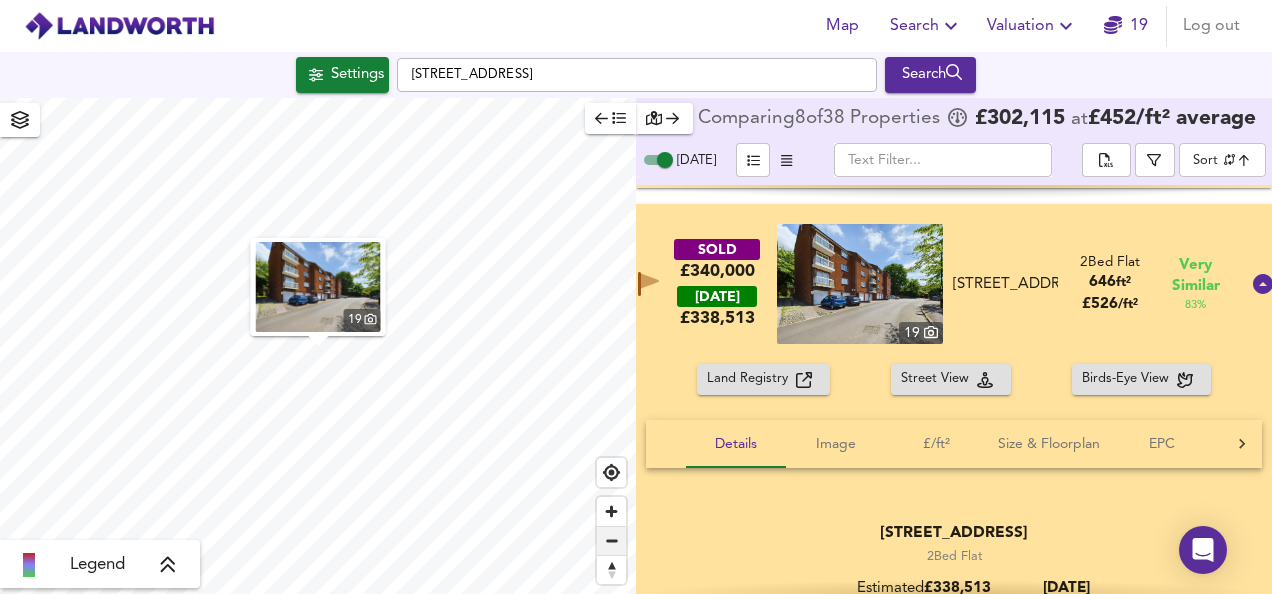 click at bounding box center [611, 541] 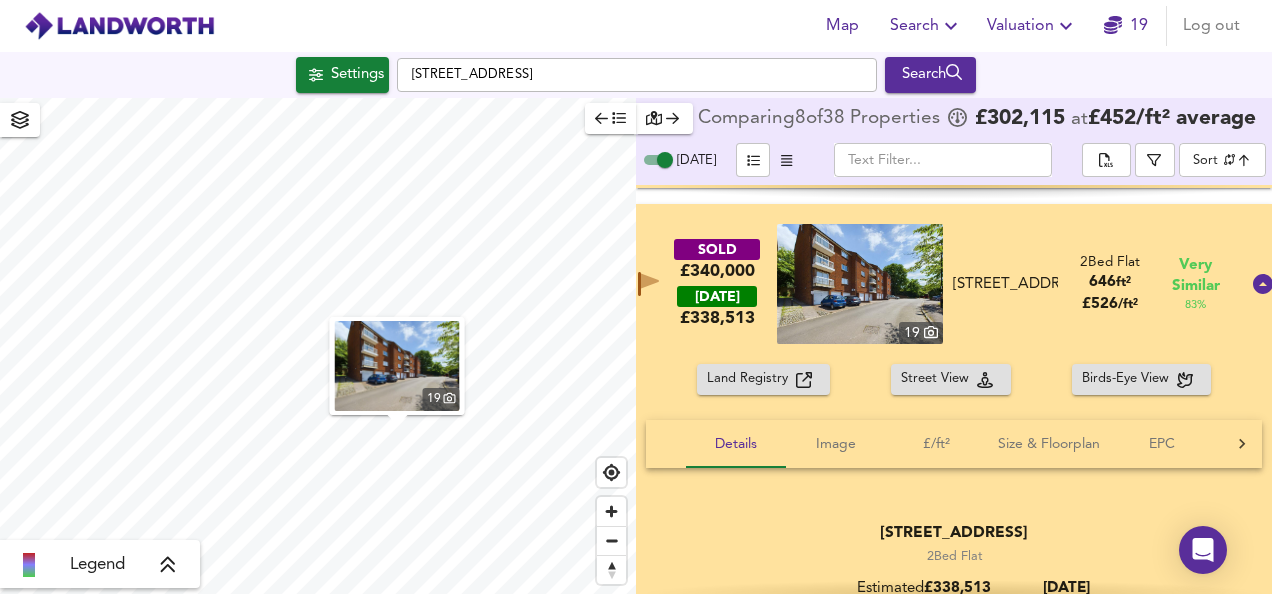 click at bounding box center (860, 284) 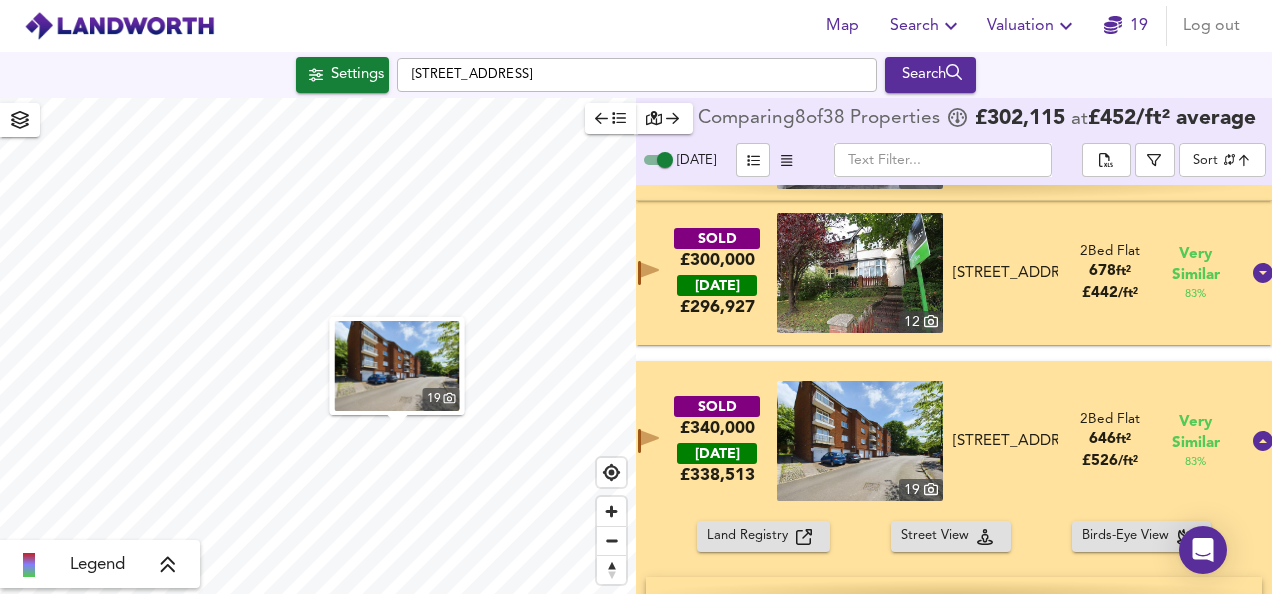 scroll, scrollTop: 1394, scrollLeft: 0, axis: vertical 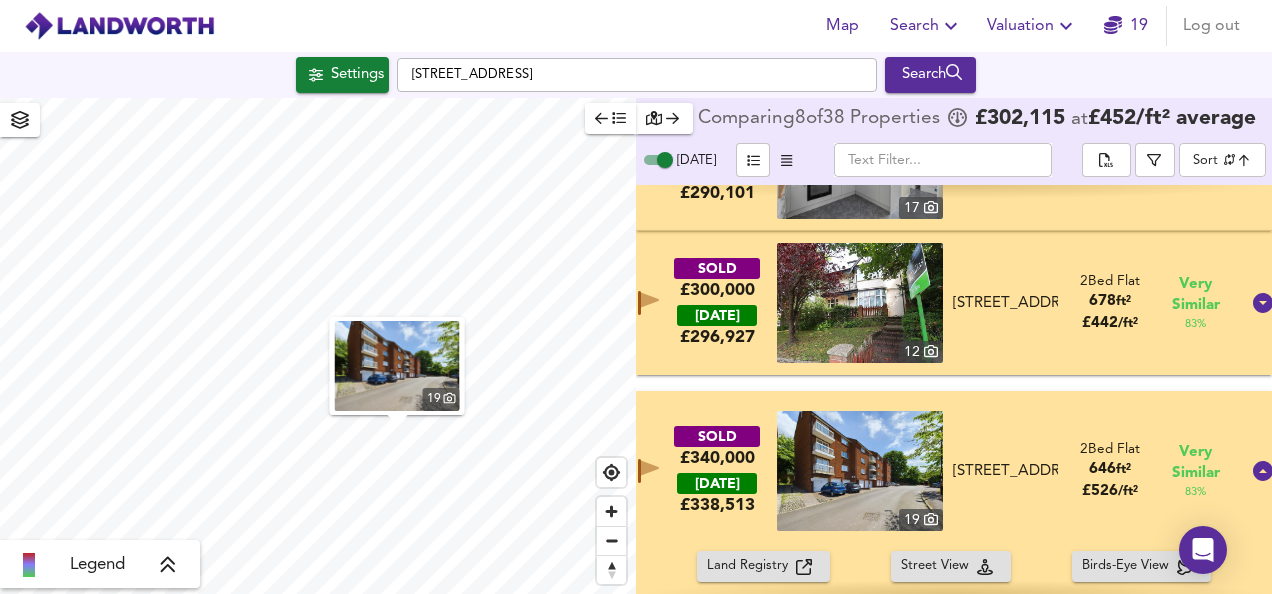 click at bounding box center (860, 471) 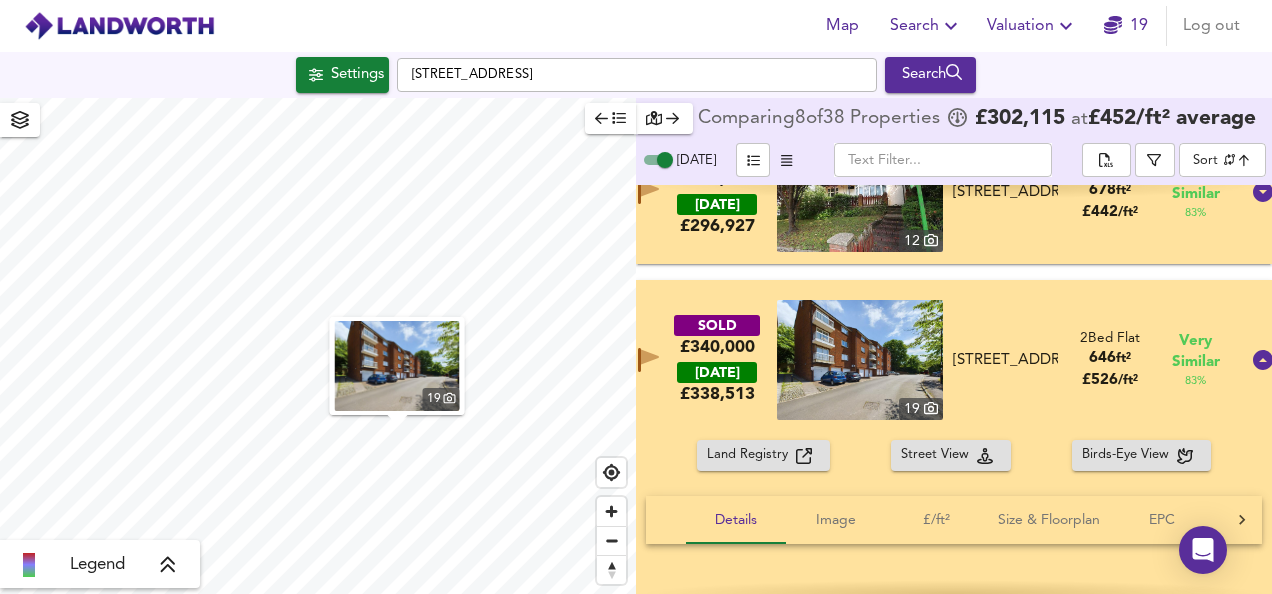 scroll, scrollTop: 1514, scrollLeft: 0, axis: vertical 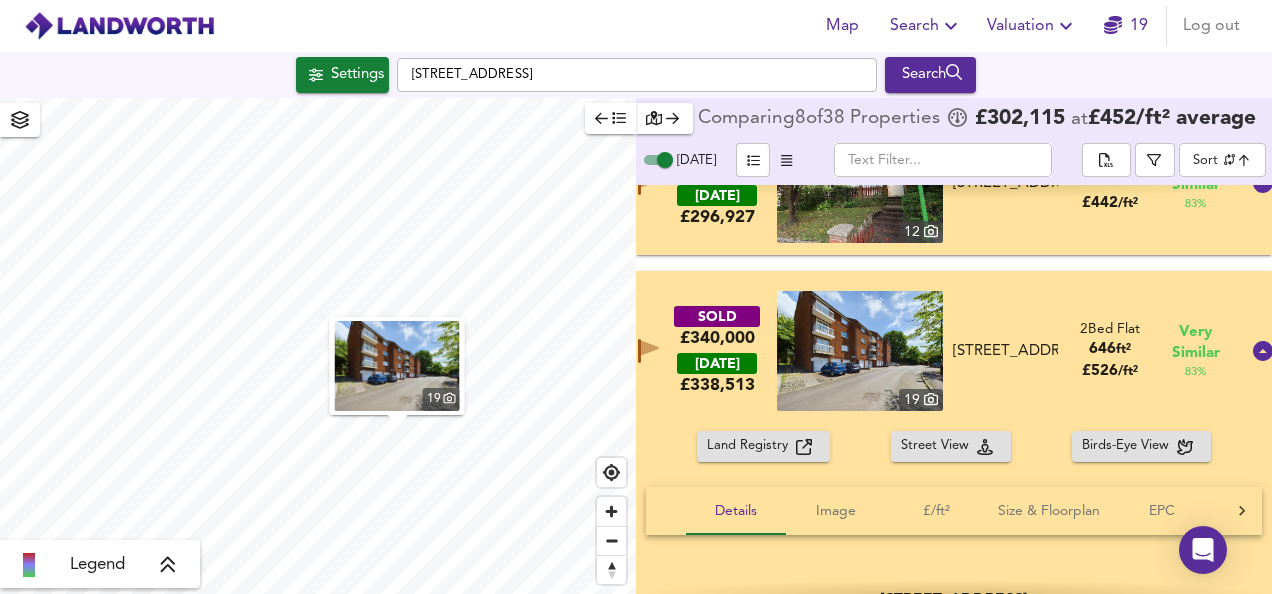 click on "SOLD £340,000   [DATE]  £ 338,513   19     [STREET_ADDRESS] 2  Bed   Flat 646 ft² £ 526 / ft²   Very Similar 83 %" at bounding box center (930, 351) 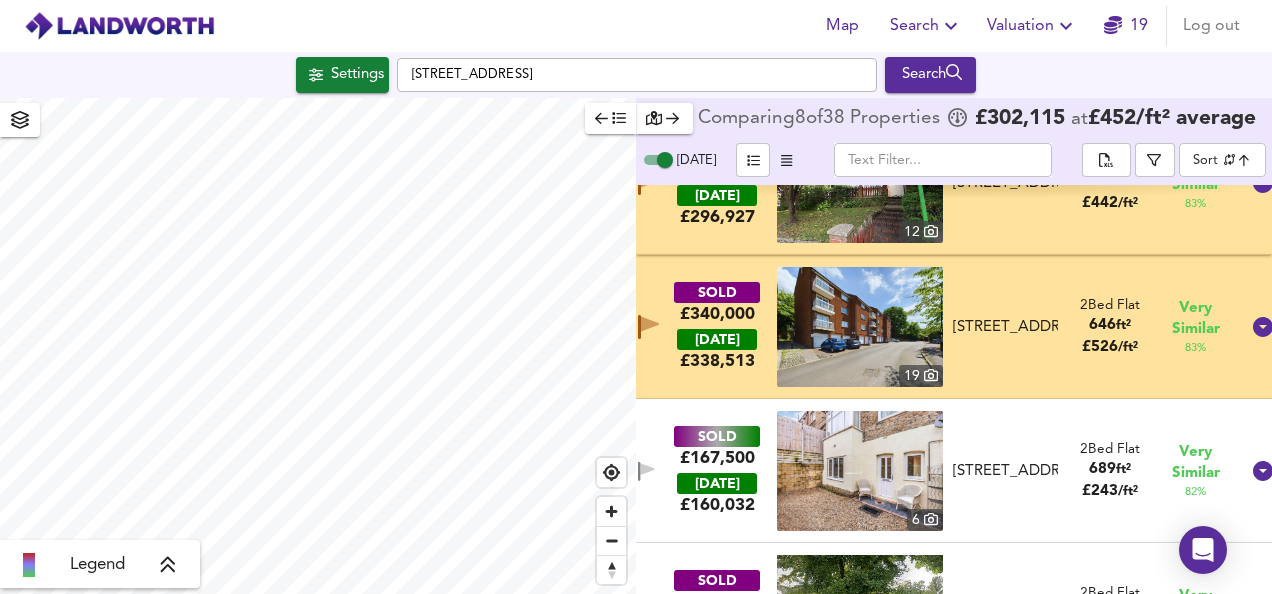 click on "SOLD £340,000   [DATE]  £ 338,513   19     [STREET_ADDRESS] 2  Bed   Flat 646 ft² £ 526 / ft²   Very Similar 83 %" at bounding box center [930, 327] 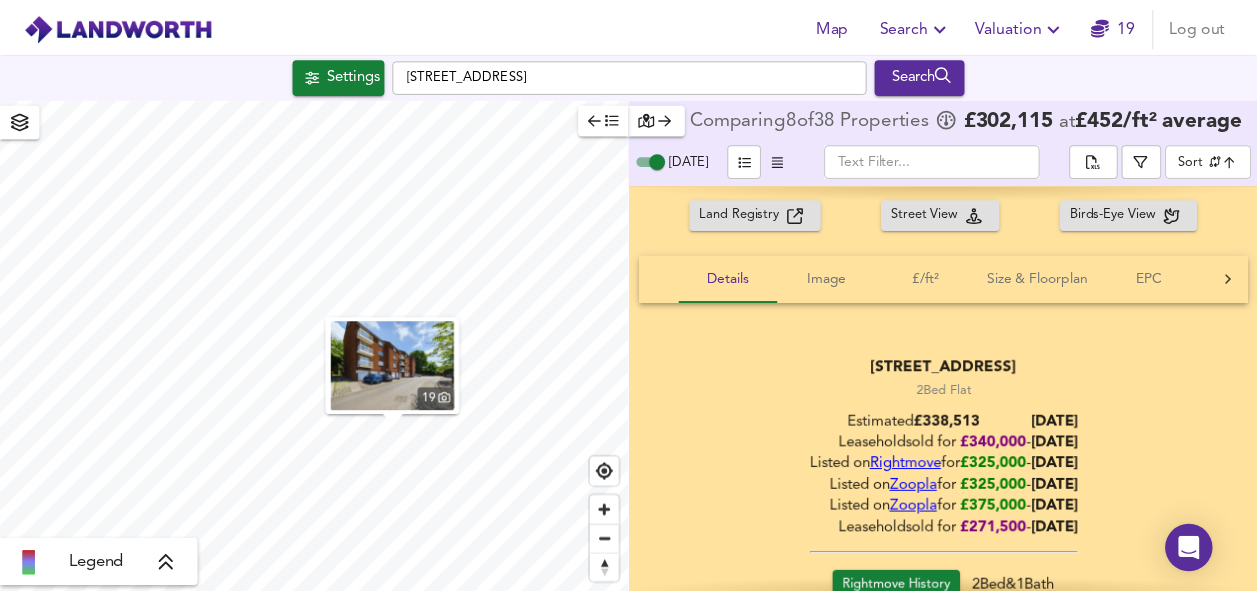 scroll, scrollTop: 1756, scrollLeft: 0, axis: vertical 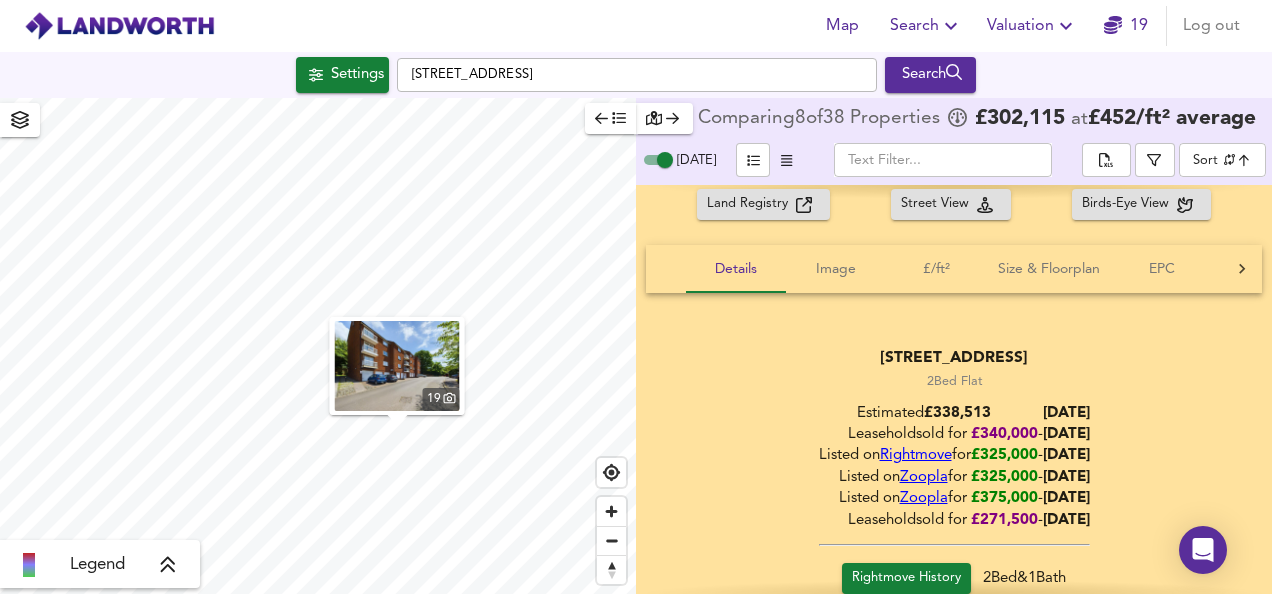 click on "Valuation" at bounding box center [1032, 26] 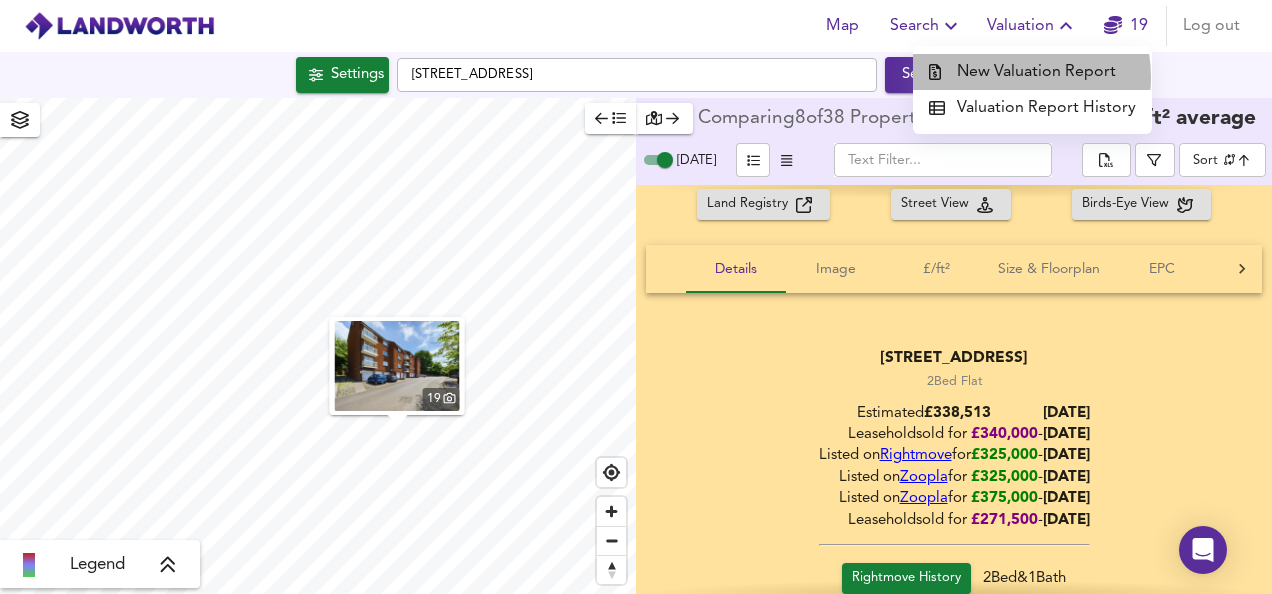 click on "New Valuation Report" at bounding box center [1032, 72] 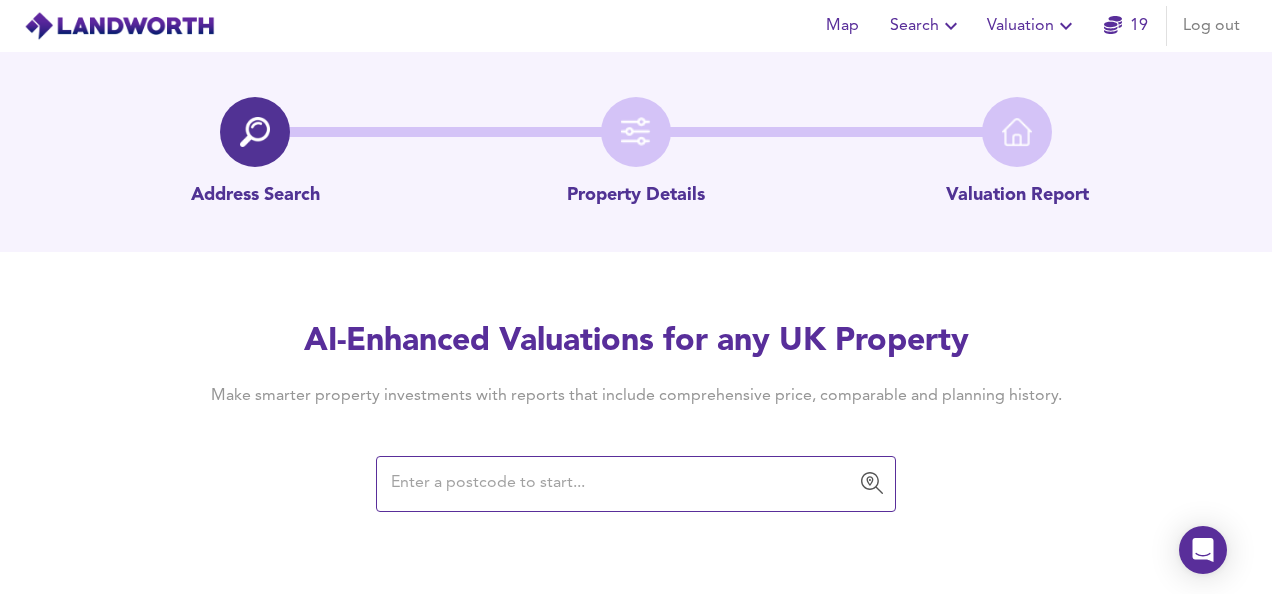 click at bounding box center [621, 484] 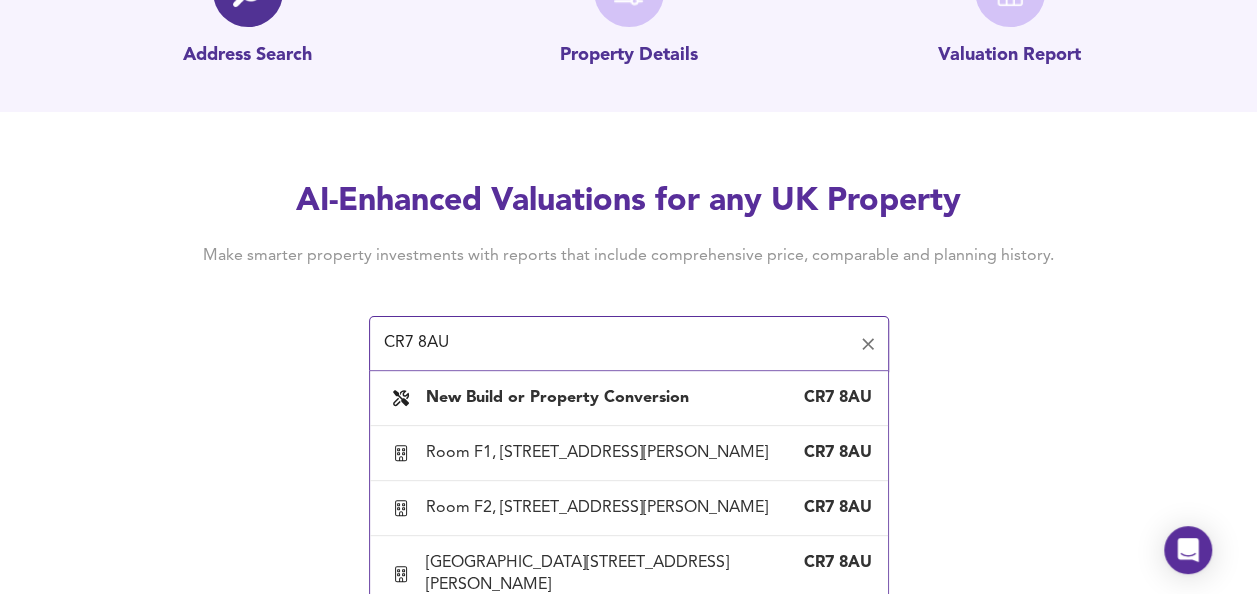 scroll, scrollTop: 154, scrollLeft: 0, axis: vertical 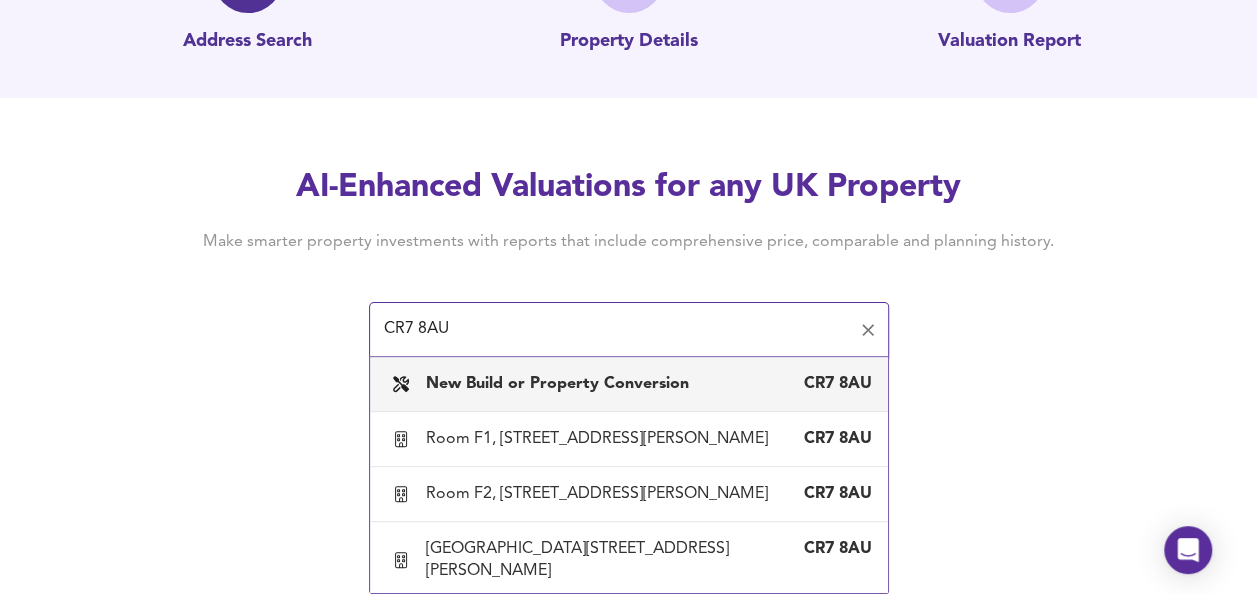 click on "Map Search Valuation    19 Log out Address Search Property Details Valuation Report AI-Enhanced Valuations for any UK Property Make smarter property investments with reports that include comprehensive price, comparable and planning history. [GEOGRAPHIC_DATA] ​ New Build or Property Conversion    [GEOGRAPHIC_DATA][STREET_ADDRESS][PERSON_NAME][STREET_ADDRESS][PERSON_NAME][STREET_ADDRESS][PERSON_NAME][STREET_ADDRESS][PERSON_NAME][STREET_ADDRESS][PERSON_NAME] [STREET_ADDRESS][PERSON_NAME] [STREET_ADDRESS][PERSON_NAME] [STREET_ADDRESS][GEOGRAPHIC_DATA][PERSON_NAME][STREET_ADDRESS][PERSON_NAME] [STREET_ADDRESS][PERSON_NAME] [STREET_ADDRESS][PERSON_NAME] [STREET_ADDRESS][PERSON_NAME]" at bounding box center [628, 143] 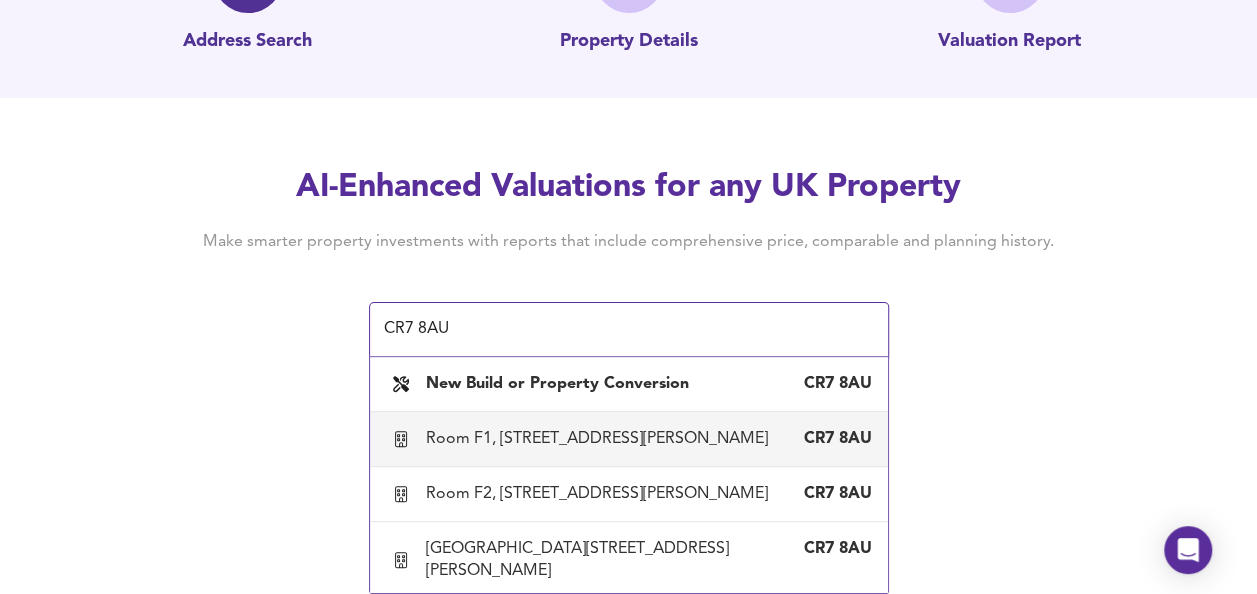 click on "Room F1, [STREET_ADDRESS][PERSON_NAME]" at bounding box center [601, 439] 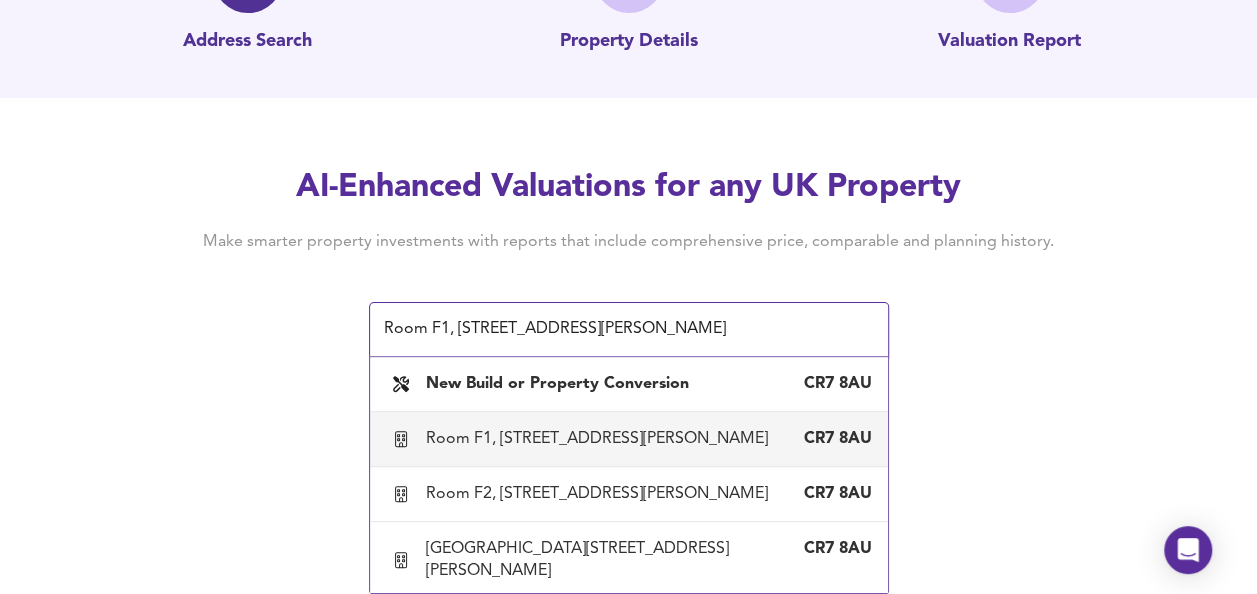scroll, scrollTop: 0, scrollLeft: 0, axis: both 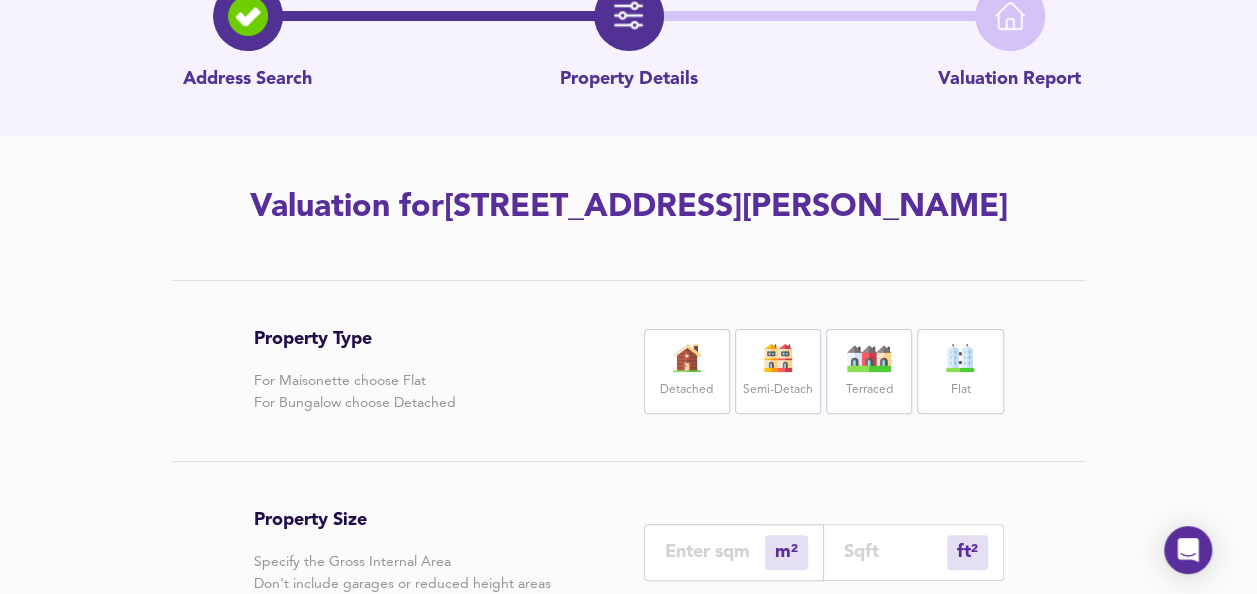 click on "Flat" at bounding box center (960, 371) 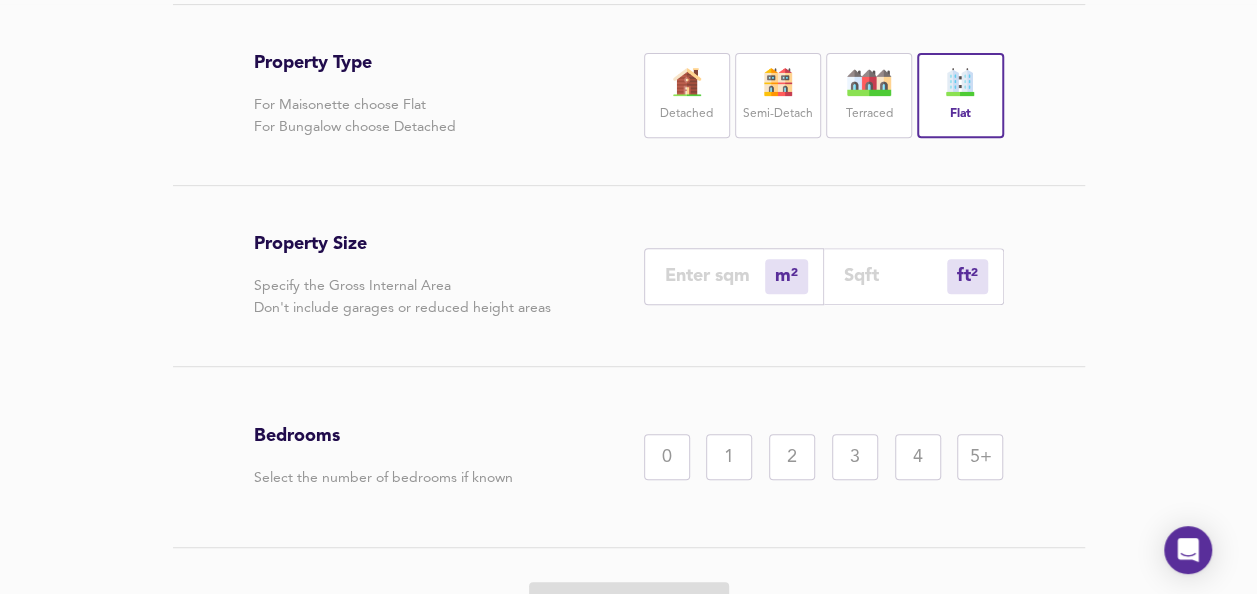 scroll, scrollTop: 502, scrollLeft: 0, axis: vertical 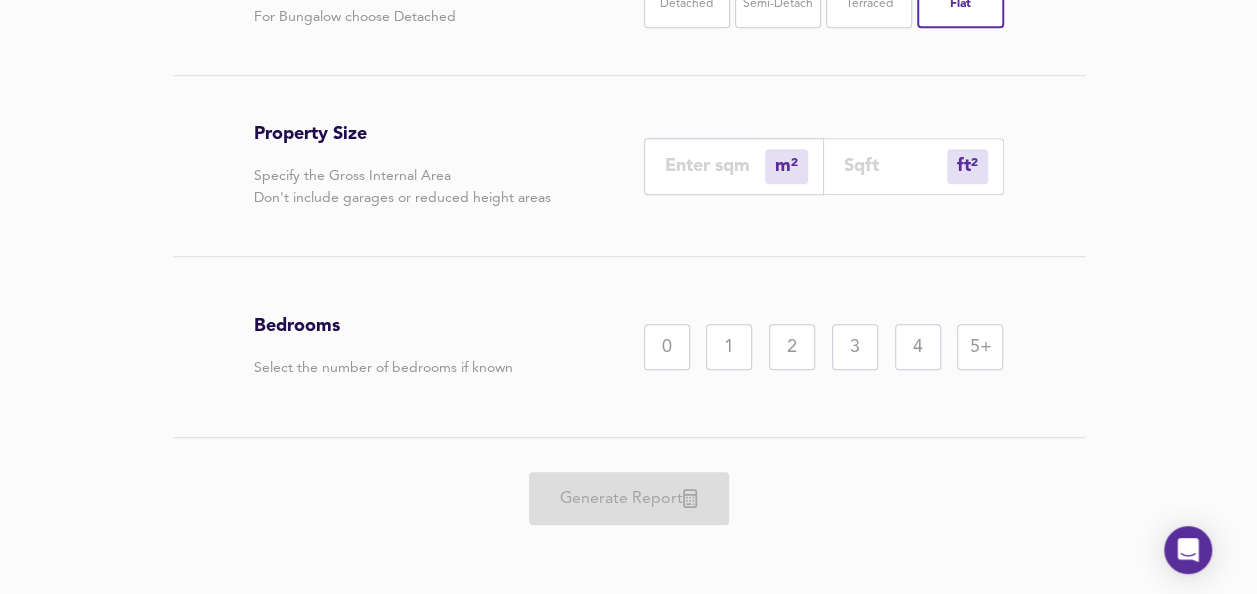 click on "Property Size Specify the Gross Internal Area Don't include garages or reduced height areas m² sqm ft² sqft" at bounding box center (629, 166) 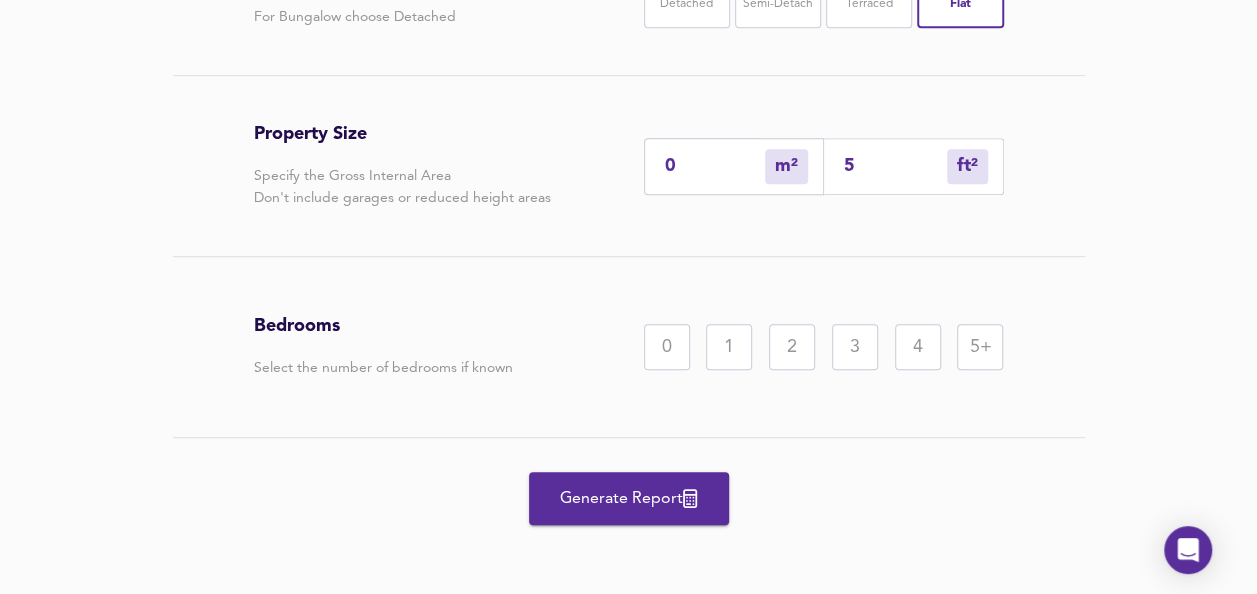 type on "5" 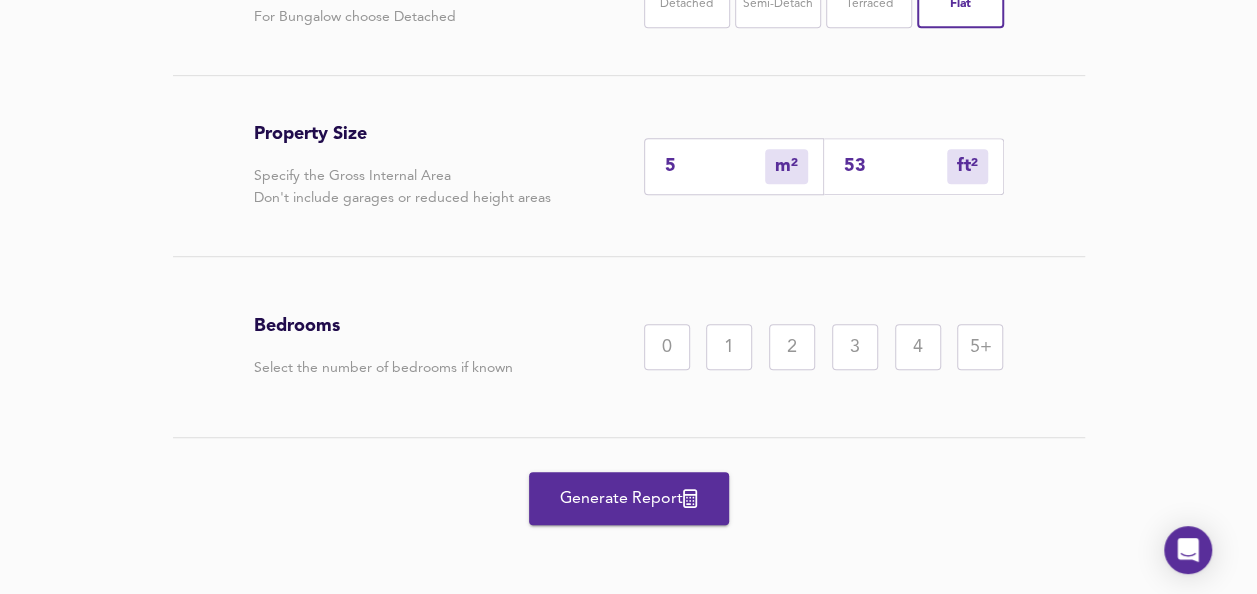 type on "49" 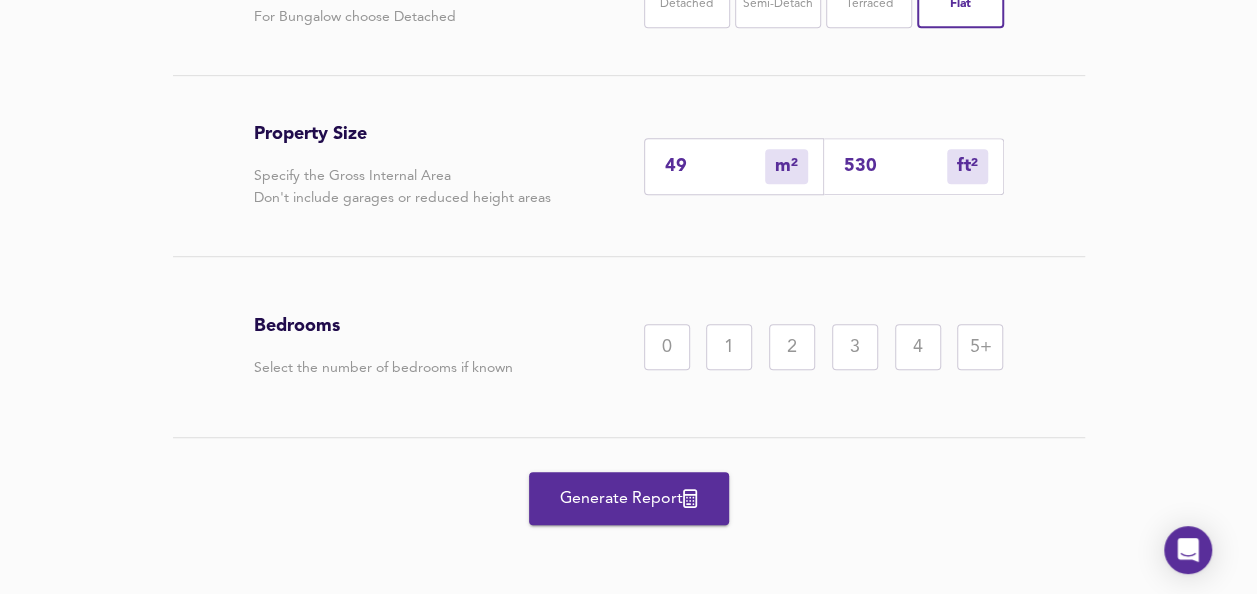 type on "530" 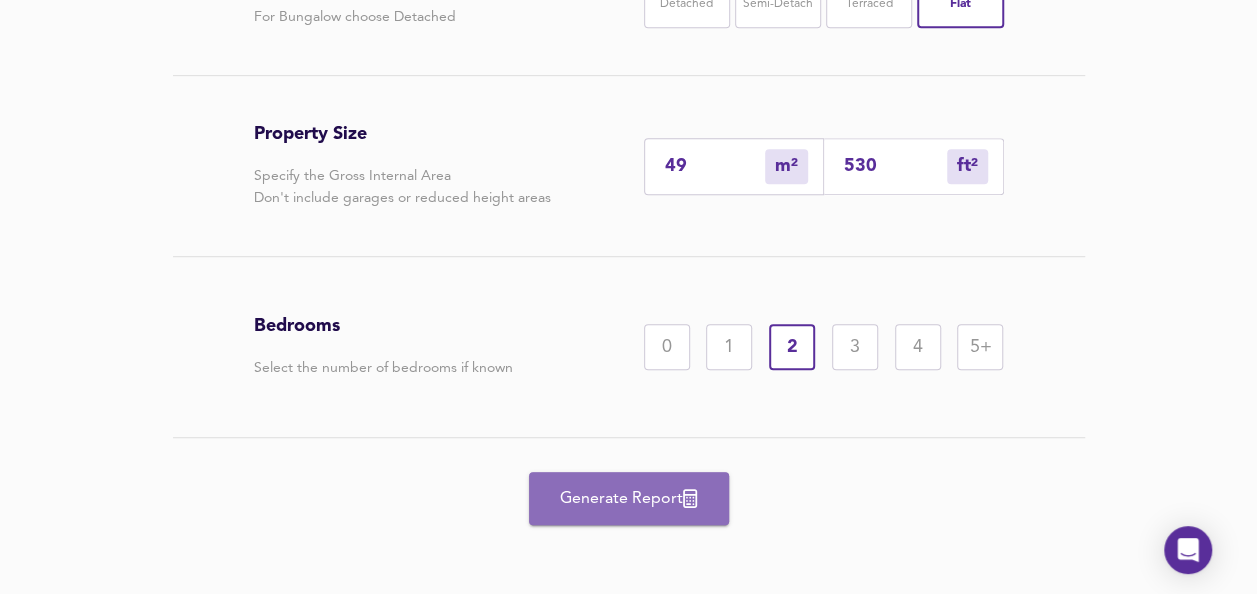 click on "Generate Report" at bounding box center [629, 499] 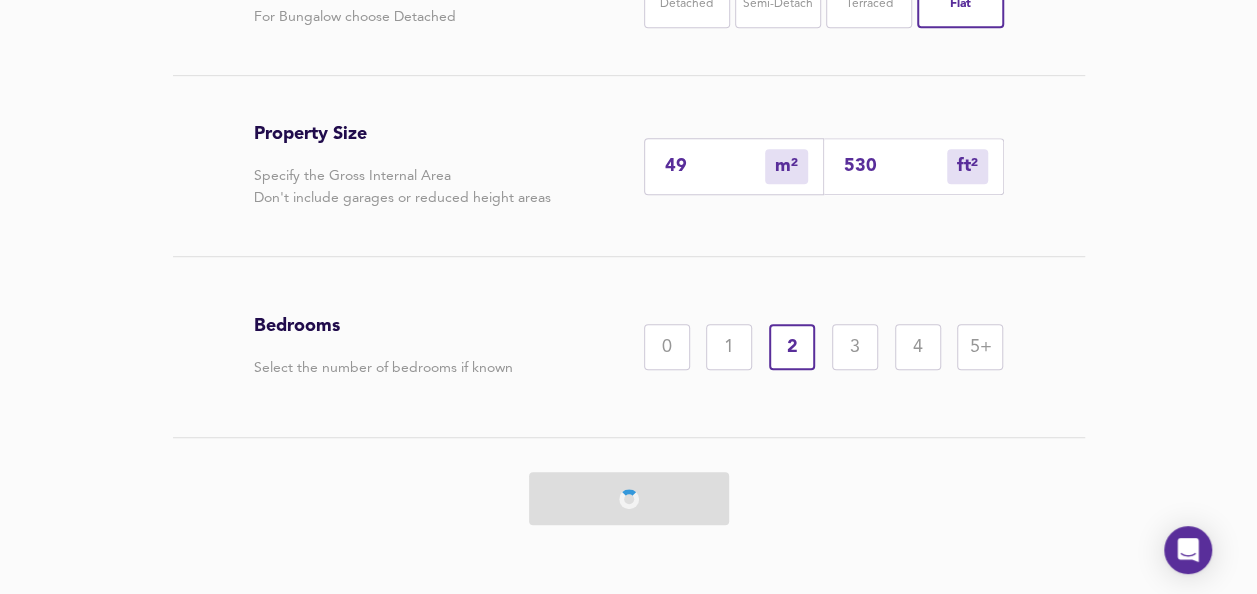 scroll, scrollTop: 0, scrollLeft: 0, axis: both 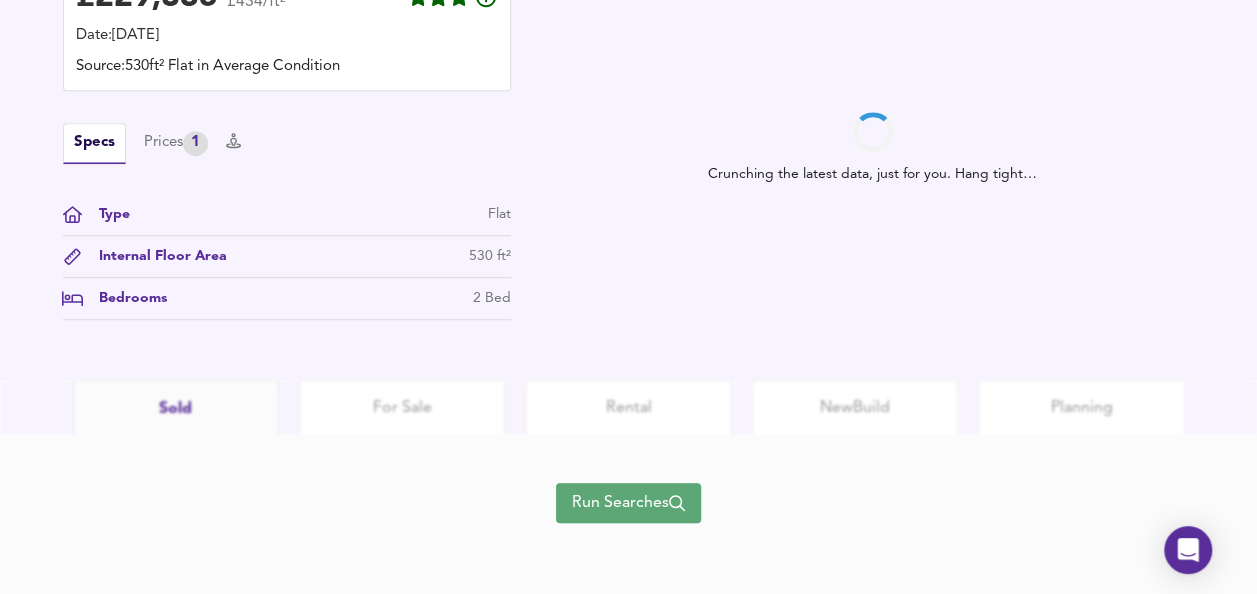click on "Run Searches" at bounding box center (628, 503) 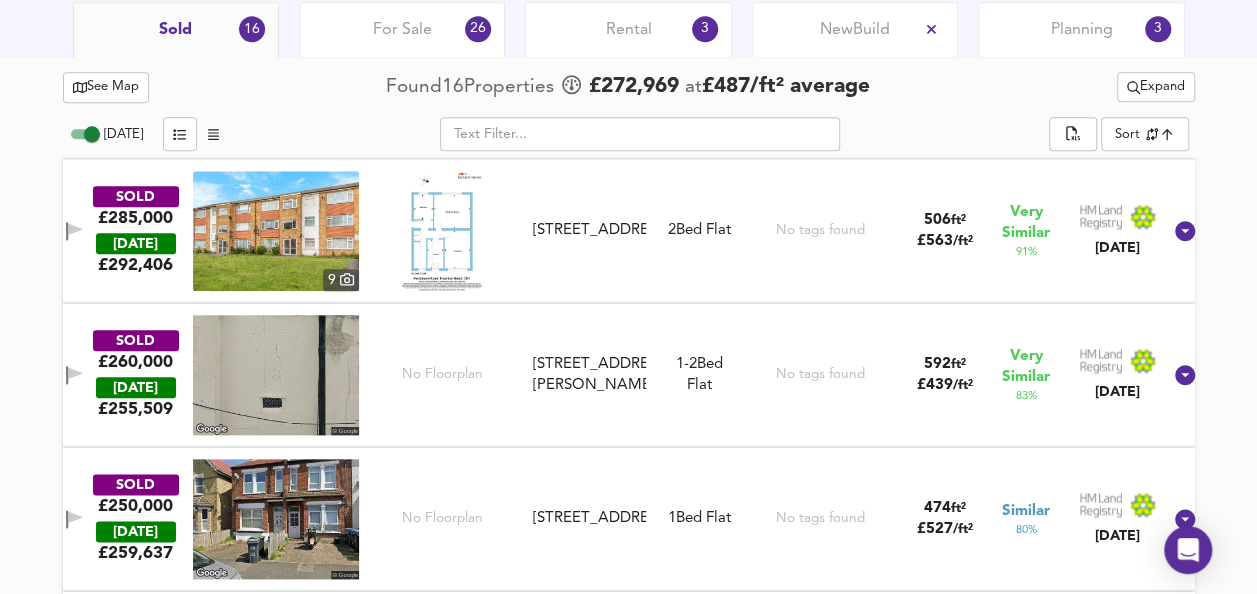 scroll, scrollTop: 962, scrollLeft: 0, axis: vertical 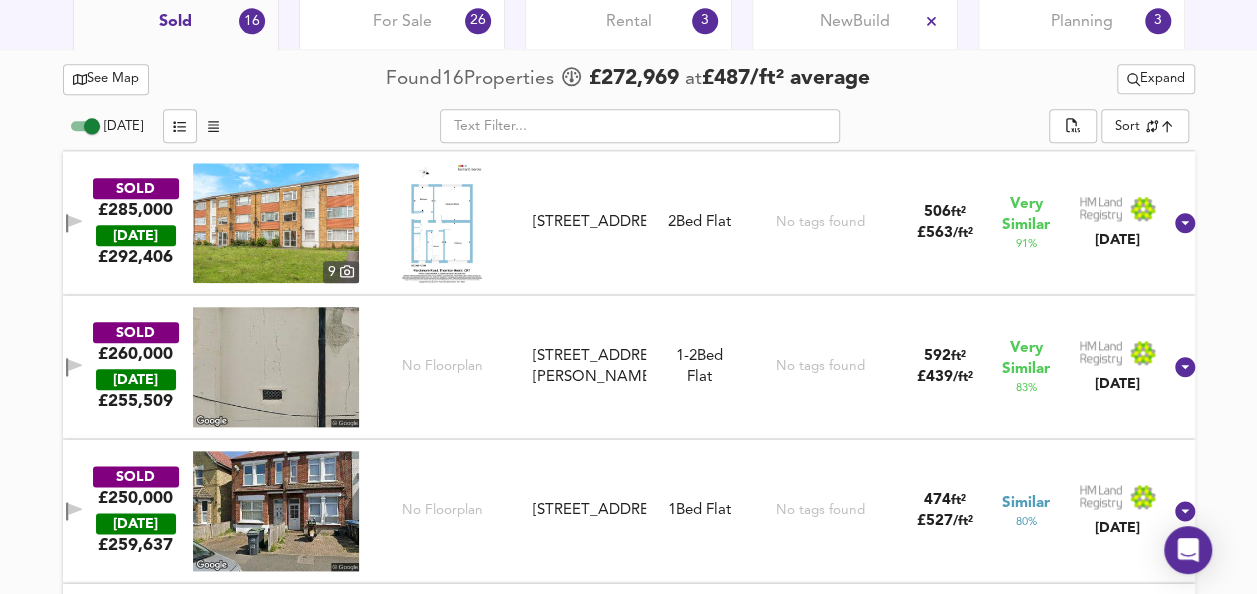 click at bounding box center (442, 223) 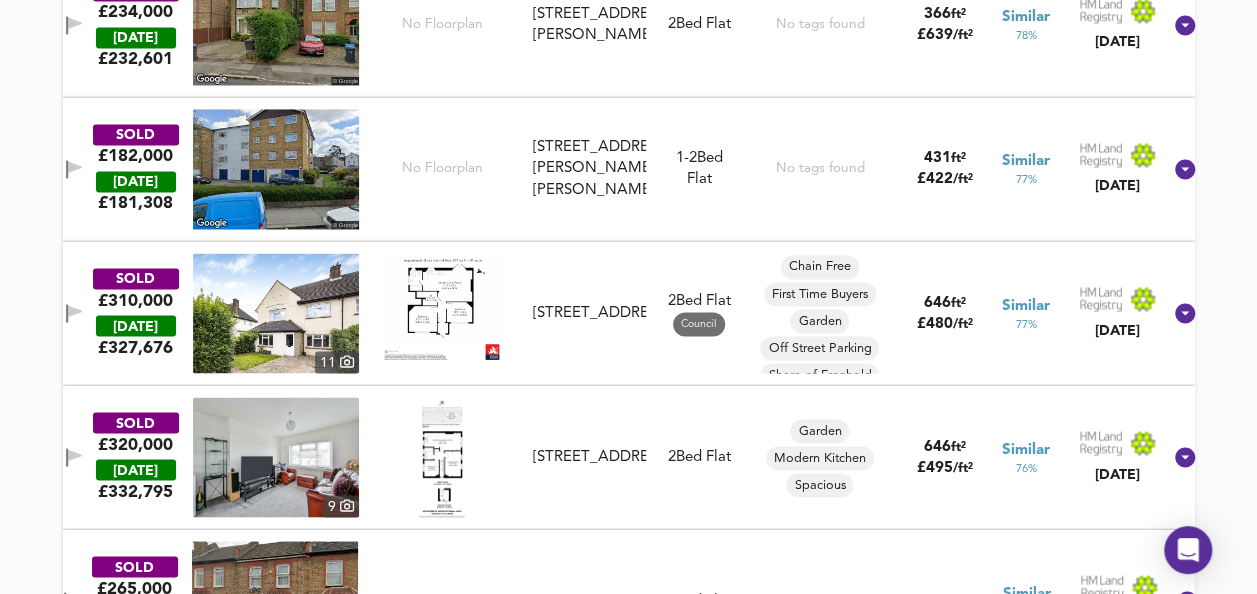 scroll, scrollTop: 1596, scrollLeft: 0, axis: vertical 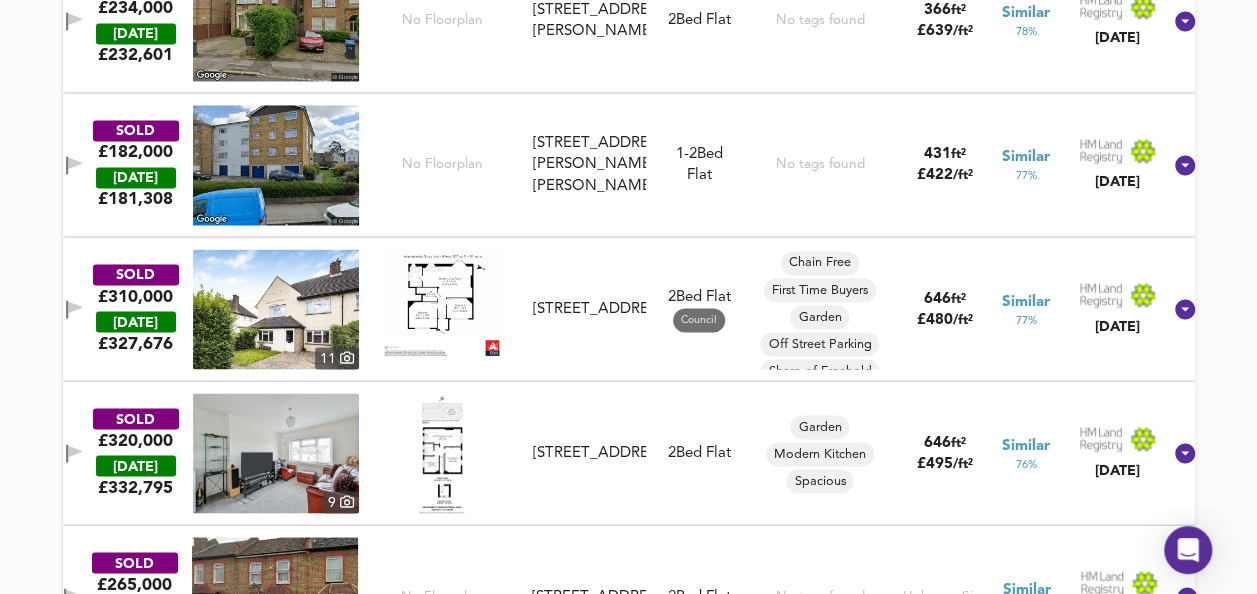 click at bounding box center (442, 303) 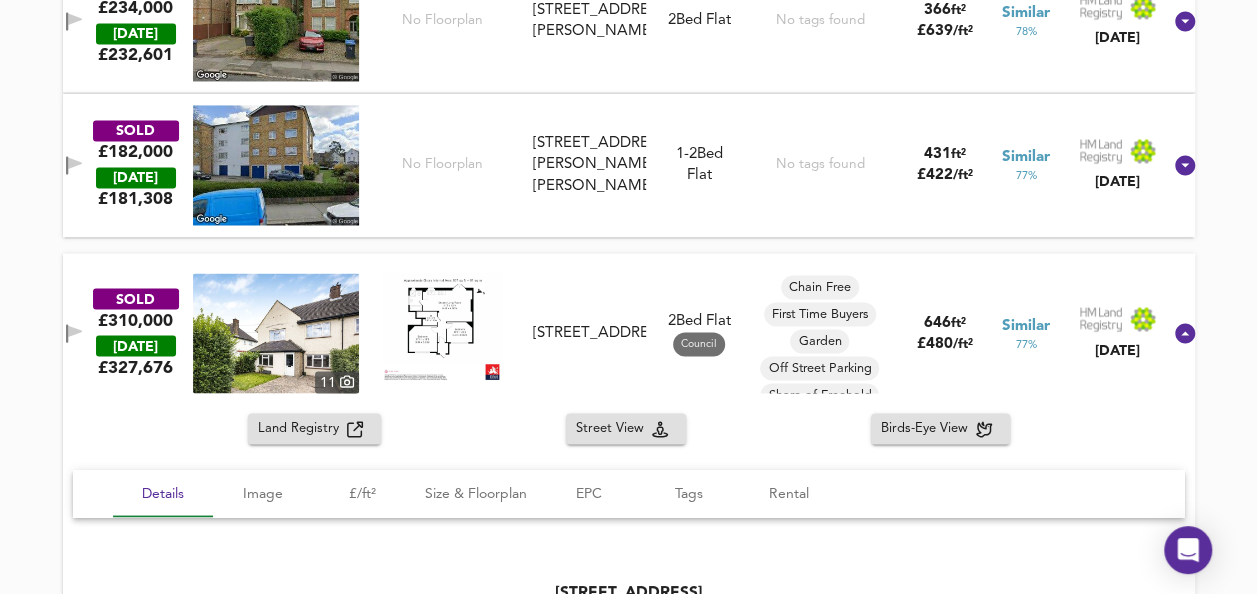click on "SOLD £310,000   [DATE]  £ 327,676   11     [STREET_ADDRESS] [STREET_ADDRESS] 2  Bed   Flat   Council   Chain Free First Time Buyers Garden Off Street Parking Share of Freehold Underfloor Heating 646 ft² £ 480 / ft² Similar 77 % [DATE]" at bounding box center (629, 333) 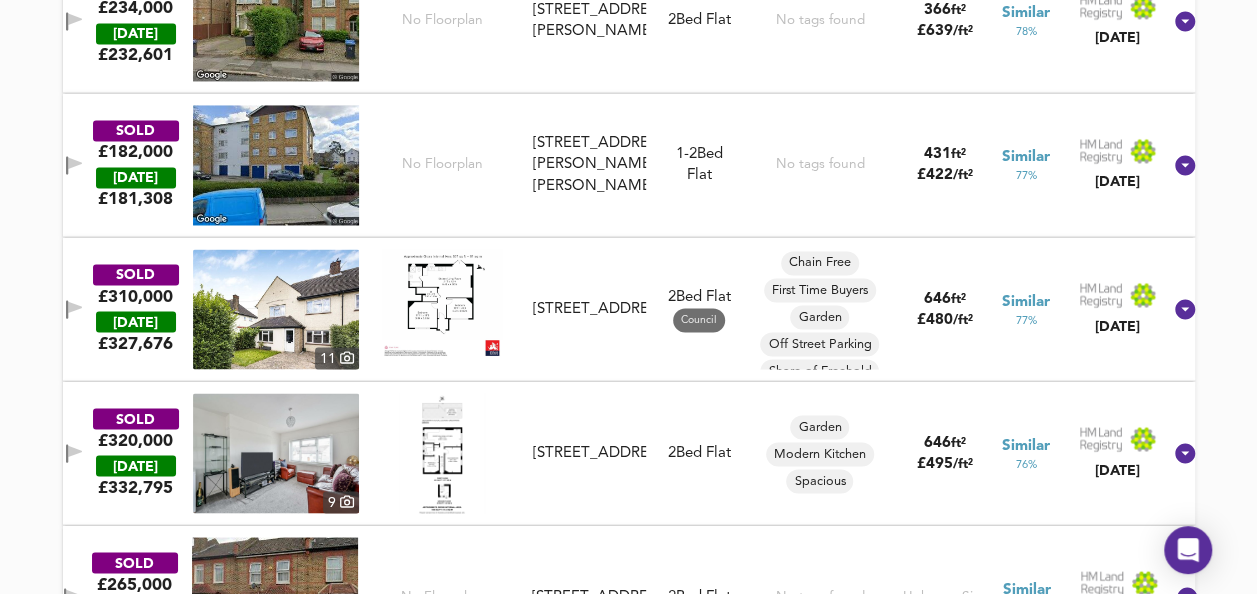 click 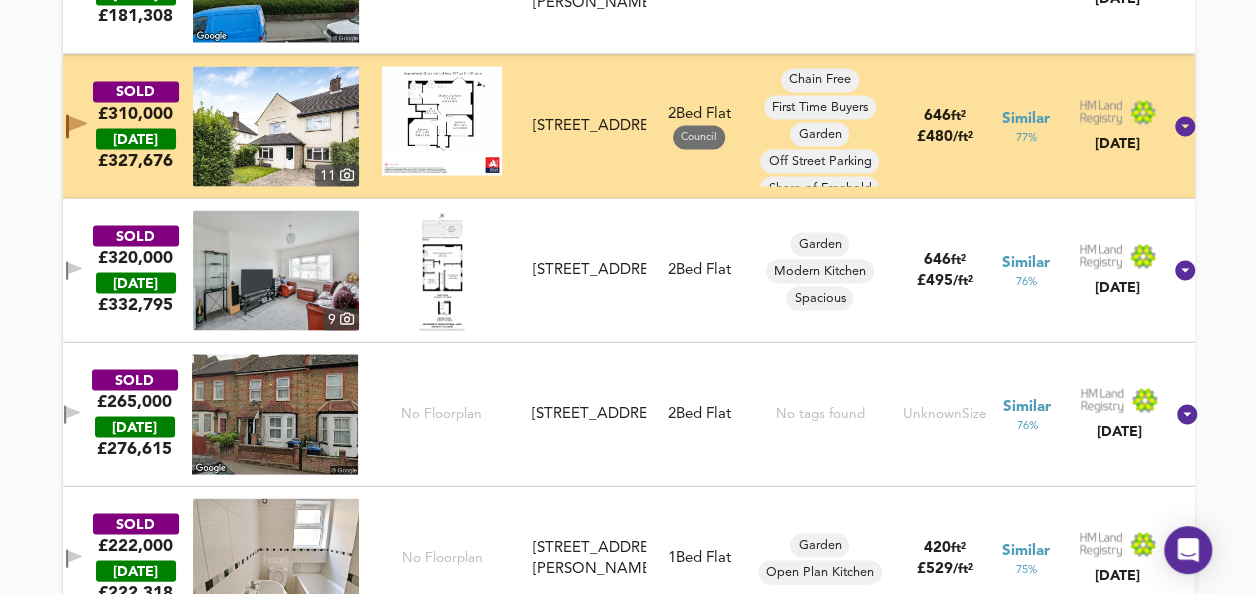 scroll, scrollTop: 1783, scrollLeft: 0, axis: vertical 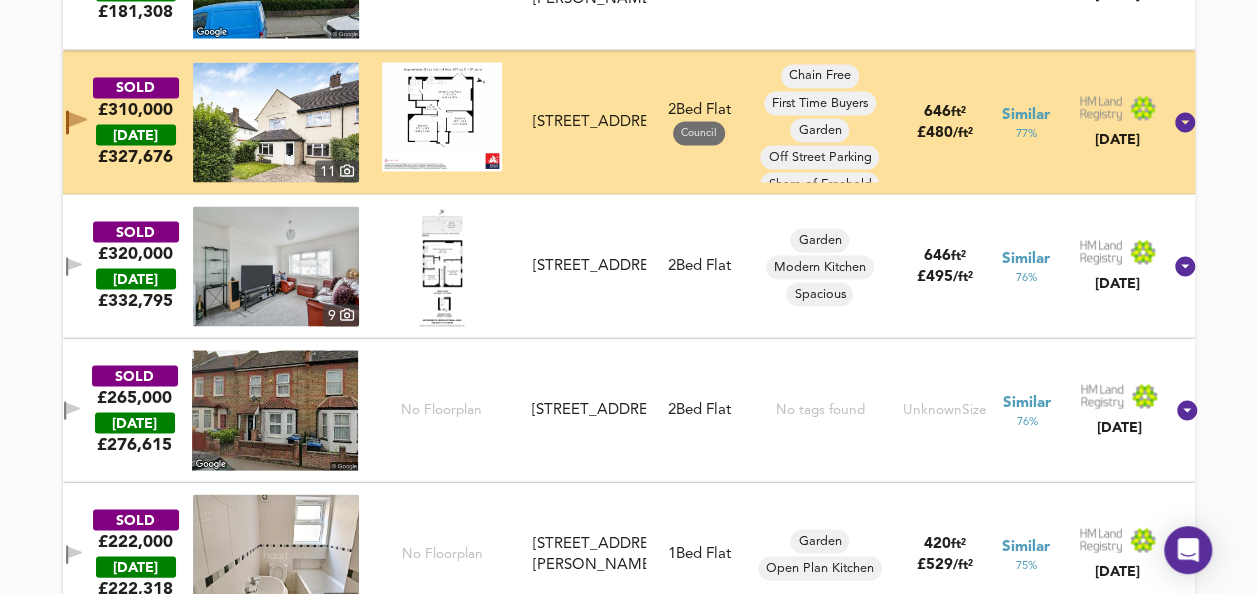 click at bounding box center (442, 266) 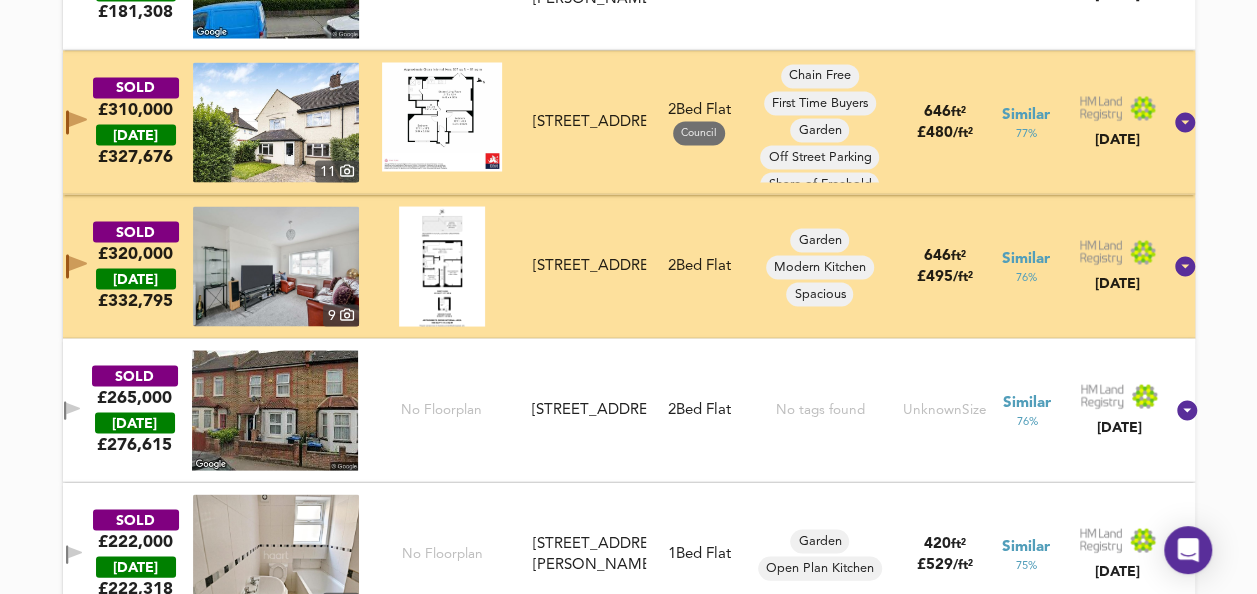 click at bounding box center [276, 266] 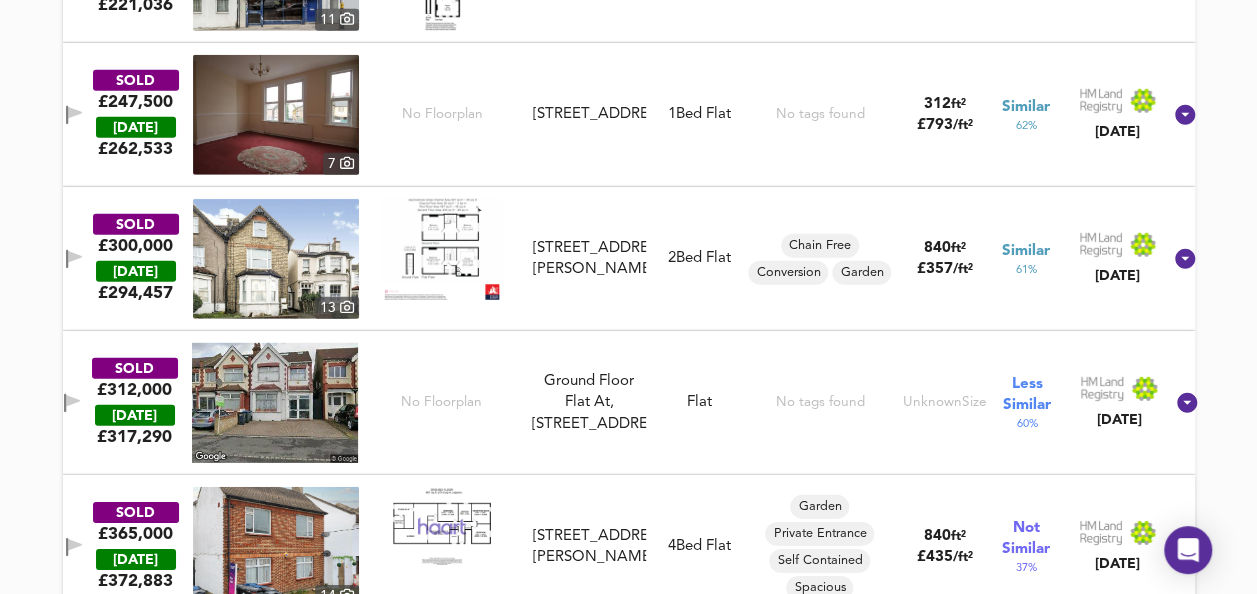 scroll, scrollTop: 2830, scrollLeft: 0, axis: vertical 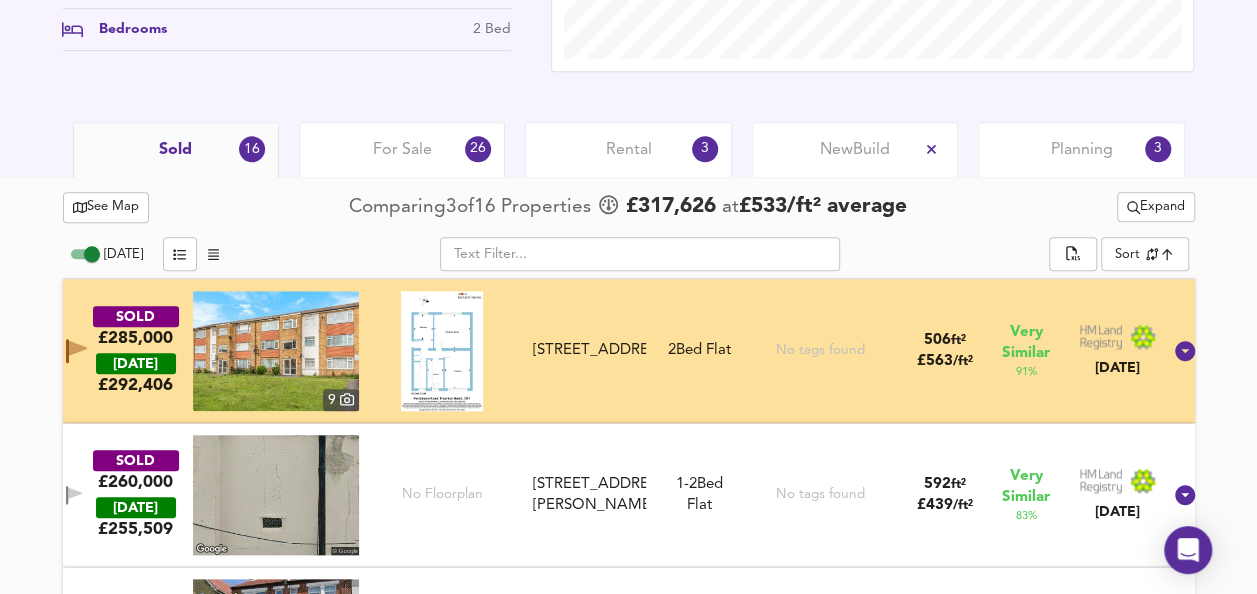 click on "Expand" at bounding box center [1156, 207] 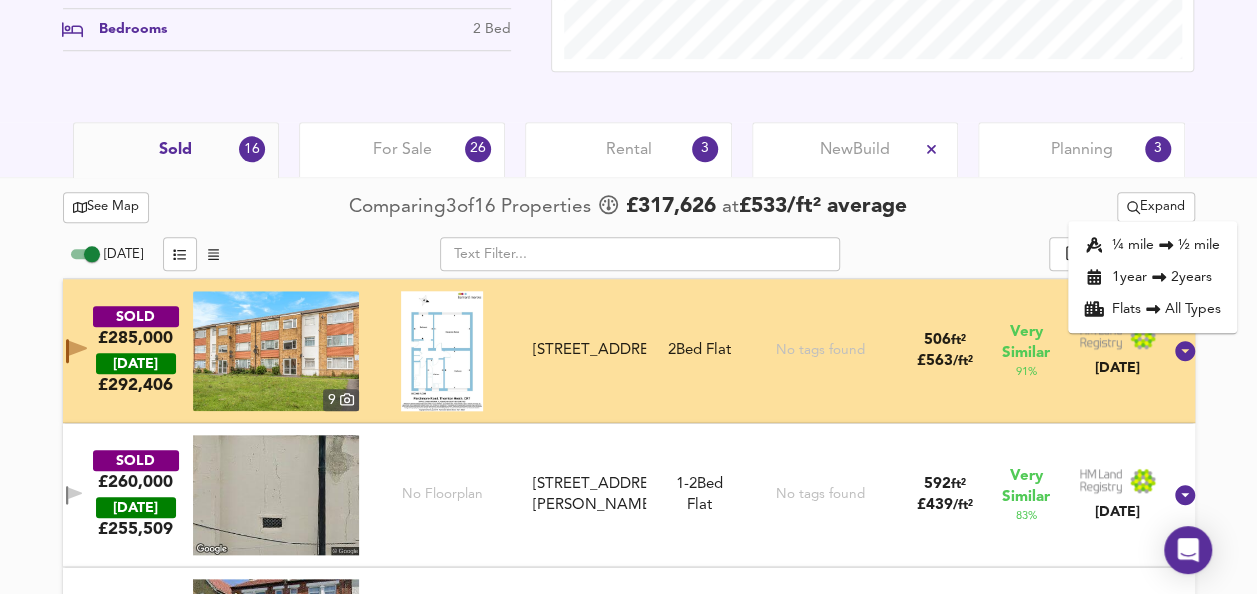 click on "See Map Comparing  3  of  16   Properties     £ 317,626   at  £ 533 / ft²   average      Expand ¼ mile ½ mile 1  year 2  years Flats All Types [DATE]           ​       Sort   similarityscore ​ SOLD £285,000   [DATE]  £ 292,406   9     [STREET_ADDRESS] [STREET_ADDRESS] 2  Bed   Flat No tags found 506 ft² £ 563 / ft² Very Similar 91 % [DATE] SOLD £260,000   [DATE]  £ 255,509 [STREET_ADDRESS][GEOGRAPHIC_DATA][PERSON_NAME][STREET_ADDRESS][PERSON_NAME] 1-2  Bed We've estimated the total number of bedrooms from EPC data (3 heated rooms)   Flat No tags found 592 ft² £ 439 / ft² Very Similar 83 % [DATE] SOLD £250,000   [DATE]  £ 259,637 [STREET_ADDRESS] 1  Bed   Flat No tags found 474 ft² £ 527 / ft² Similar 80 % [DATE] SOLD £234,000   [DATE]  £ [GEOGRAPHIC_DATA][STREET_ADDRESS][PERSON_NAME][STREET_ADDRESS][PERSON_NAME] 2" at bounding box center [629, 1385] 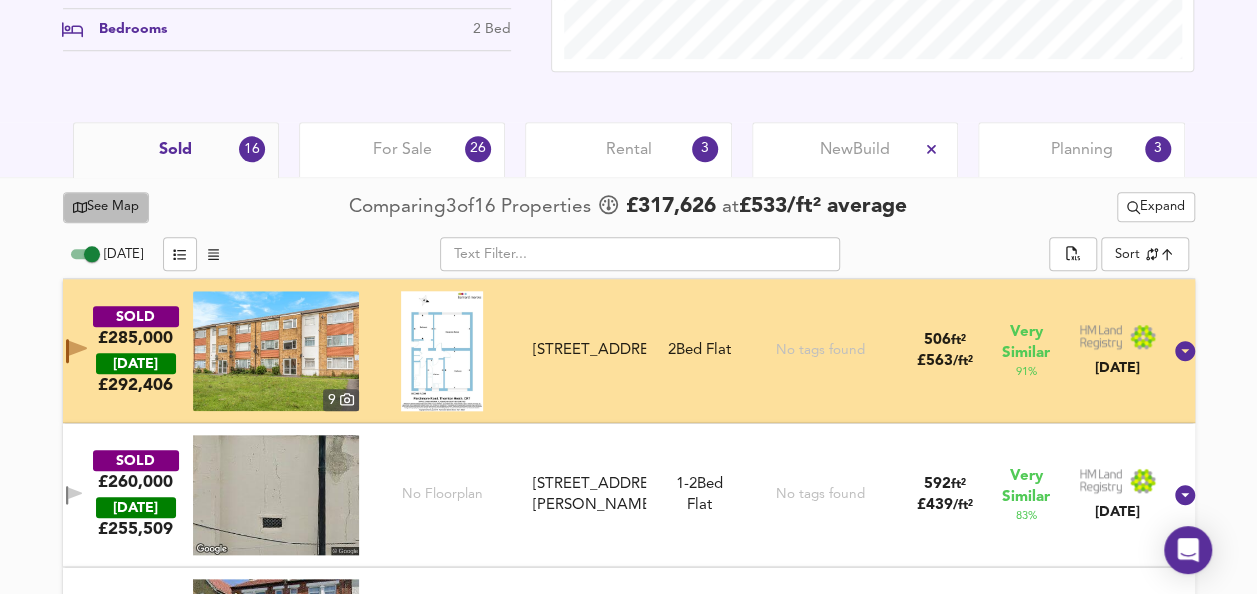click on "See Map" at bounding box center [106, 207] 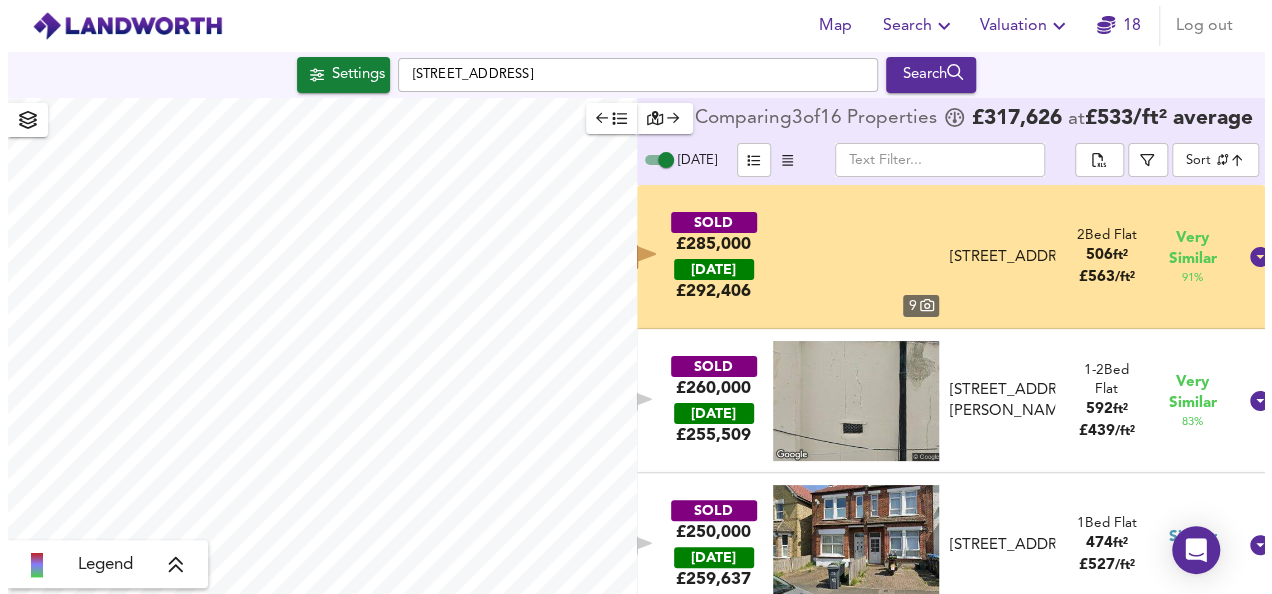 scroll, scrollTop: 0, scrollLeft: 0, axis: both 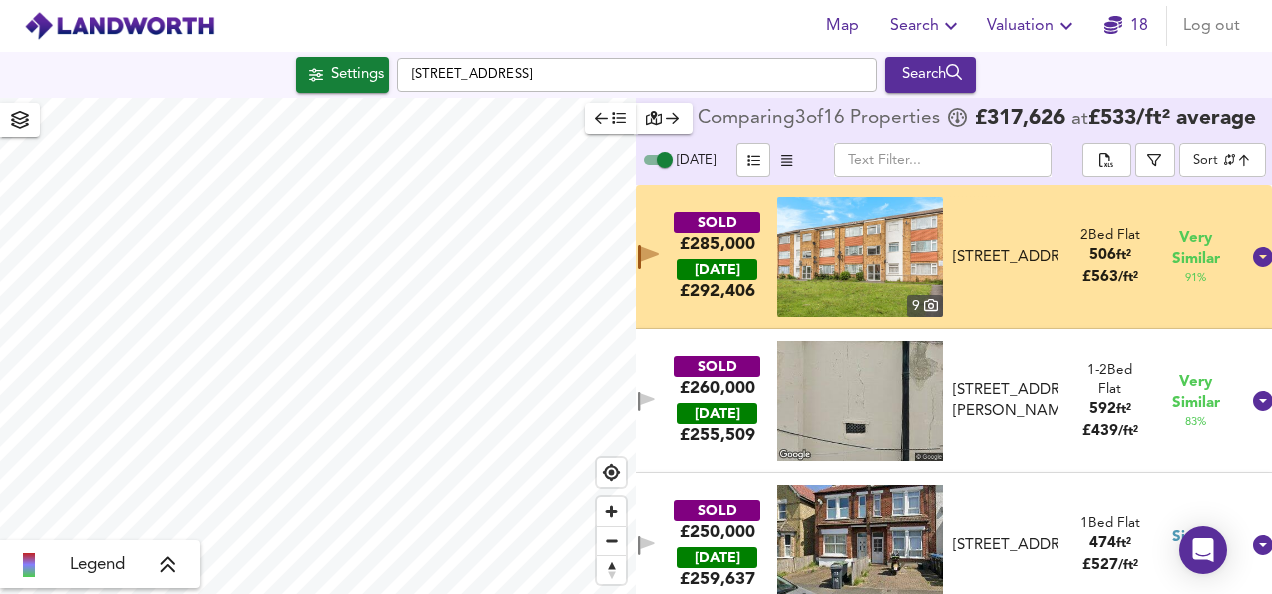 checkbox on "false" 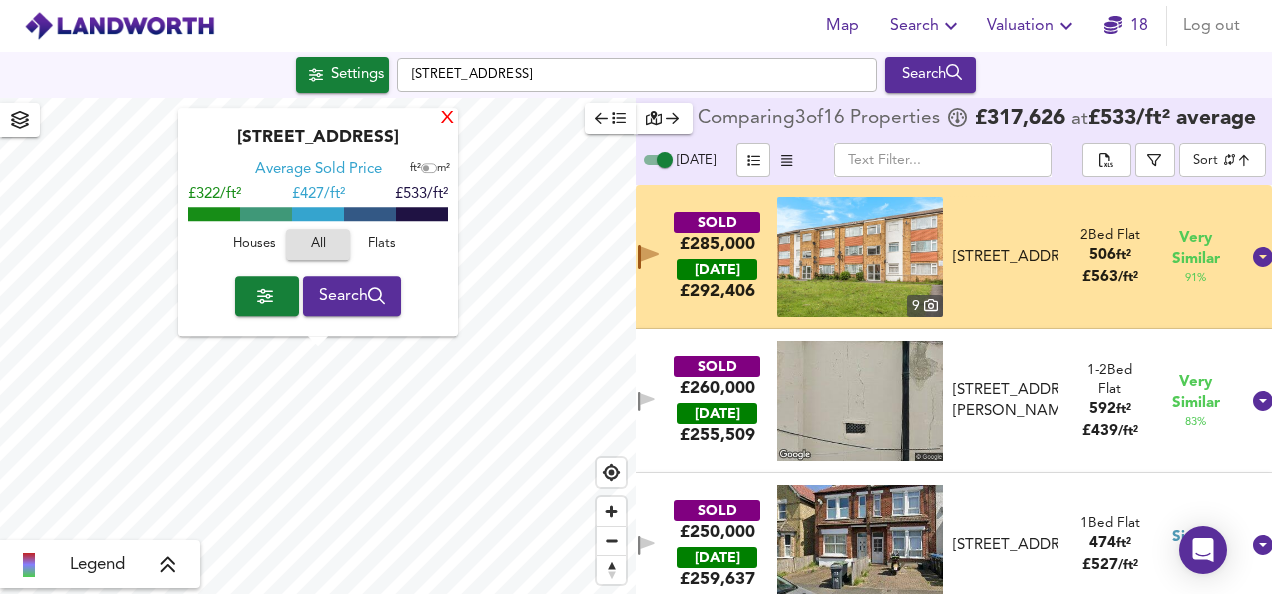 click on "X" at bounding box center (447, 119) 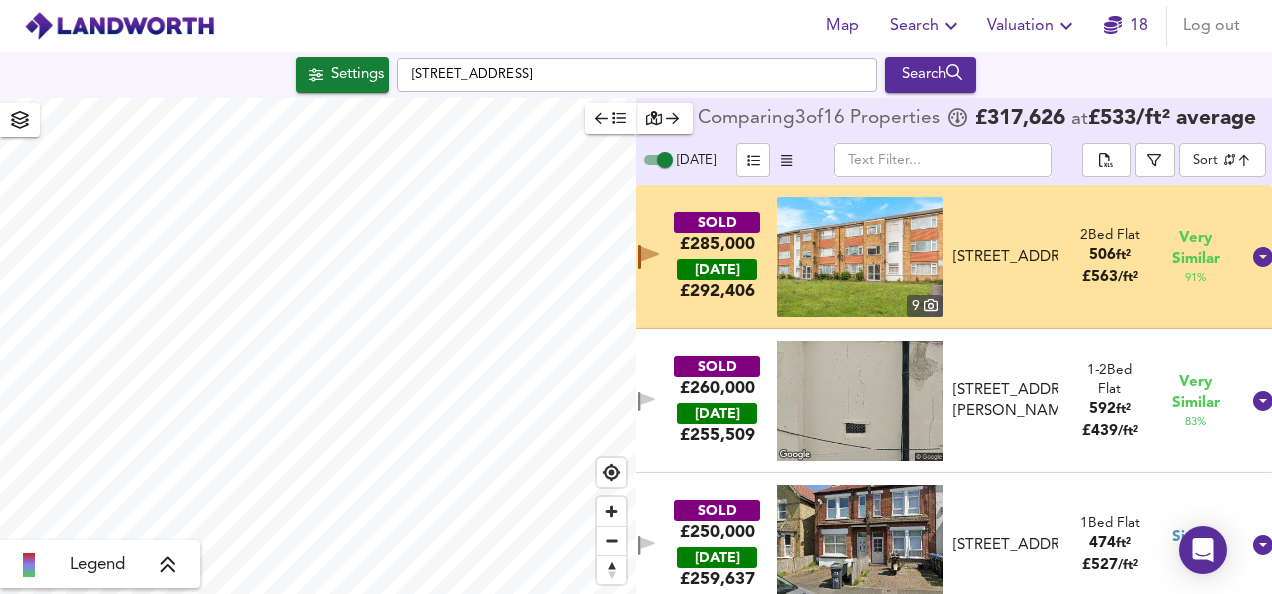 click on "SOLD £285,000   [DATE]  £ 292,406   9     [STREET_ADDRESS] [STREET_ADDRESS] 2  Bed   Flat 506 ft² £ 563 / ft²   Very Similar 91 %" at bounding box center [954, 257] 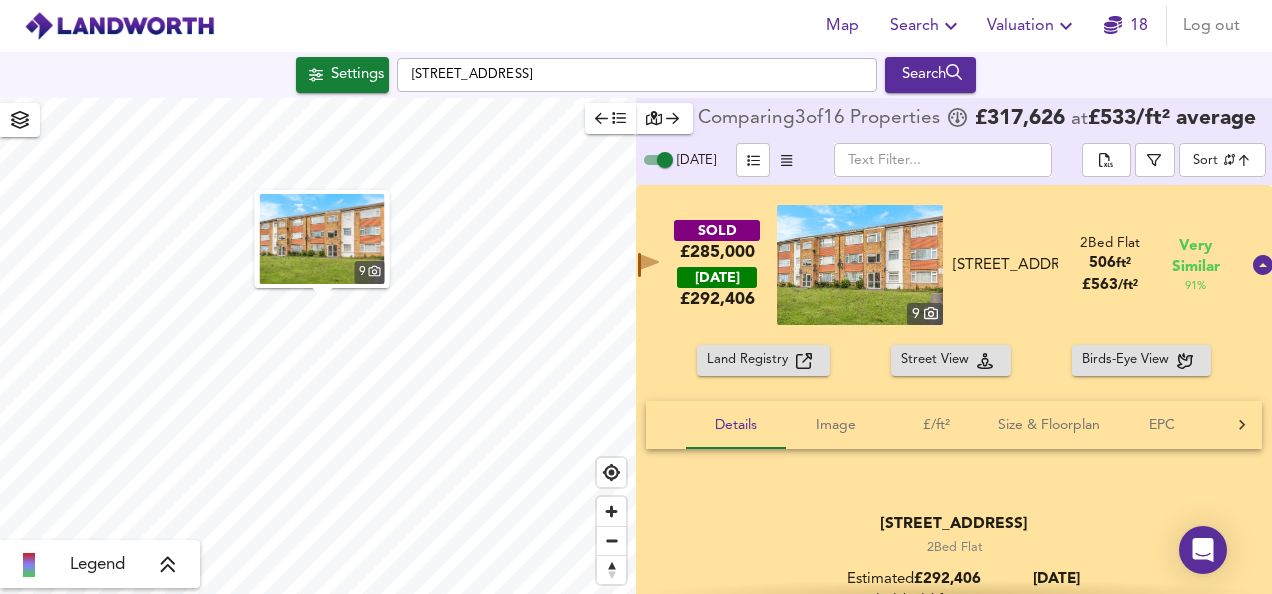 click at bounding box center [860, 265] 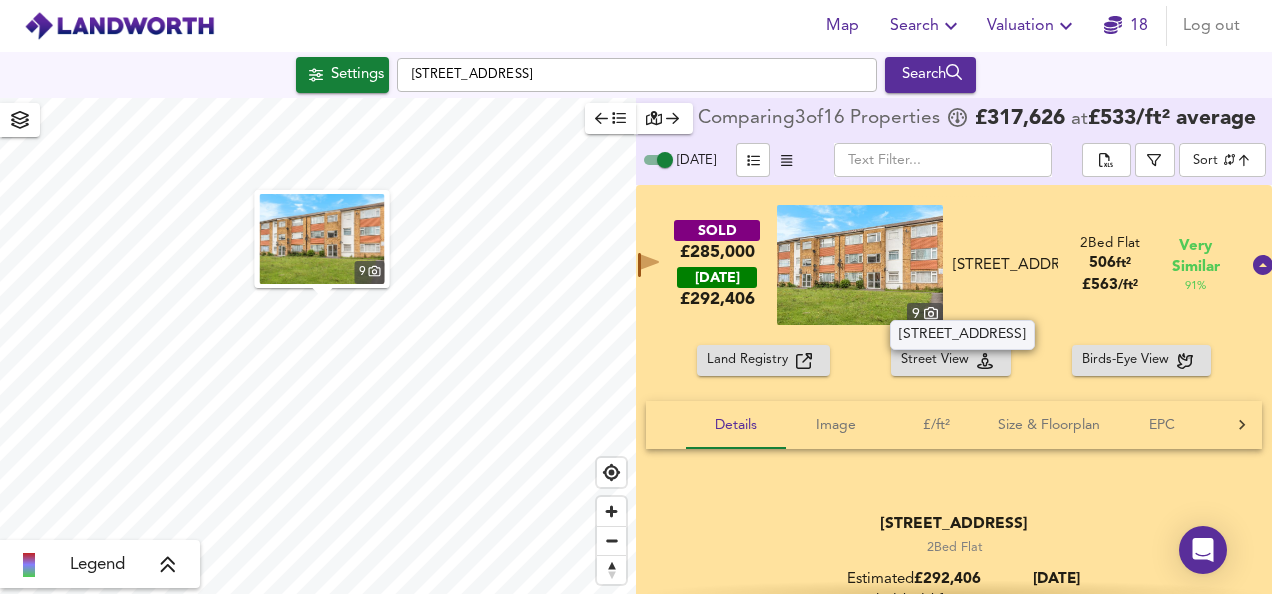 drag, startPoint x: 997, startPoint y: 242, endPoint x: 1031, endPoint y: 296, distance: 63.812225 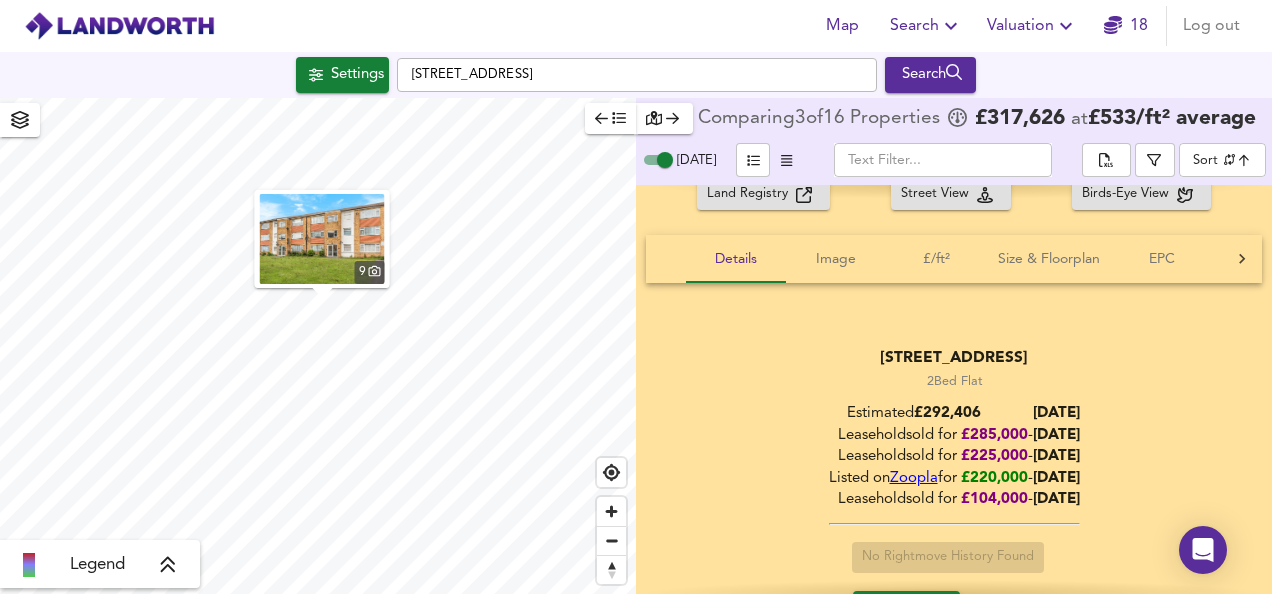 scroll, scrollTop: 170, scrollLeft: 0, axis: vertical 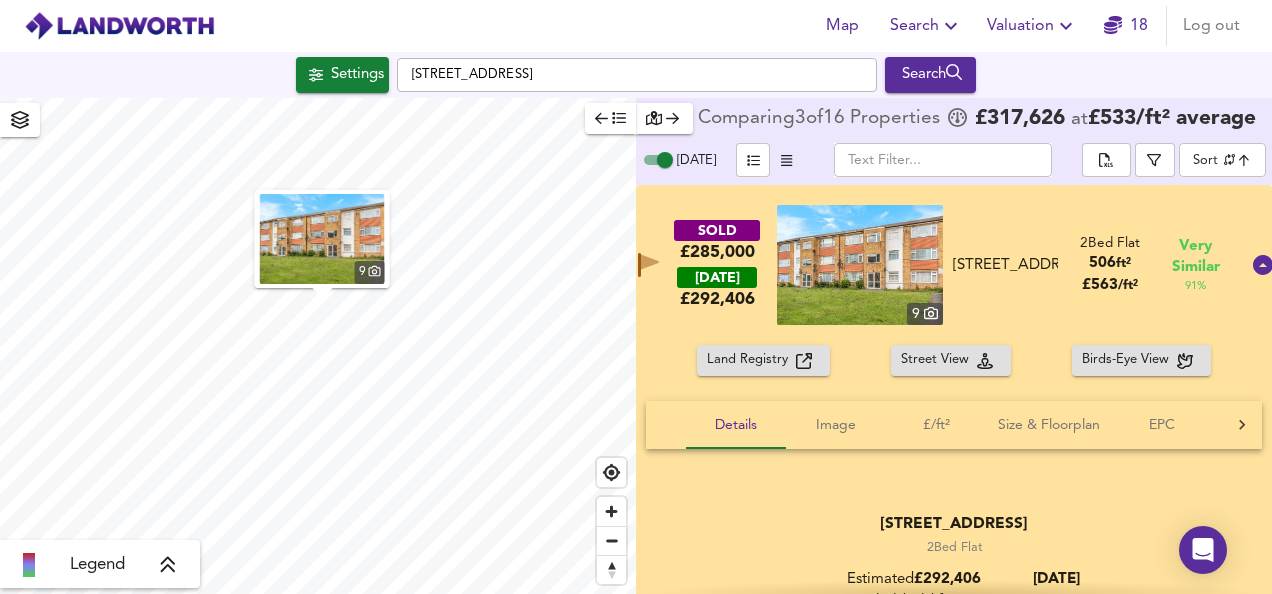 click on "SOLD £285,000   [DATE]  £ 292,406   9     [STREET_ADDRESS] [STREET_ADDRESS] 2  Bed   Flat 506 ft² £ 563 / ft²   Very Similar 91 %" at bounding box center [930, 265] 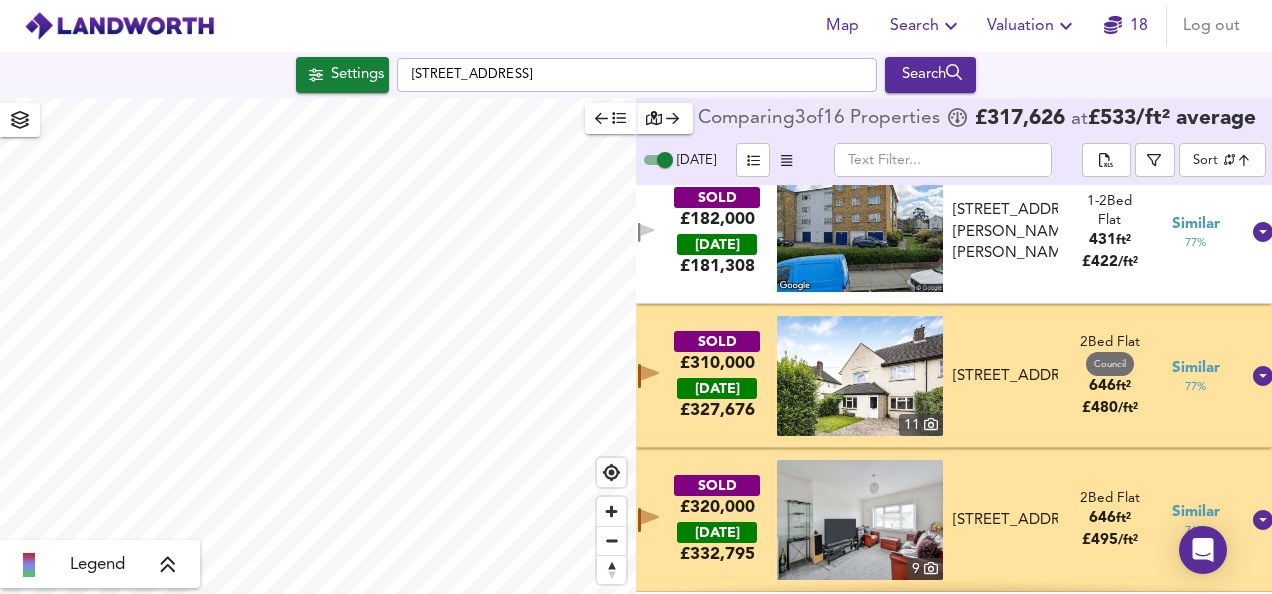 scroll, scrollTop: 608, scrollLeft: 0, axis: vertical 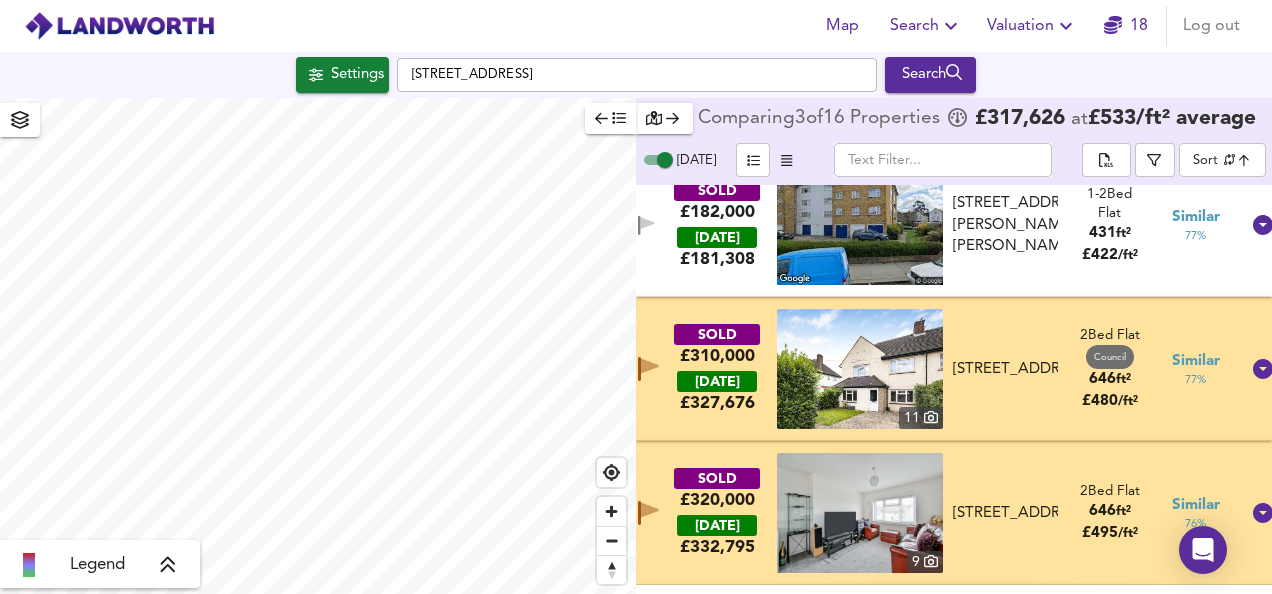 click on "SOLD £310,000   [DATE]  £ 327,676   11     [STREET_ADDRESS] [STREET_ADDRESS] 2  Bed   Flat   Council   646 ft² £ 480 / ft²   Similar 77 %" at bounding box center (954, 369) 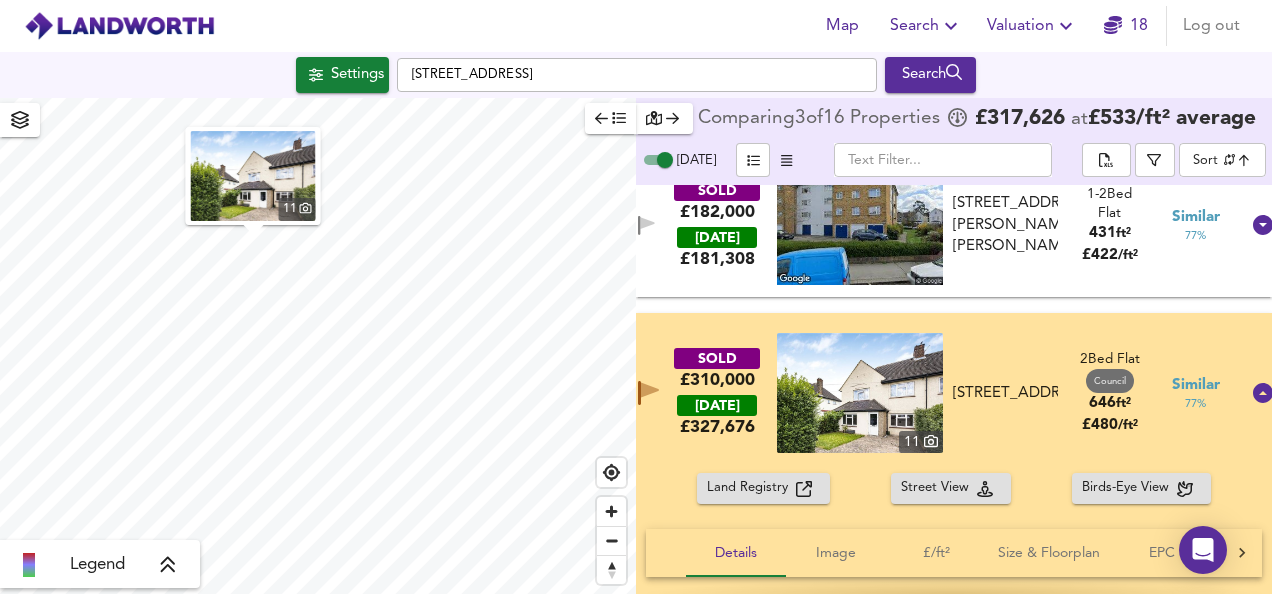 click at bounding box center (860, 393) 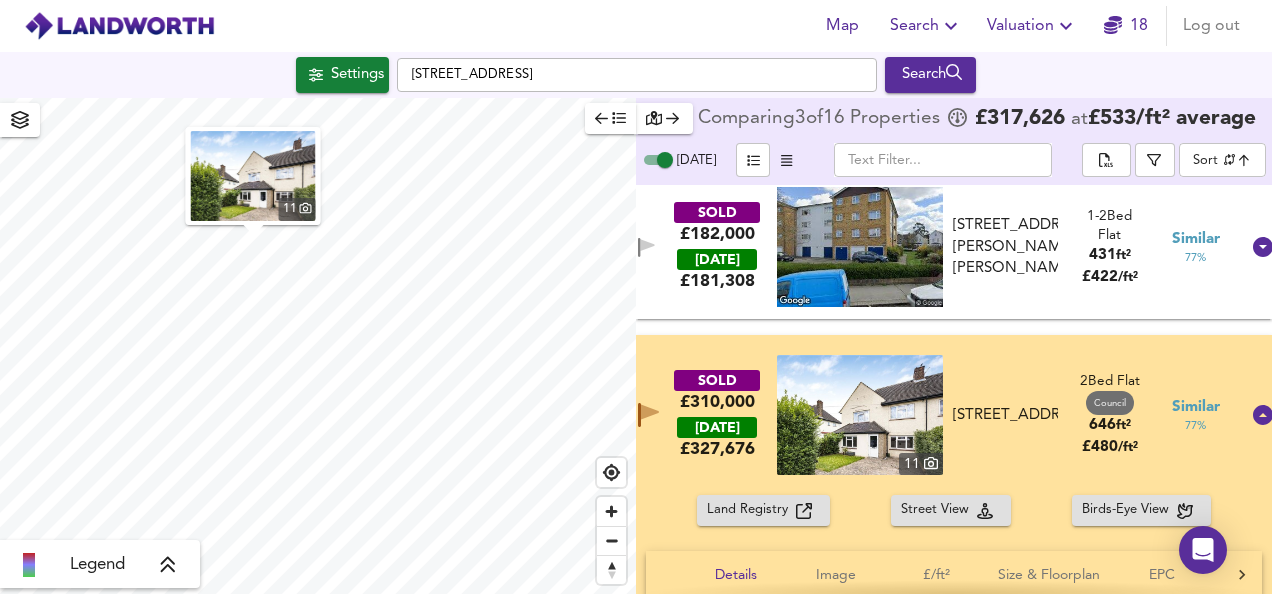 scroll, scrollTop: 629, scrollLeft: 0, axis: vertical 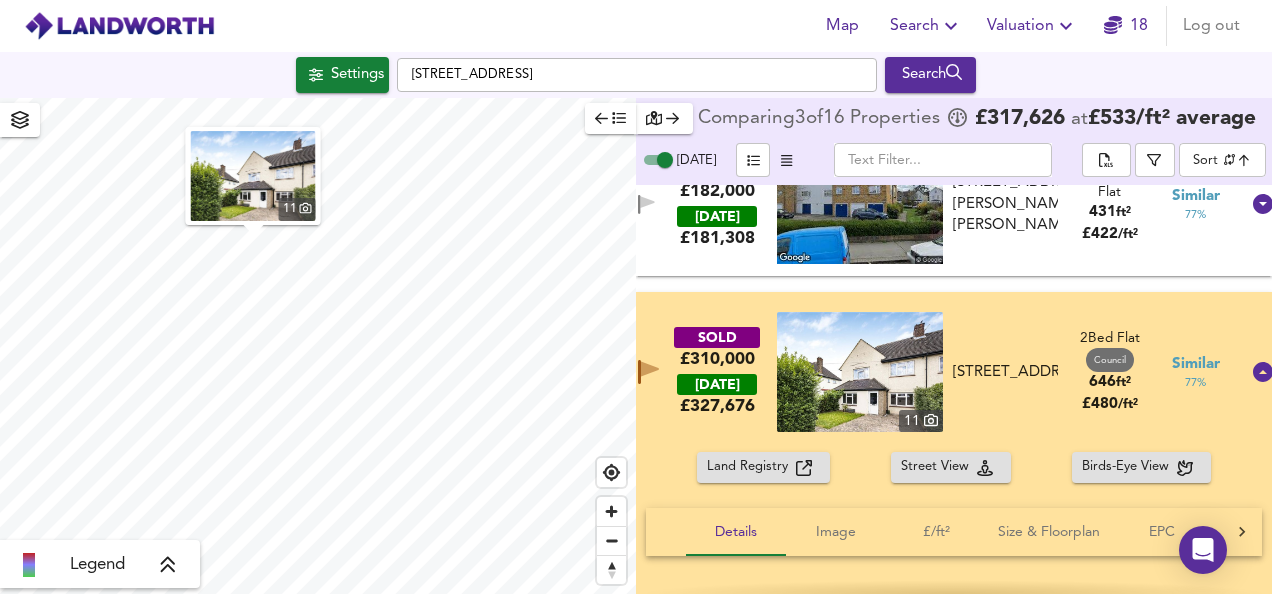 click at bounding box center (860, 372) 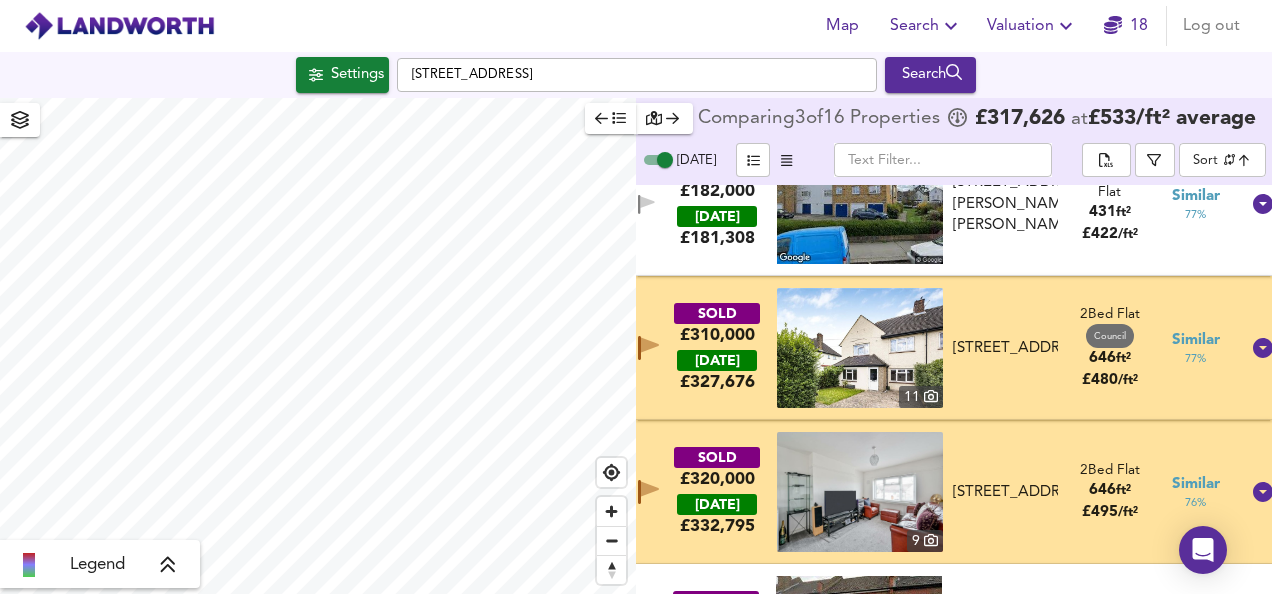 click on "SOLD £310,000   [DATE]  £ 327,676   11     [STREET_ADDRESS] [STREET_ADDRESS] 2  Bed   Flat   Council   646 ft² £ 480 / ft²   Similar 77 %" at bounding box center [930, 348] 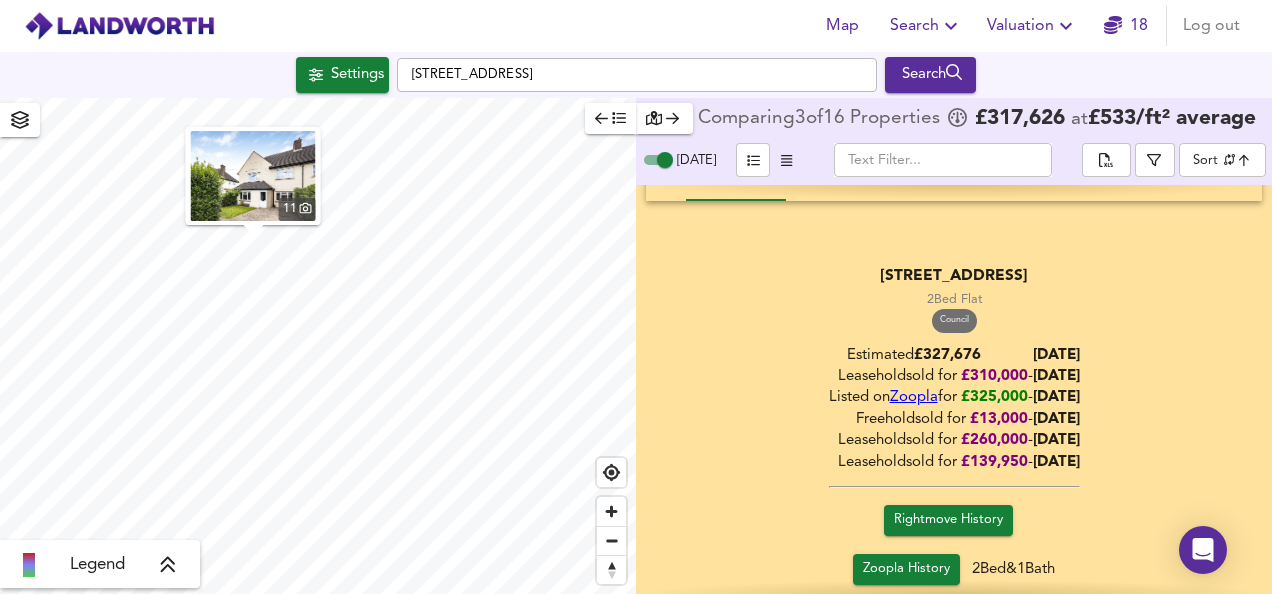 scroll, scrollTop: 988, scrollLeft: 0, axis: vertical 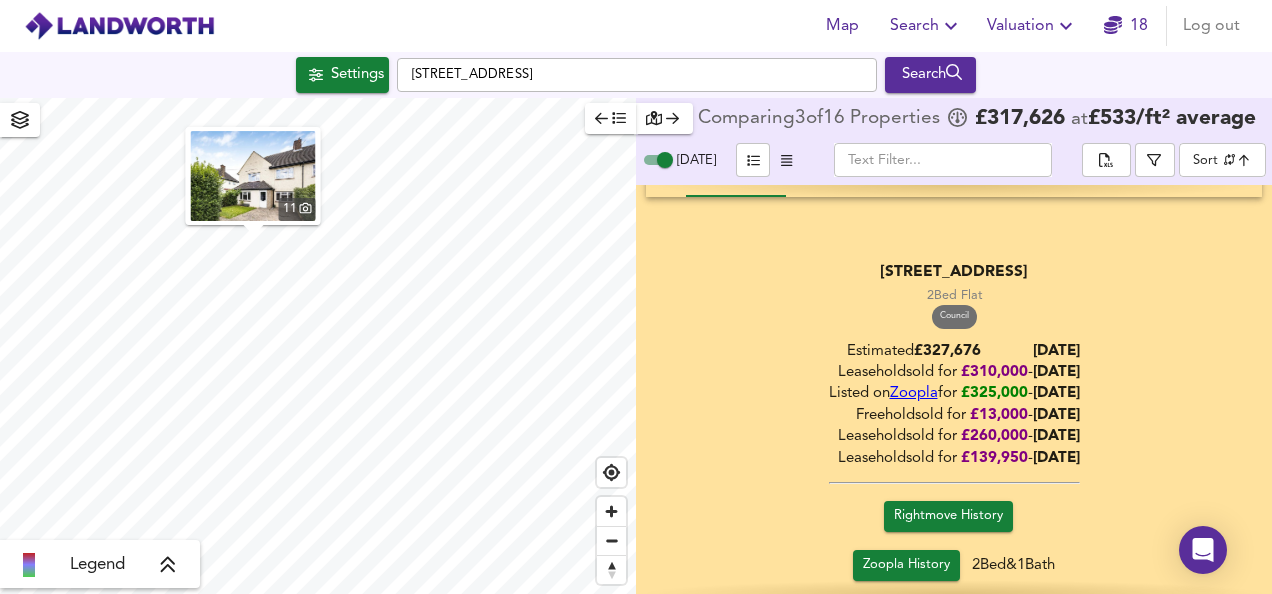 click on "[STREET_ADDRESS] 2  Bed   Flat   Council   Estimated   £ 327,676               [DATE] Leasehold  sold for   £ 310,000  -  [DATE] Listed on  Zoopla  for   £325,000  -  [DATE] Freehold  sold for   £ 13,000  -  [DATE] Leasehold  sold for   £ 260,000  -  [DATE] Leasehold  sold for   £ 139,950  -  [DATE] Rightmove History     Zoopla History     2  Bed  &  1  Bath" at bounding box center (954, 424) 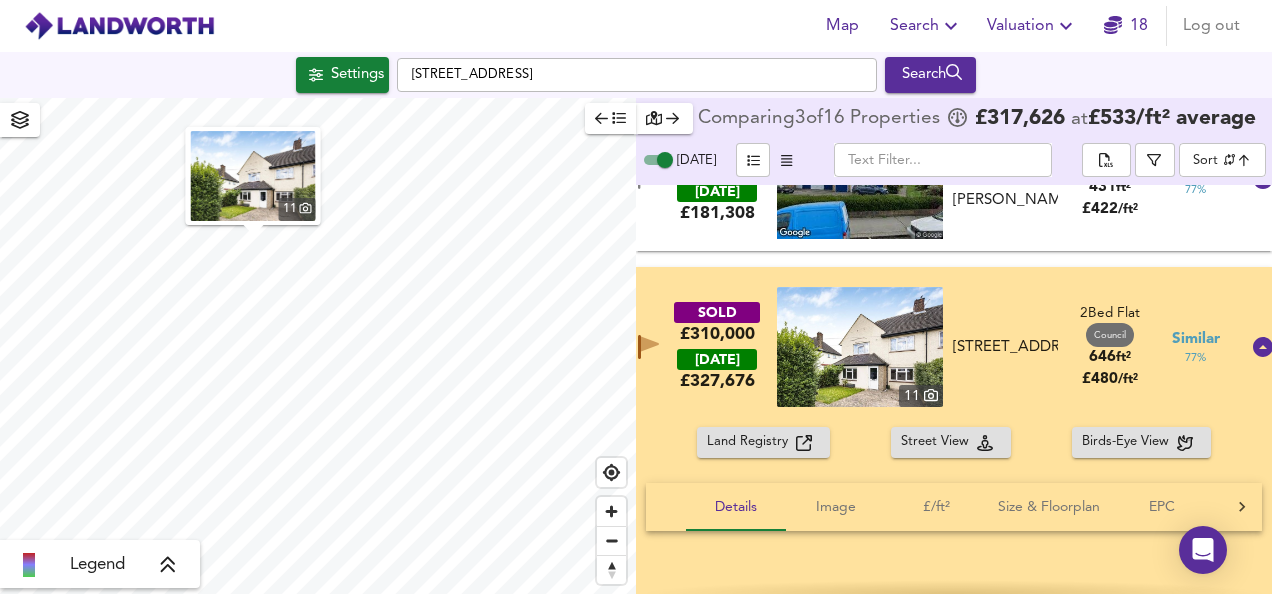 scroll, scrollTop: 605, scrollLeft: 0, axis: vertical 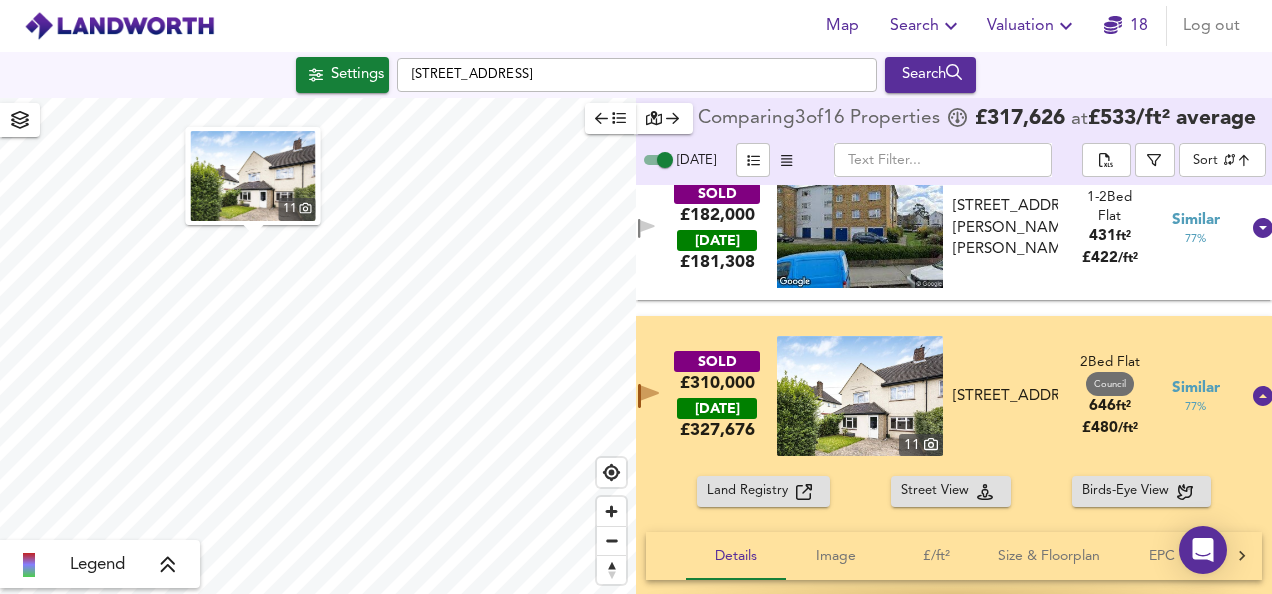 click on "SOLD £310,000   [DATE]  £ 327,676   11     [STREET_ADDRESS] [STREET_ADDRESS] 2  Bed   Flat   Council   646 ft² £ 480 / ft²   Similar 77 %" at bounding box center (954, 396) 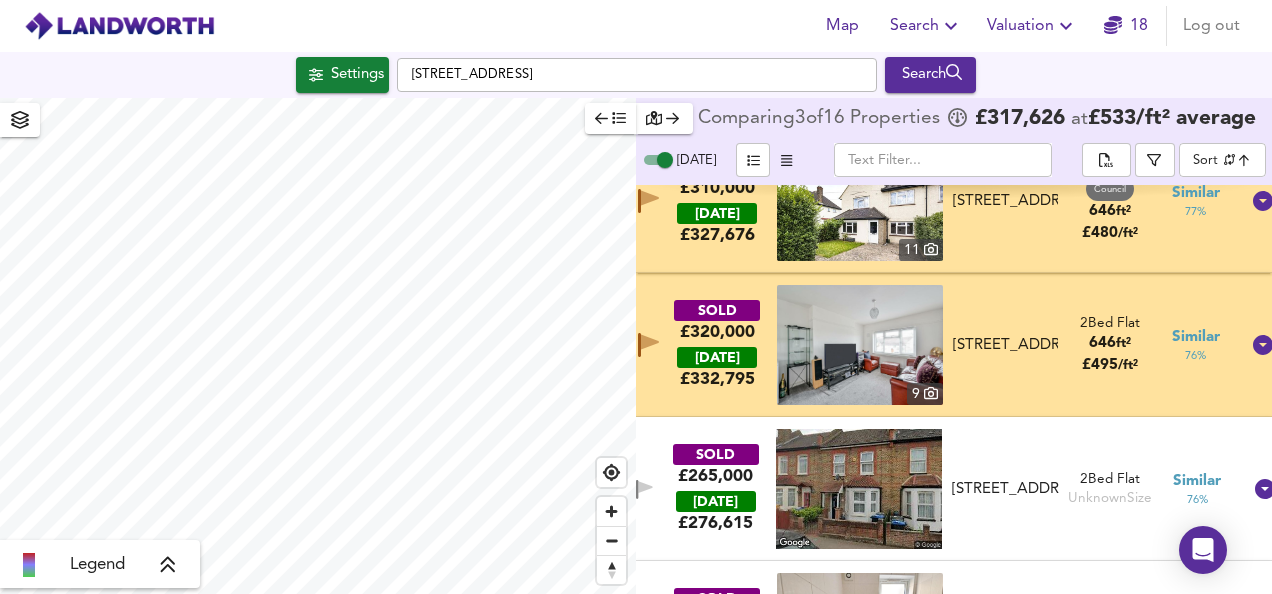 scroll, scrollTop: 784, scrollLeft: 0, axis: vertical 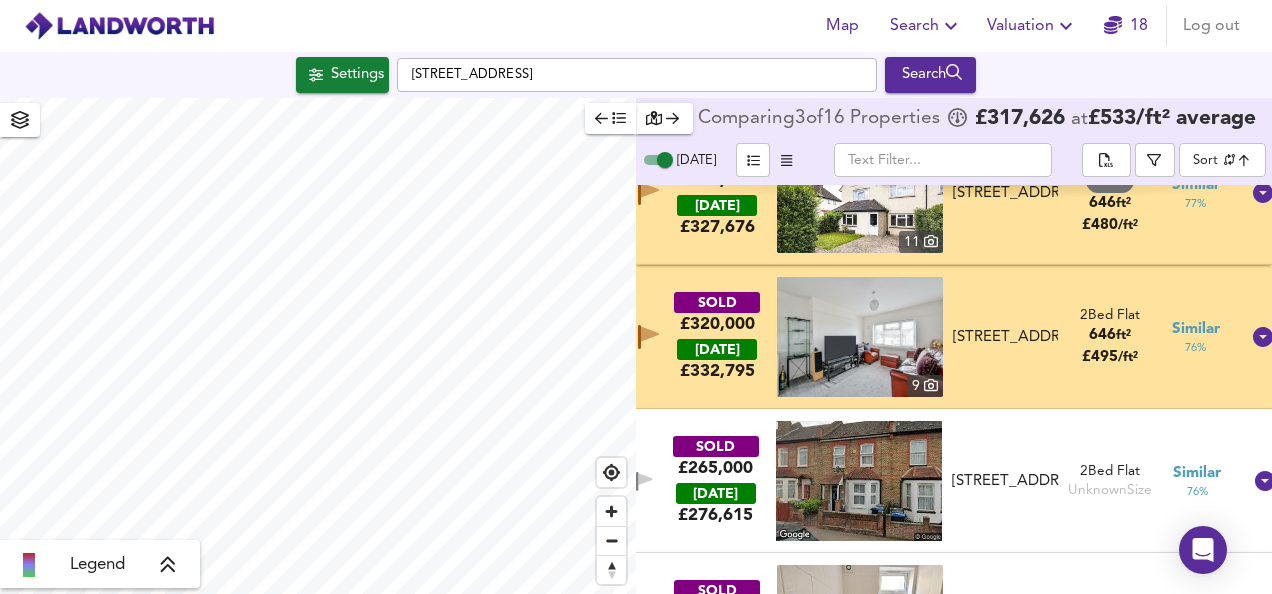 click on "SOLD £320,000   [DATE]  £ 332,795   [GEOGRAPHIC_DATA][STREET_ADDRESS][STREET_ADDRESS] 2  Bed   Flat 646 ft² £ 495 / ft²   Similar 76 %" at bounding box center [954, 337] 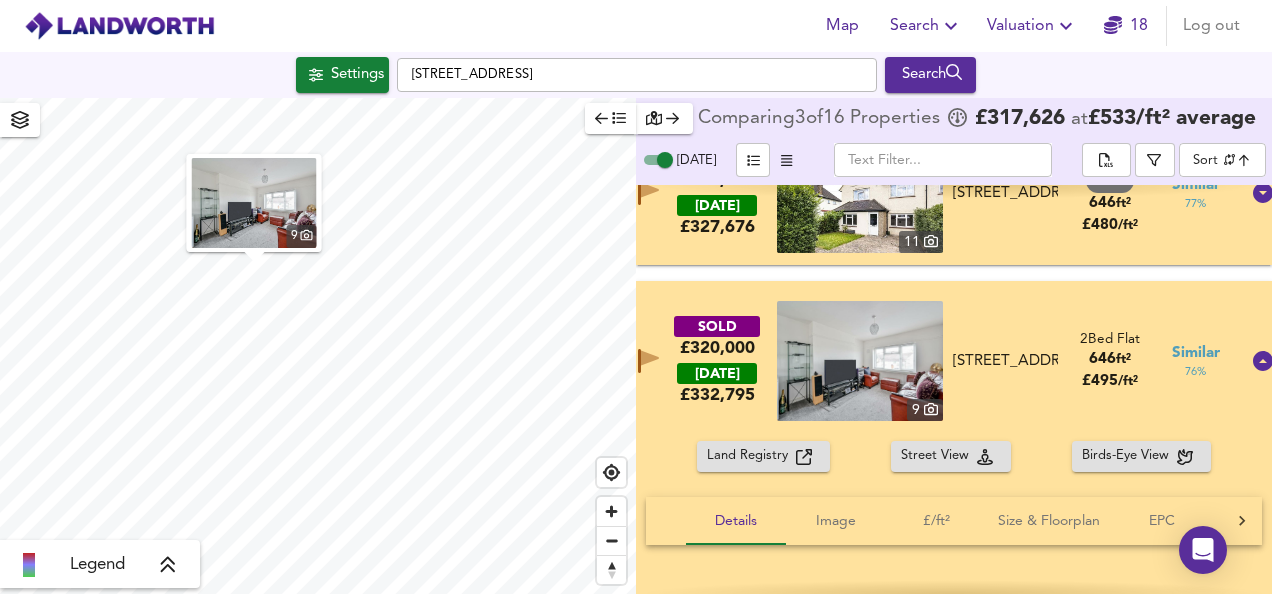 click at bounding box center [860, 361] 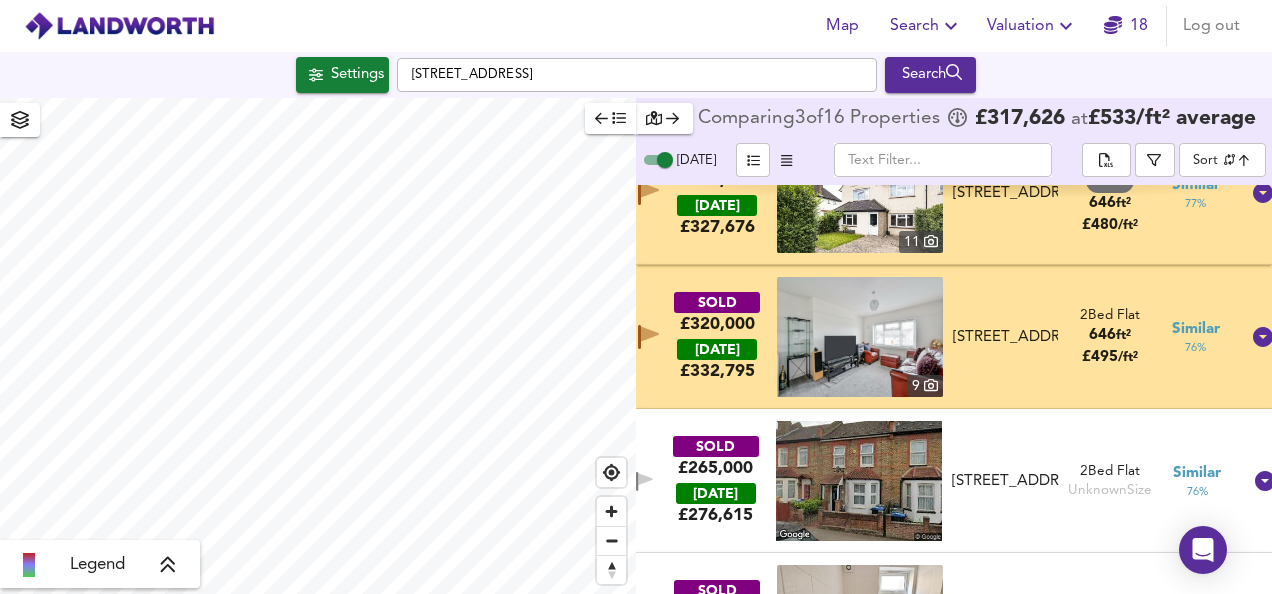 click on "SOLD £320,000   [DATE]  £ 332,795   [GEOGRAPHIC_DATA][STREET_ADDRESS][STREET_ADDRESS] 2  Bed   Flat 646 ft² £ 495 / ft²   Similar 76 %" at bounding box center (930, 337) 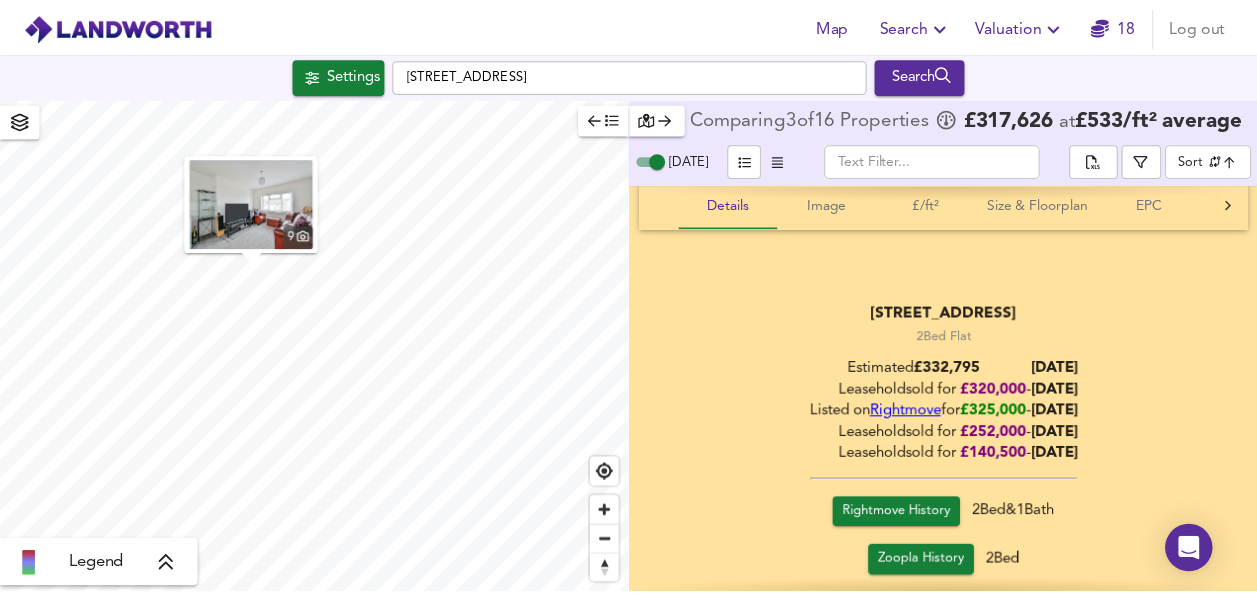 scroll, scrollTop: 1111, scrollLeft: 0, axis: vertical 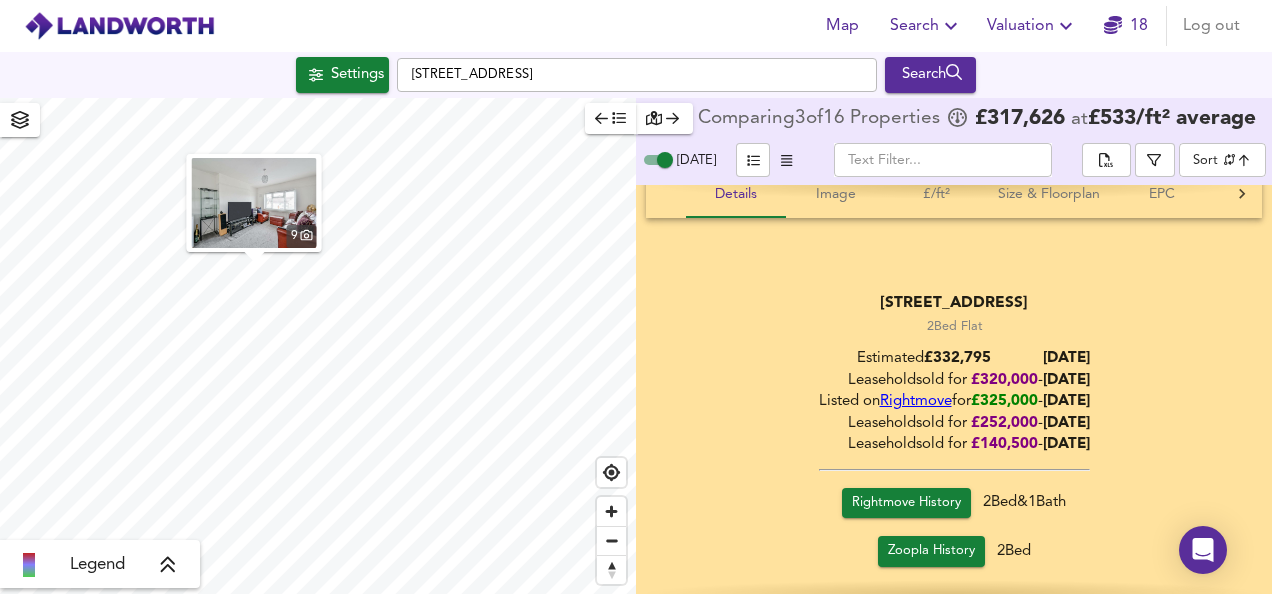 click on "Valuation" at bounding box center (1032, 26) 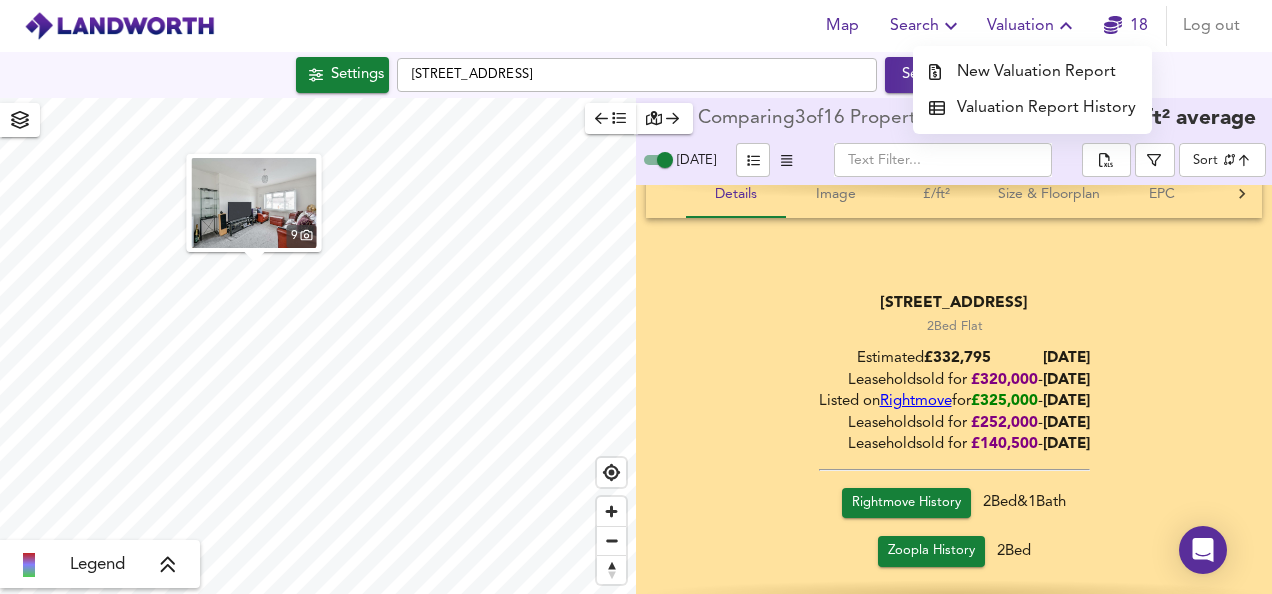 click on "New Valuation Report" at bounding box center [1032, 72] 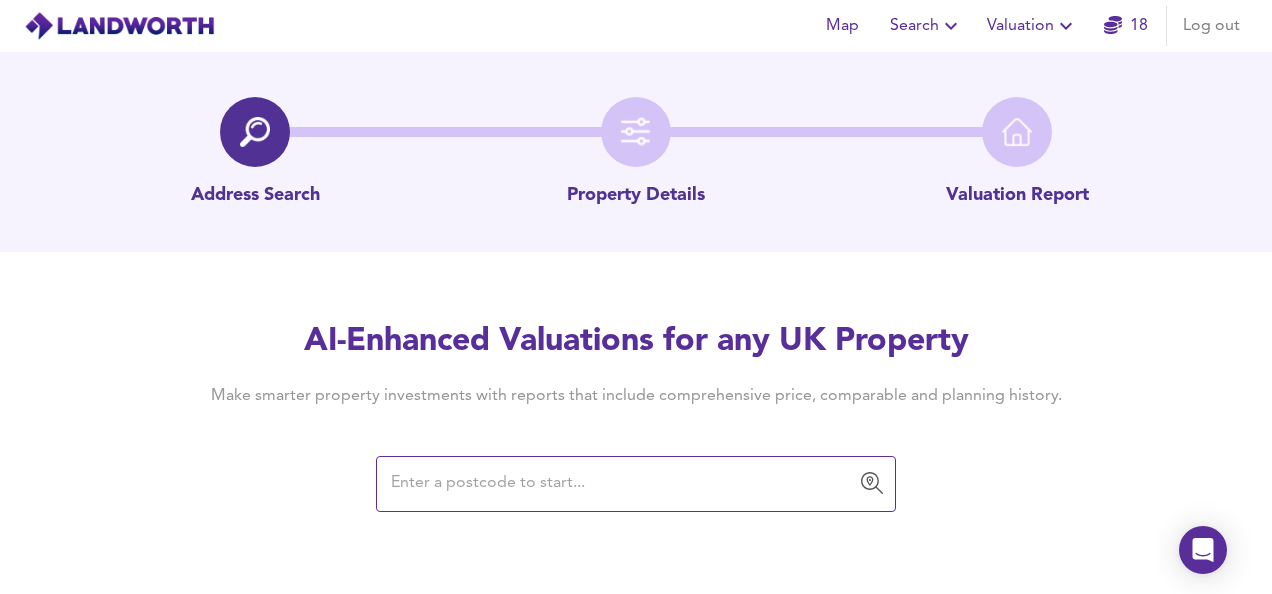click at bounding box center [621, 484] 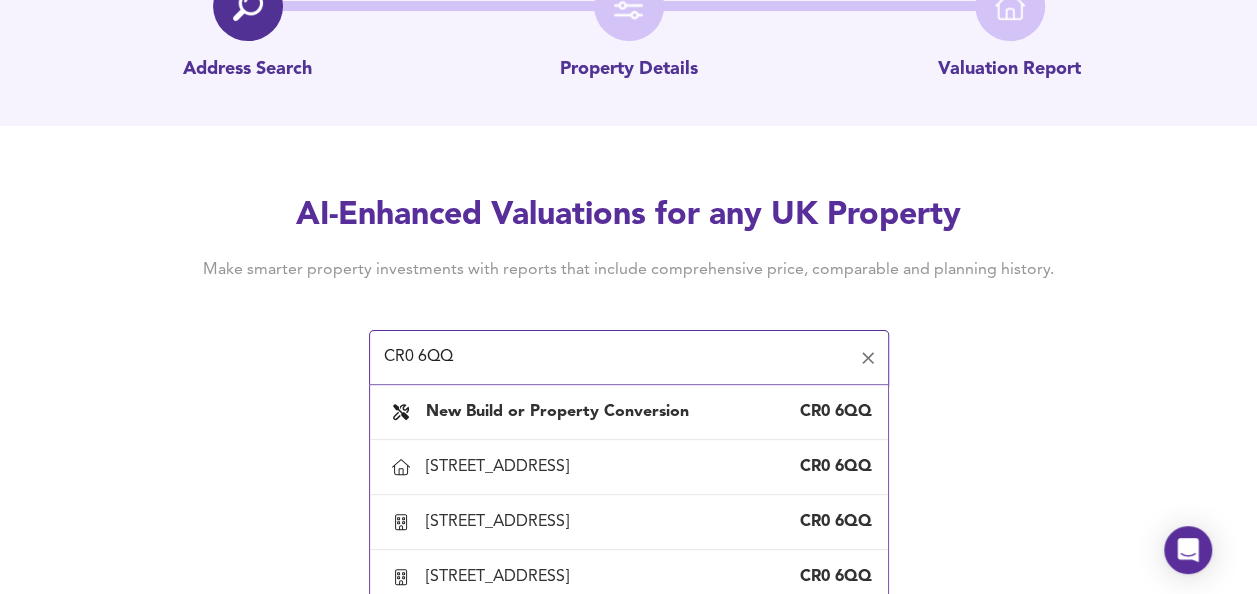 scroll, scrollTop: 154, scrollLeft: 0, axis: vertical 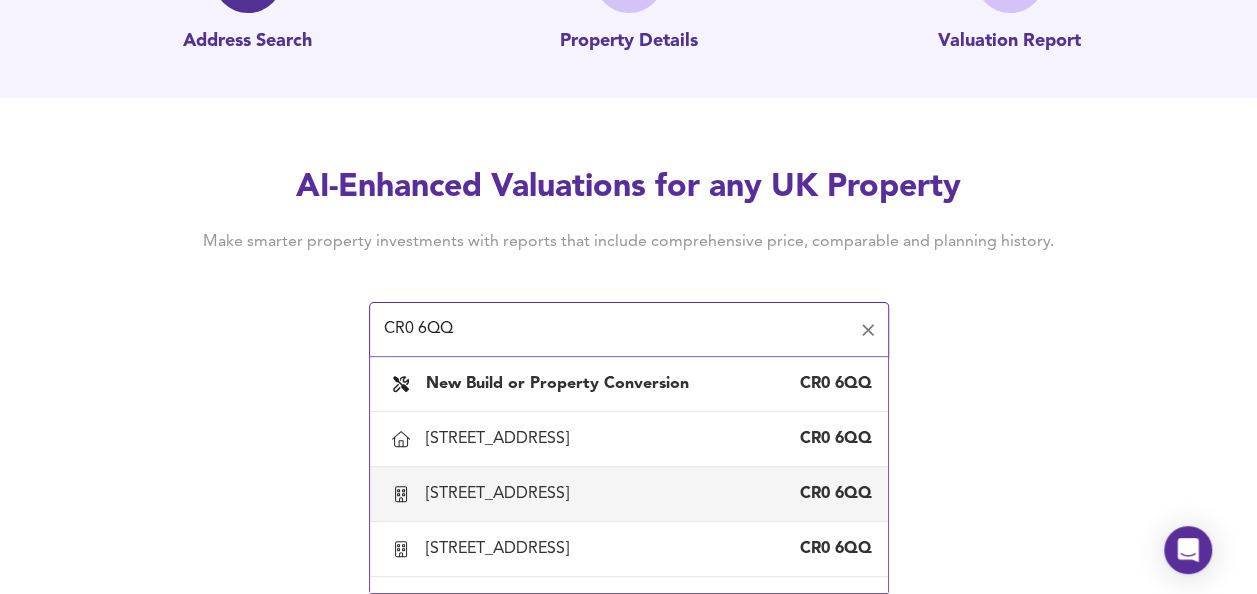 click on "[STREET_ADDRESS]" at bounding box center (629, 494) 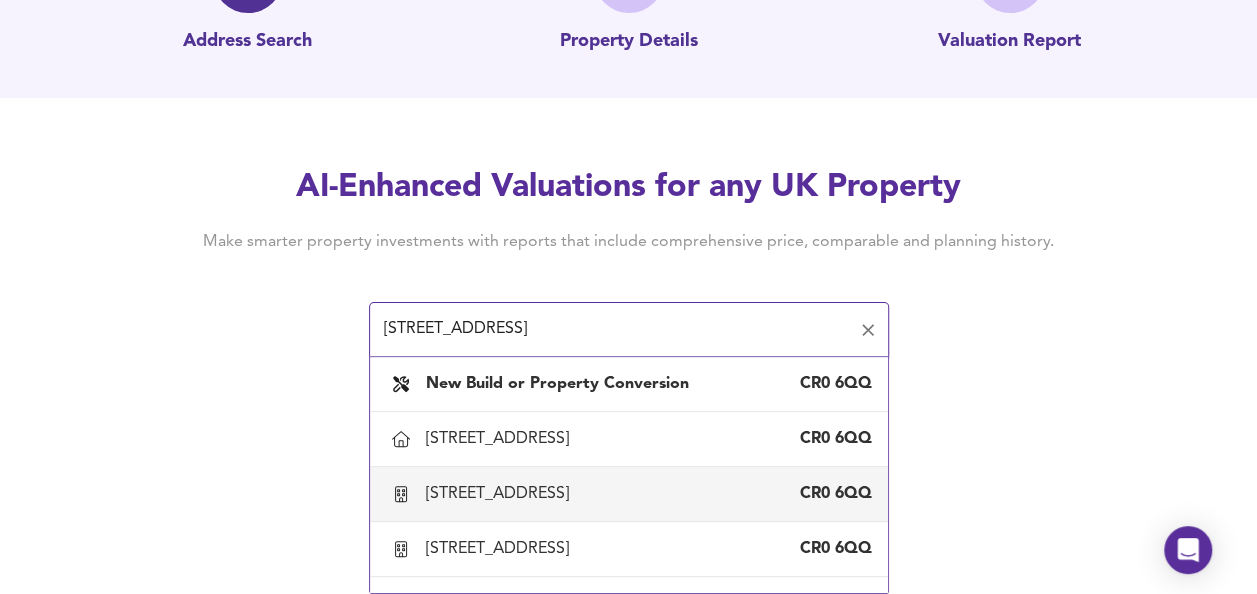 scroll, scrollTop: 0, scrollLeft: 0, axis: both 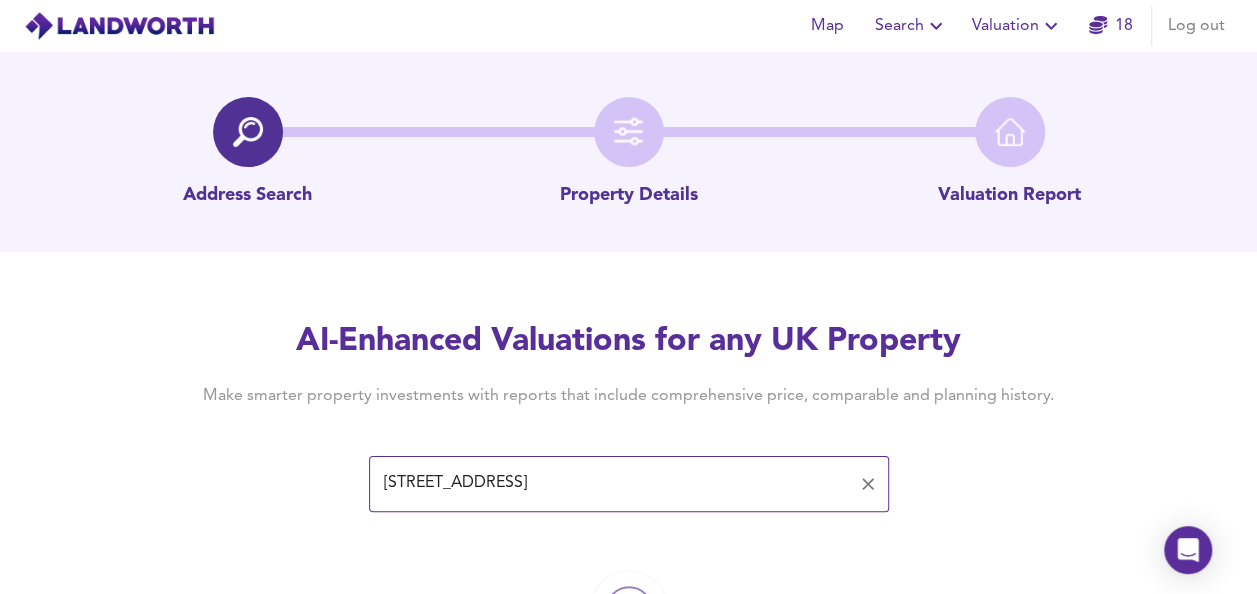 type on "[STREET_ADDRESS]" 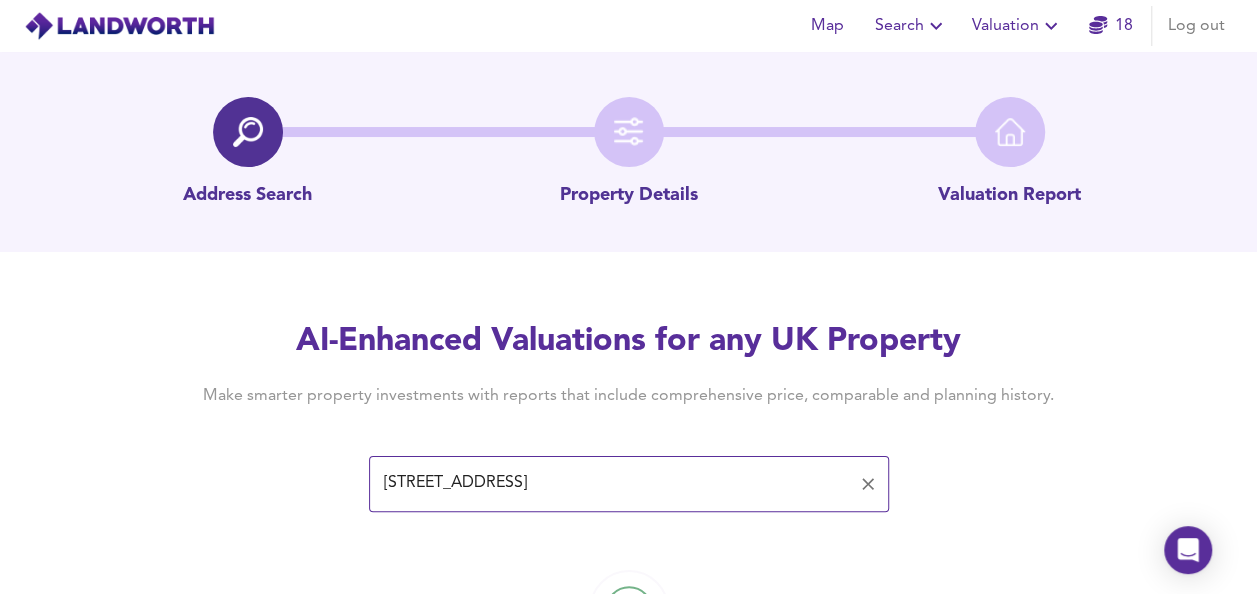 scroll, scrollTop: 116, scrollLeft: 0, axis: vertical 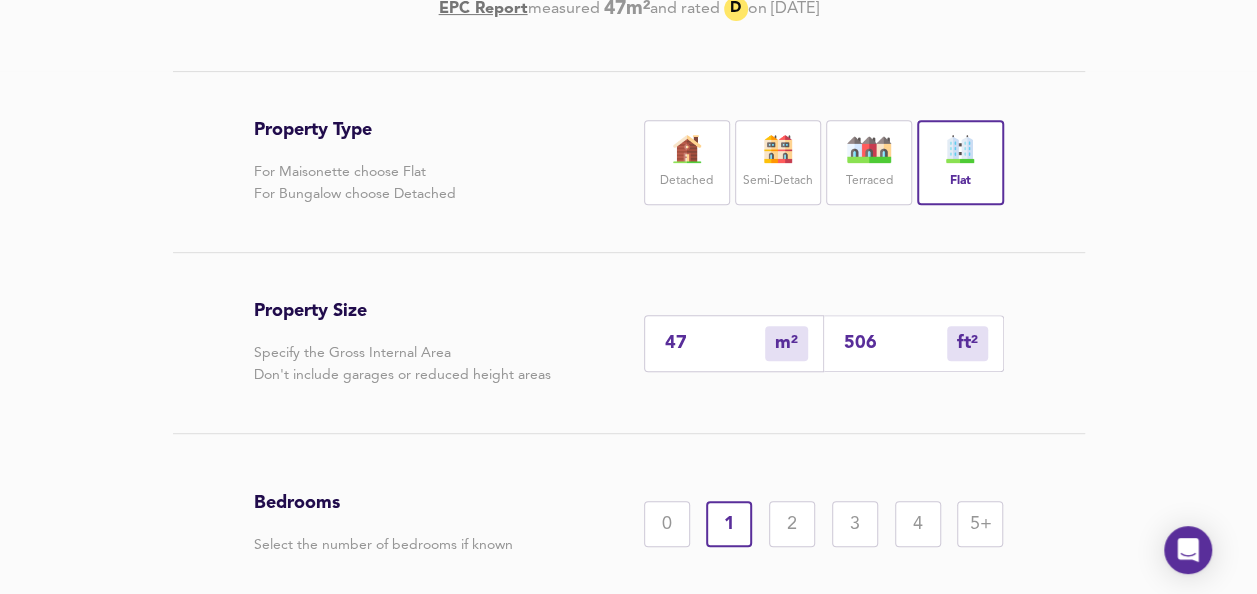 drag, startPoint x: 887, startPoint y: 350, endPoint x: 674, endPoint y: 348, distance: 213.00938 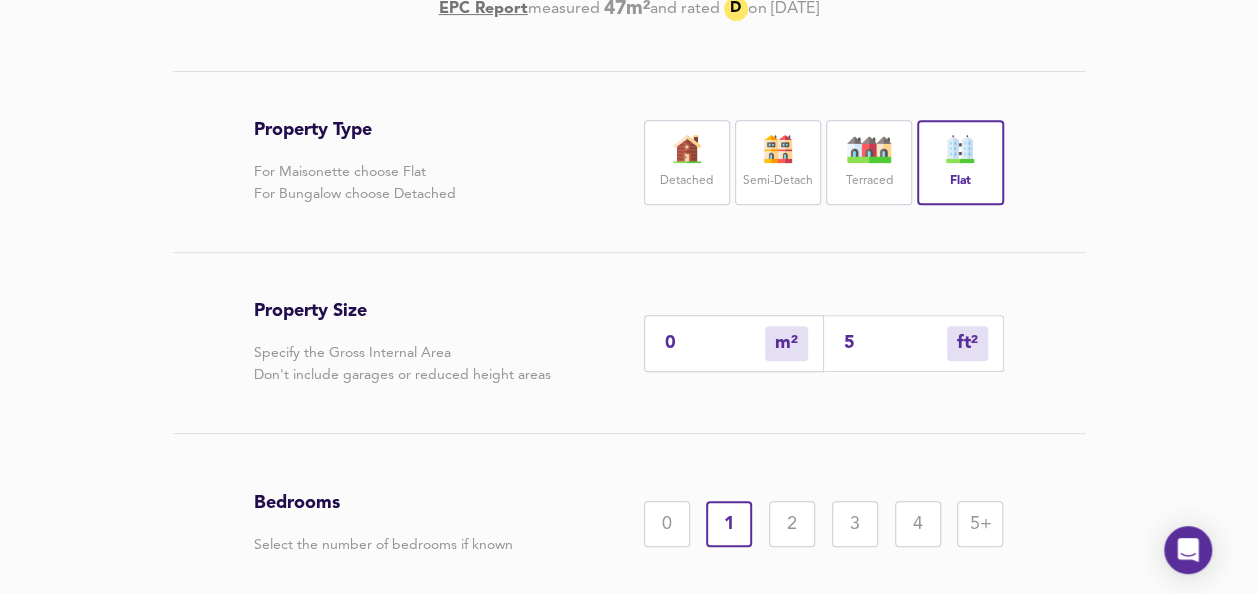 type on "5" 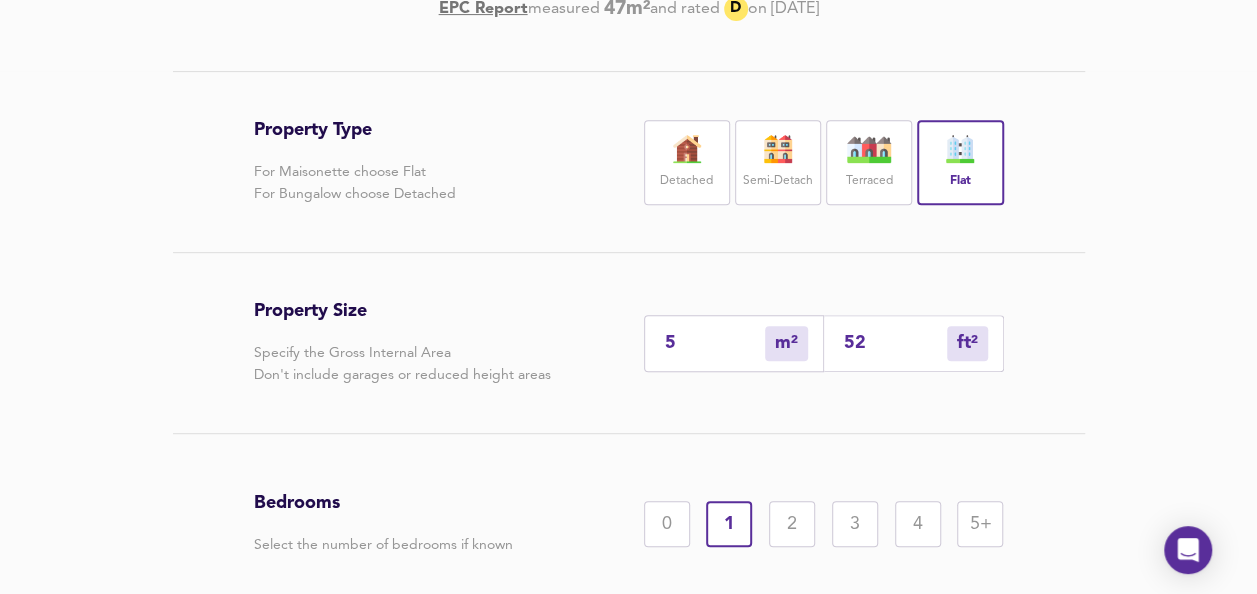 type on "49" 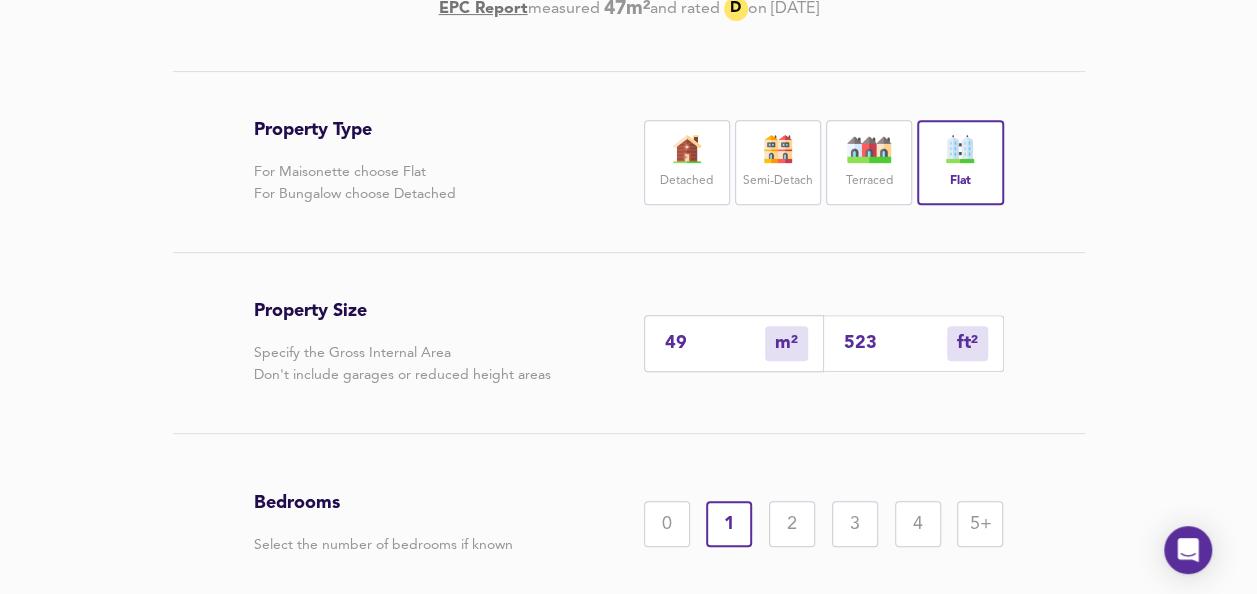type on "523" 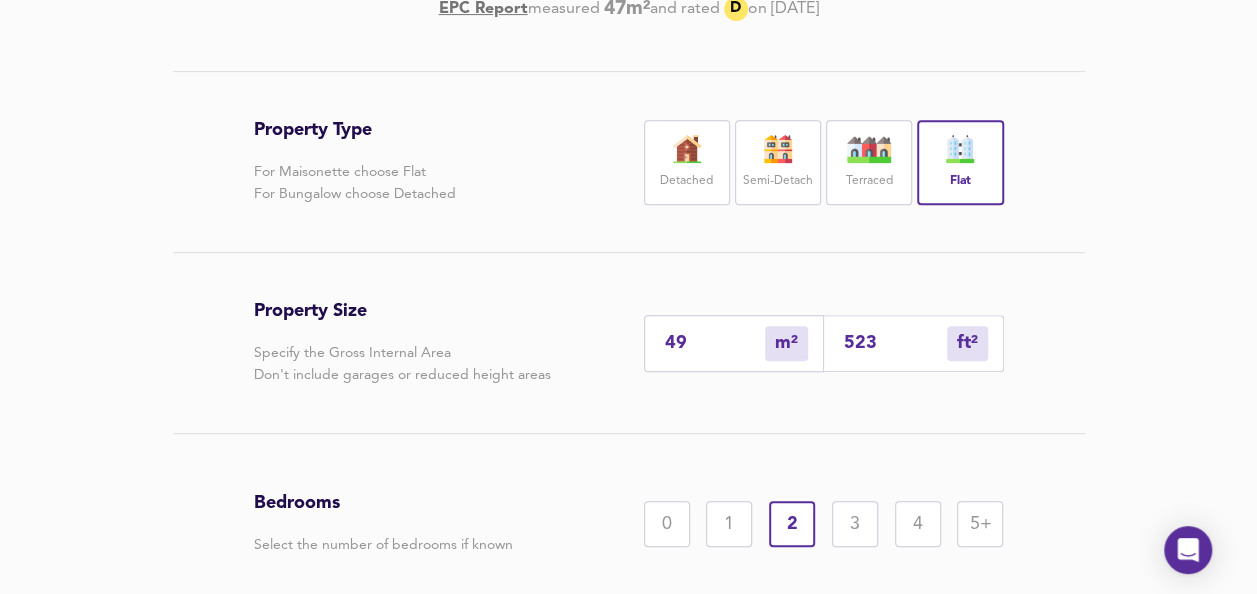 drag, startPoint x: 1256, startPoint y: 364, endPoint x: 1265, endPoint y: 390, distance: 27.513634 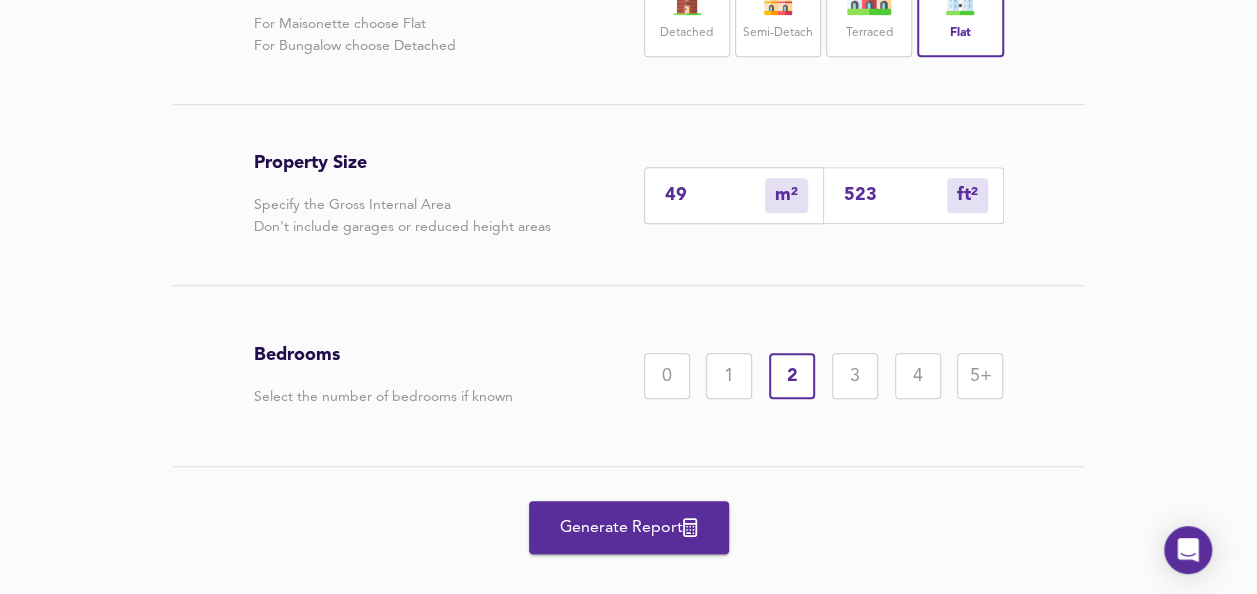 scroll, scrollTop: 552, scrollLeft: 0, axis: vertical 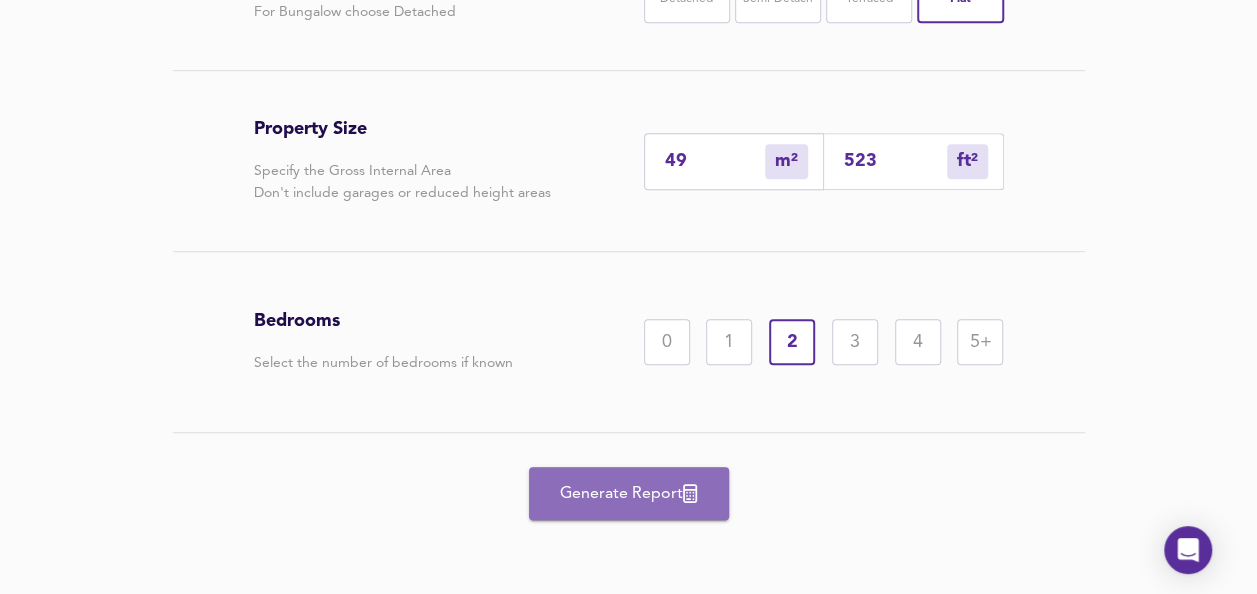 click on "Generate Report" at bounding box center [629, 494] 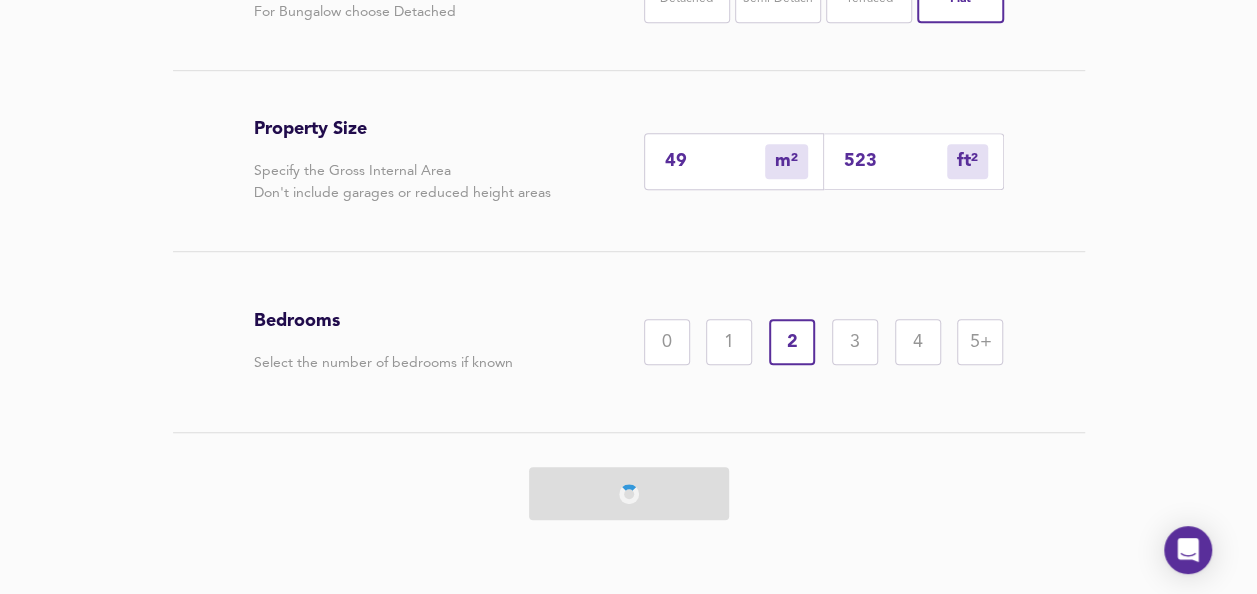 scroll, scrollTop: 0, scrollLeft: 0, axis: both 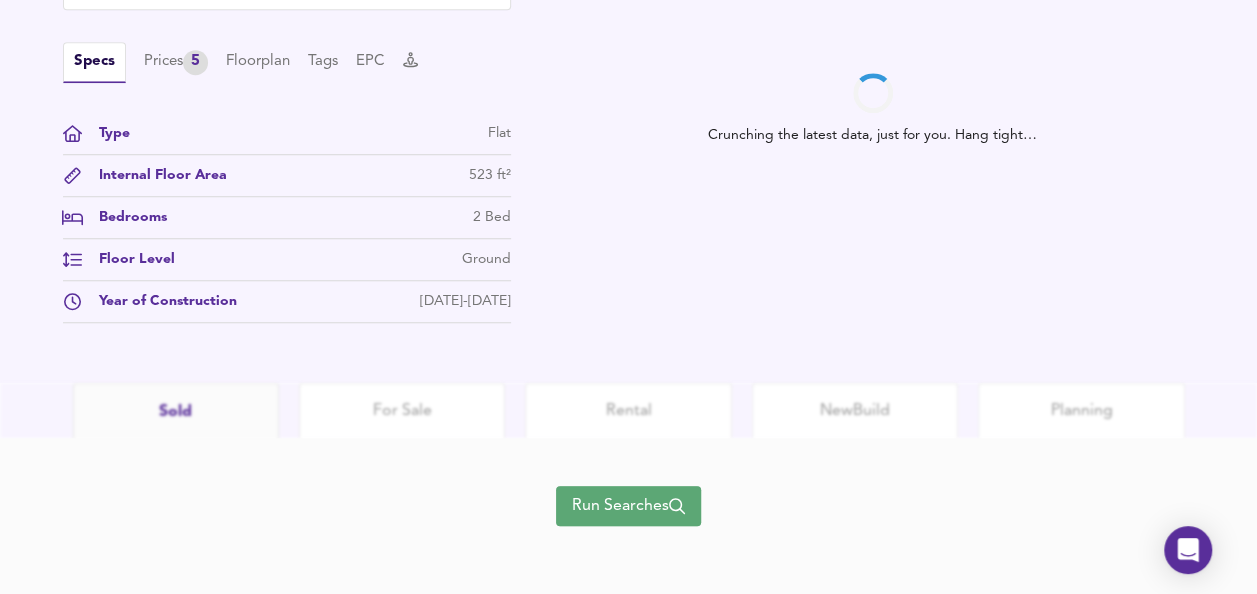click on "Run Searches" at bounding box center (628, 506) 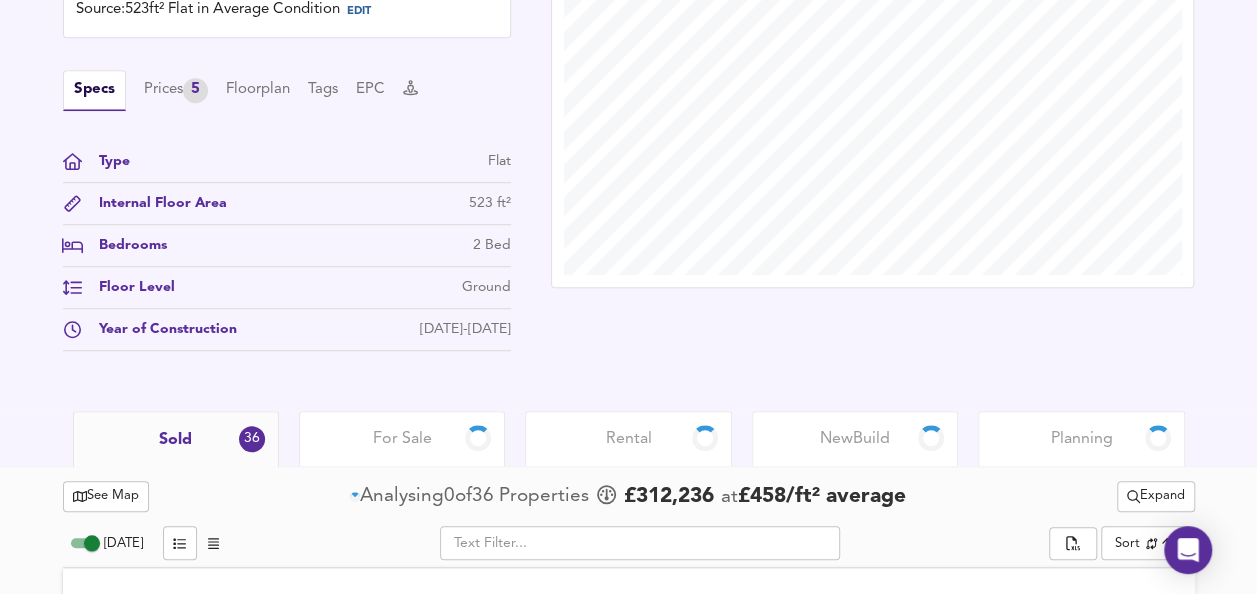 scroll, scrollTop: 643, scrollLeft: 0, axis: vertical 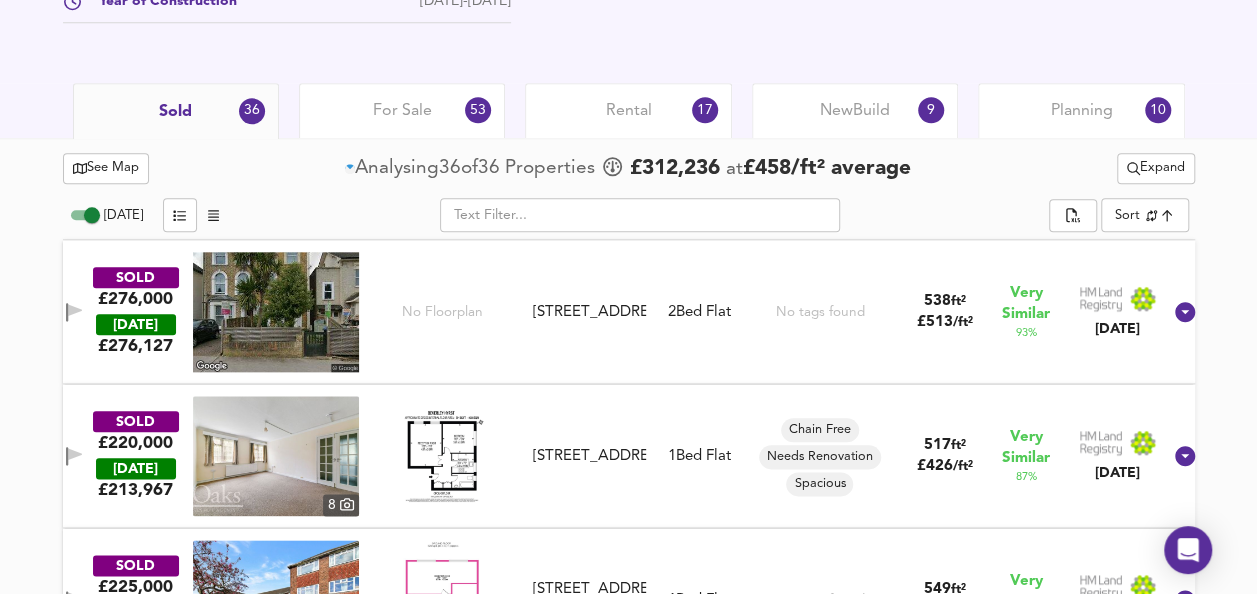 click at bounding box center [276, 312] 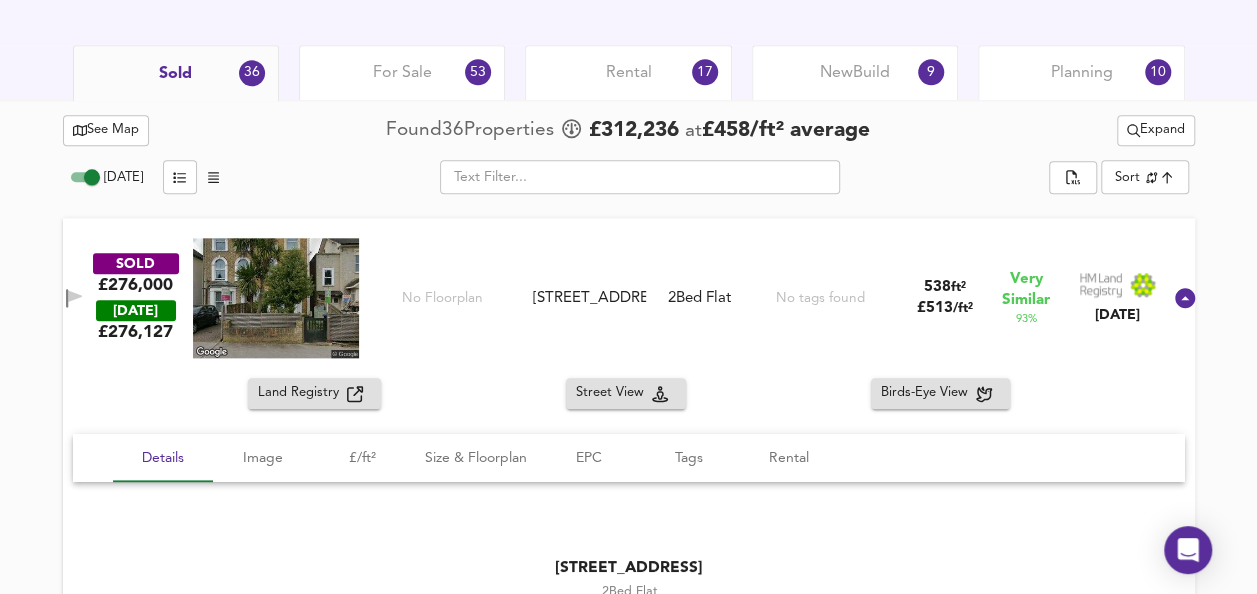 scroll, scrollTop: 986, scrollLeft: 0, axis: vertical 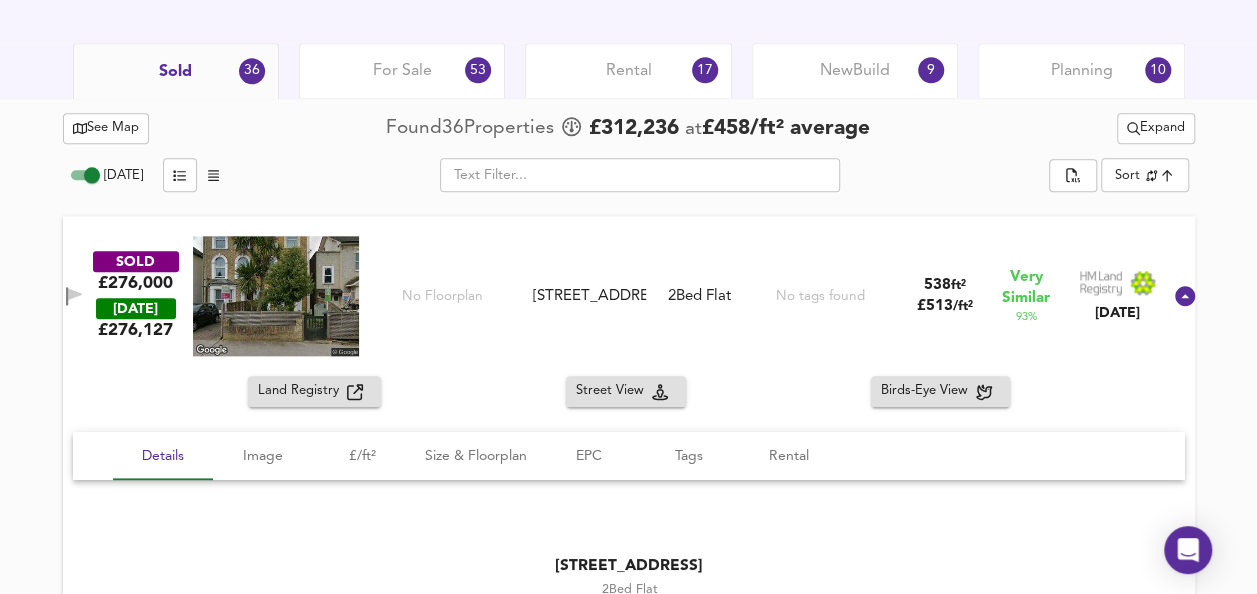 click on "No Floorplan" at bounding box center [442, 296] 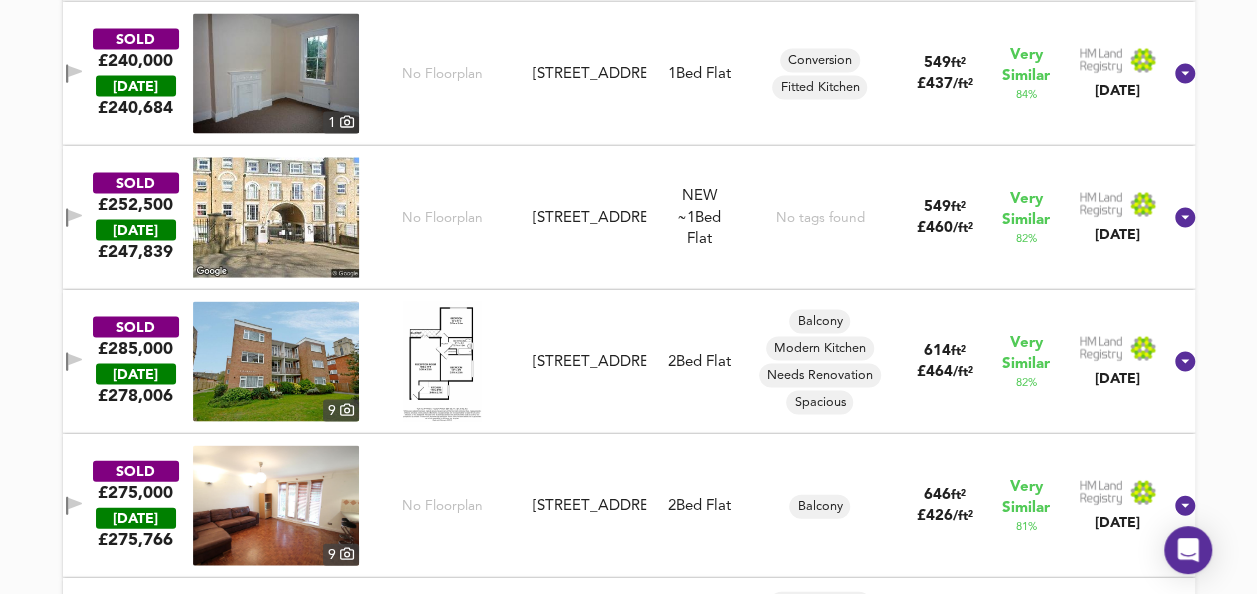 scroll, scrollTop: 2026, scrollLeft: 0, axis: vertical 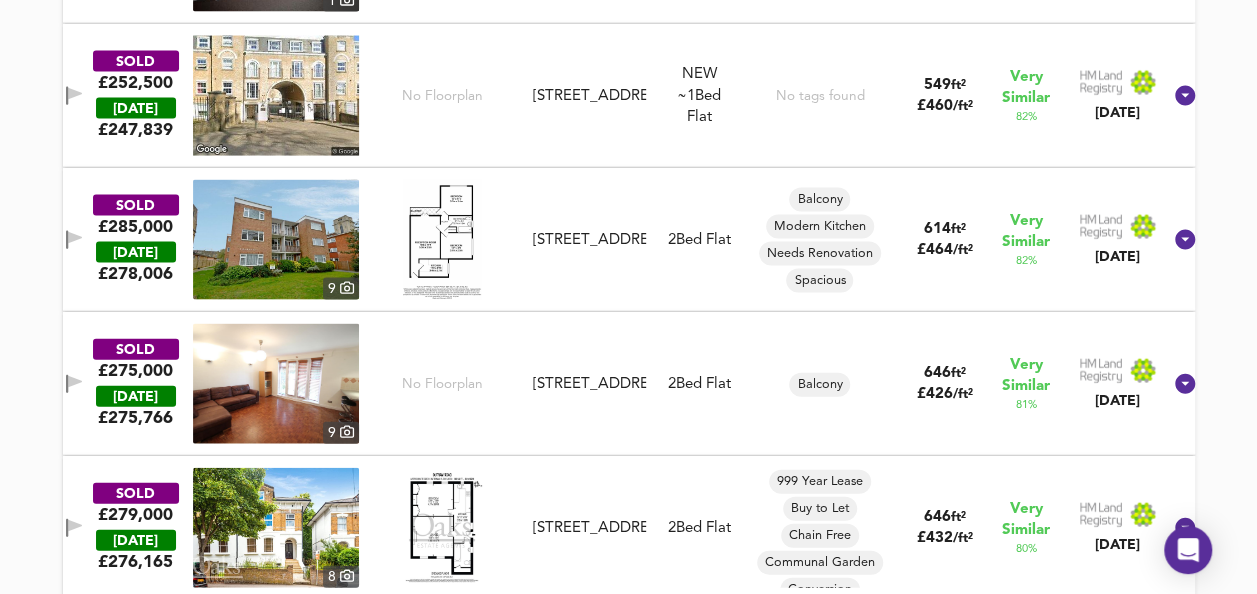 click at bounding box center (442, 240) 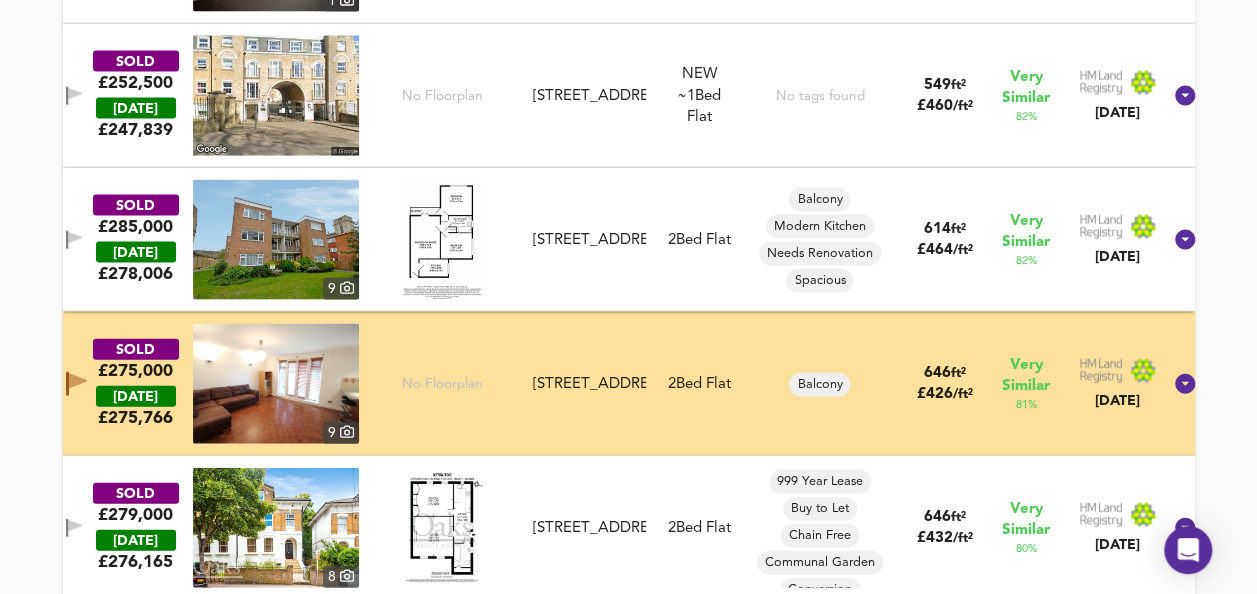 type 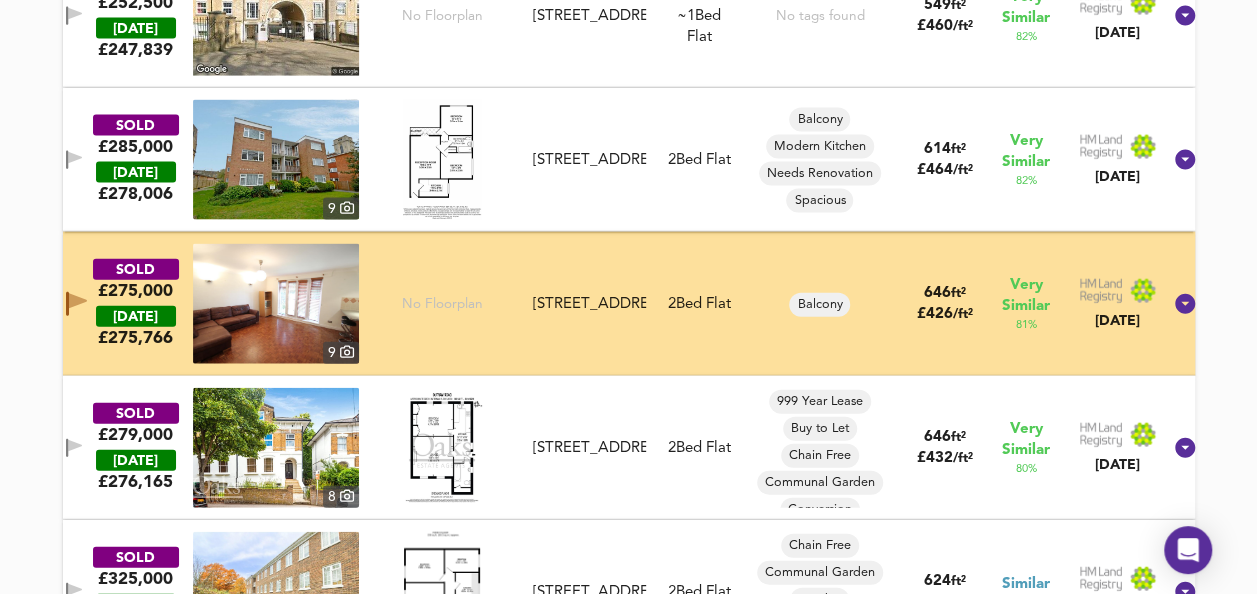 scroll, scrollTop: 2146, scrollLeft: 0, axis: vertical 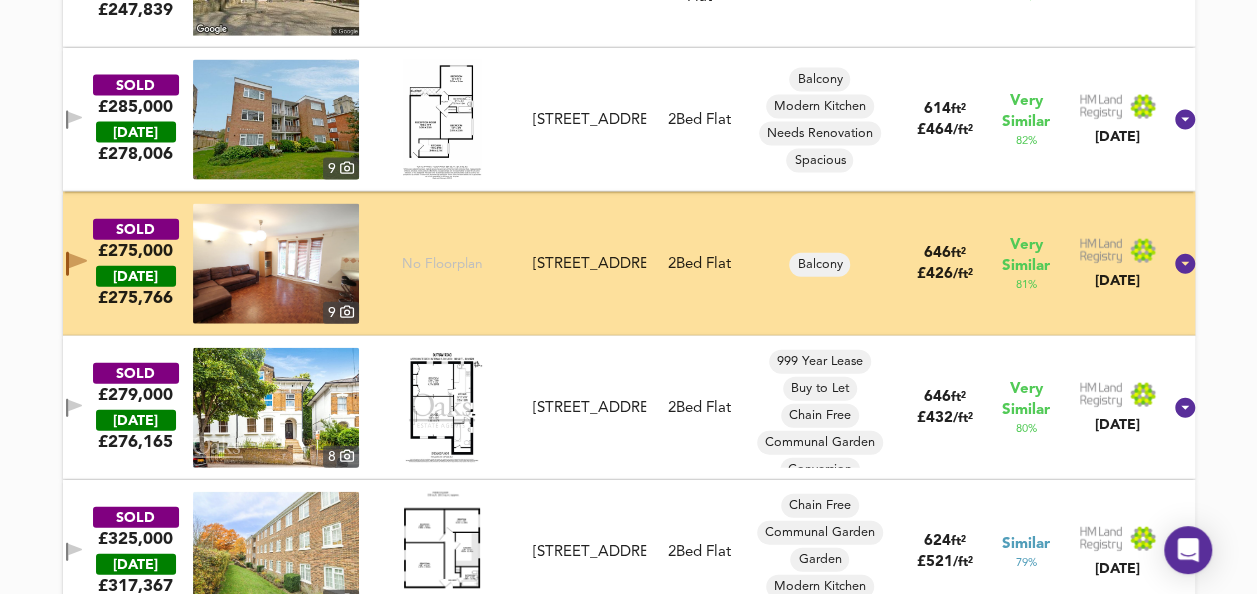 click at bounding box center [442, 408] 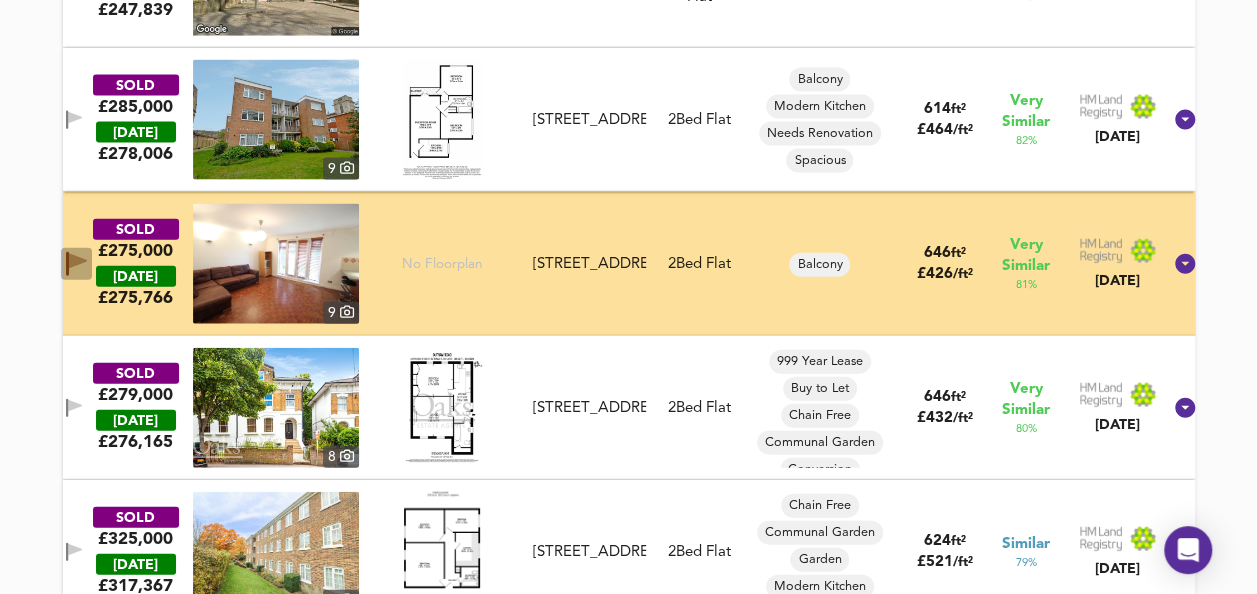 click 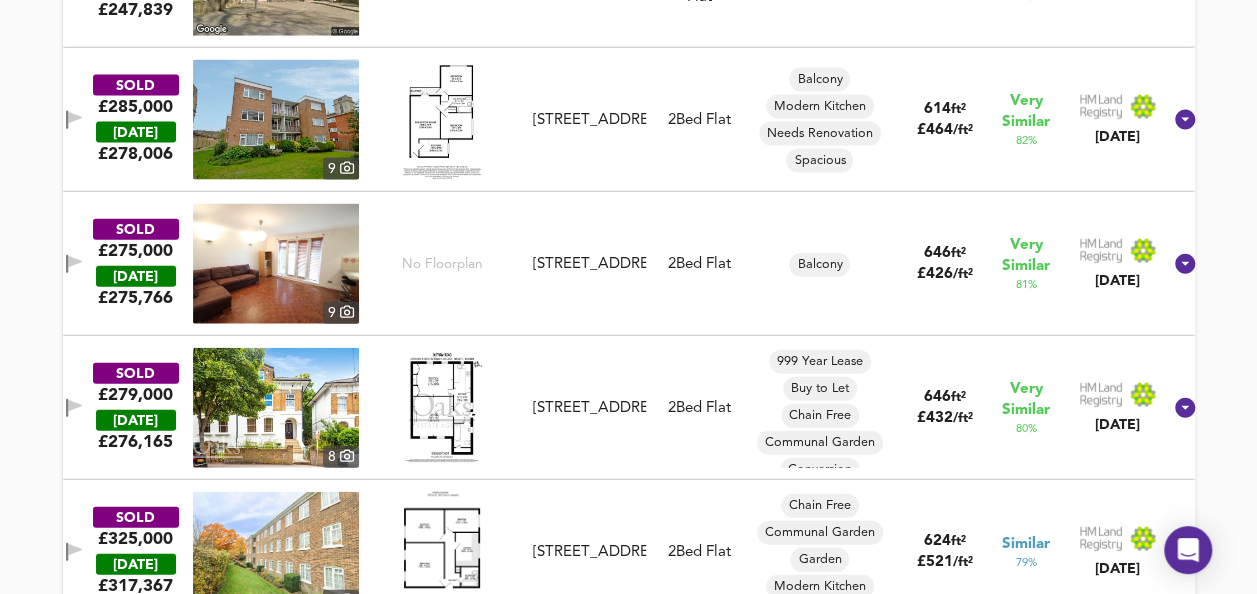 click at bounding box center (74, 408) 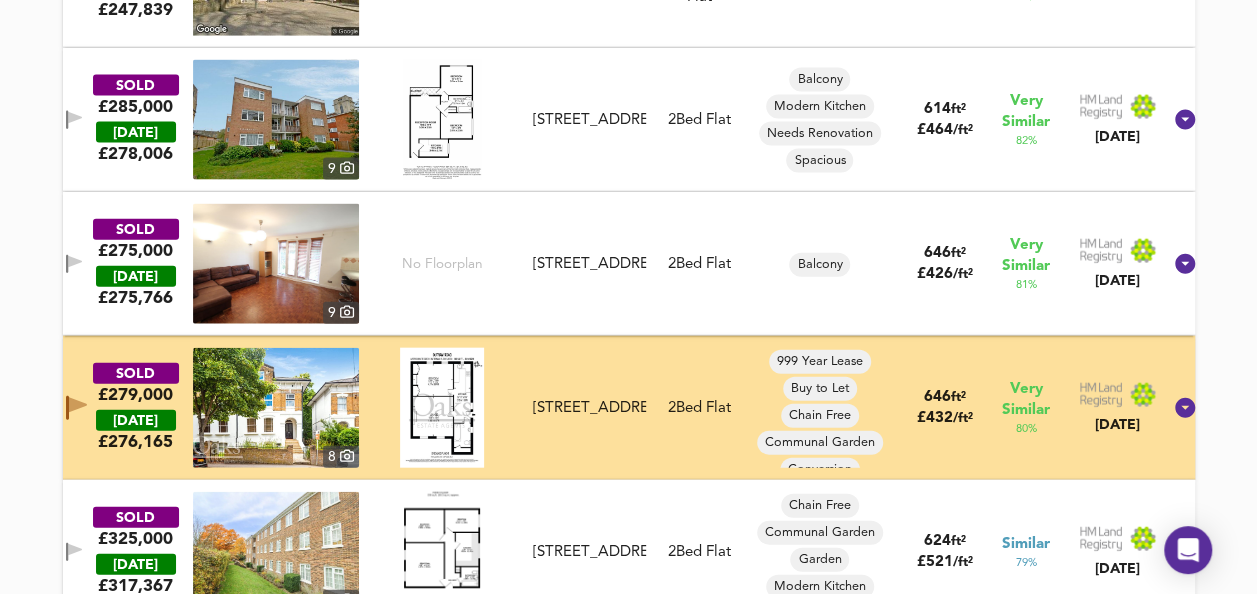 type 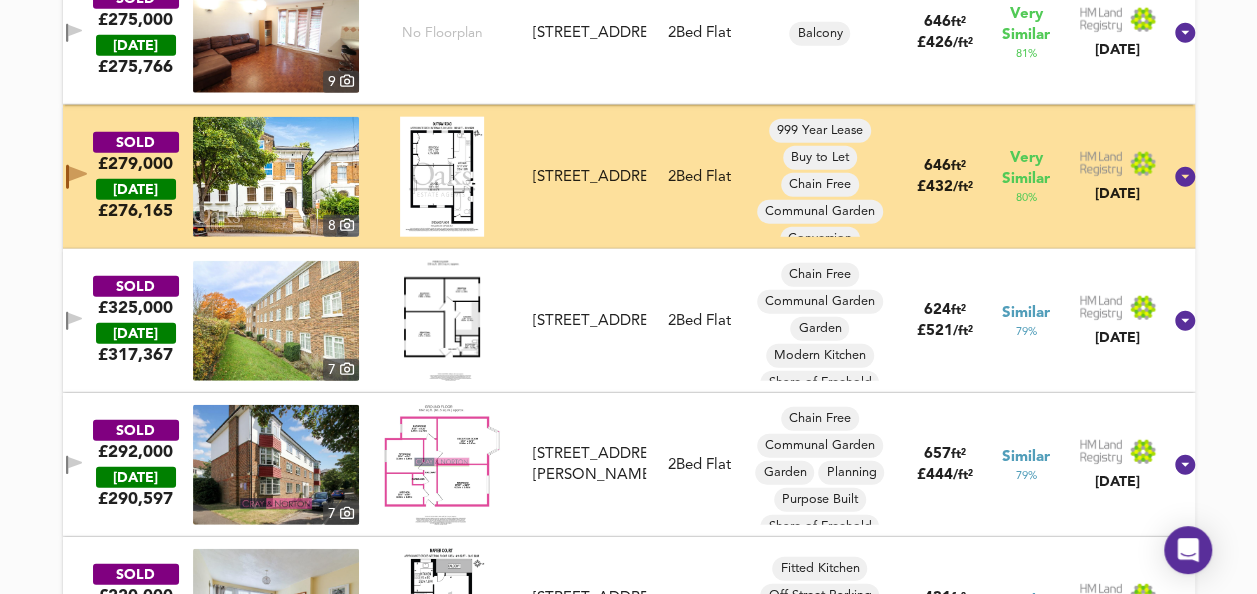 scroll, scrollTop: 2386, scrollLeft: 0, axis: vertical 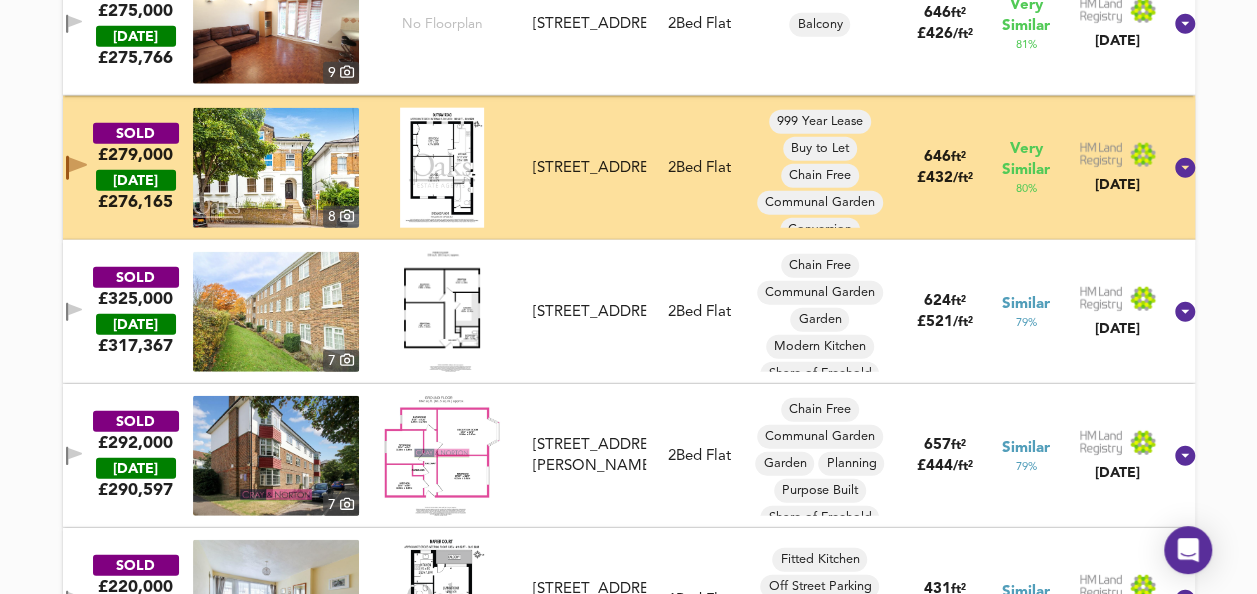 click at bounding box center [441, 312] 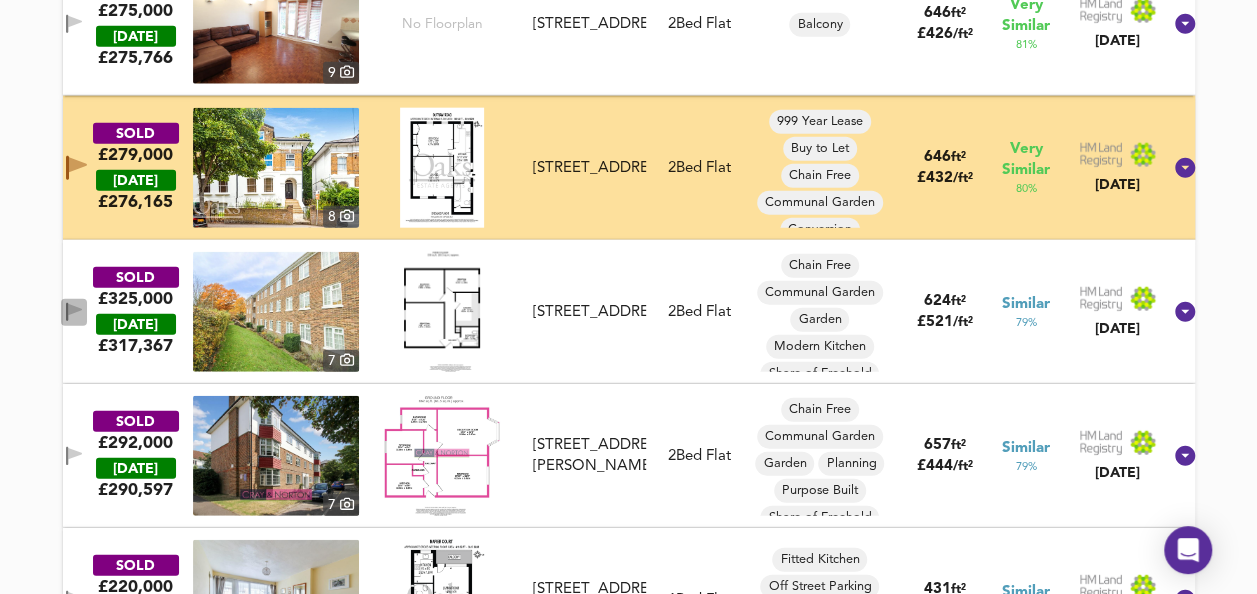 click 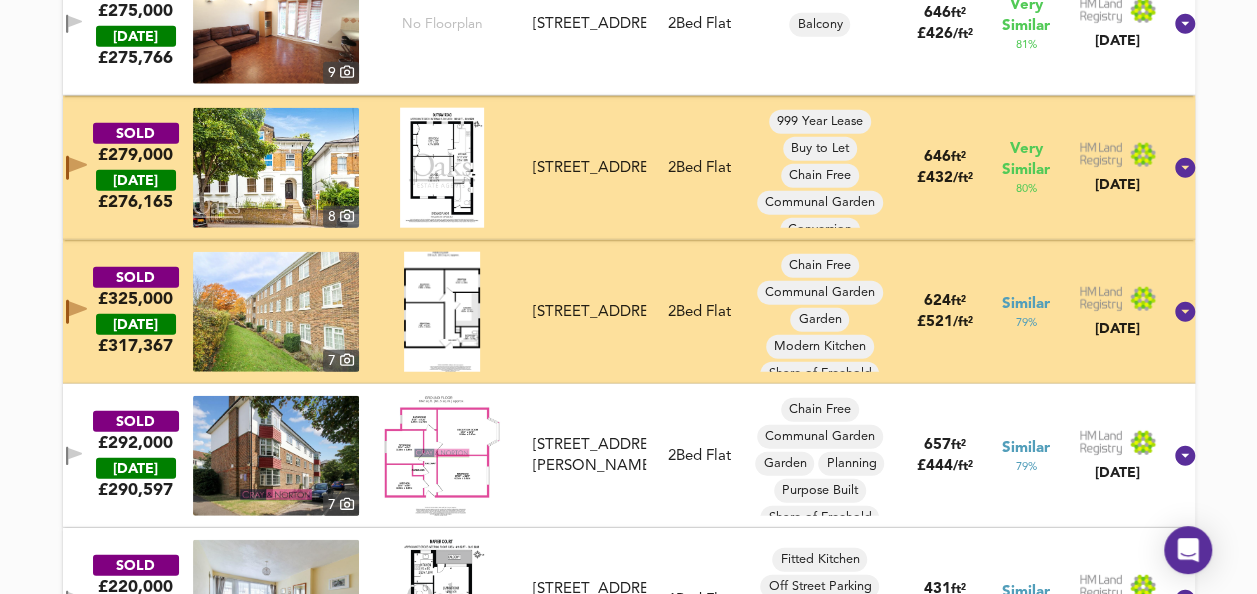 type 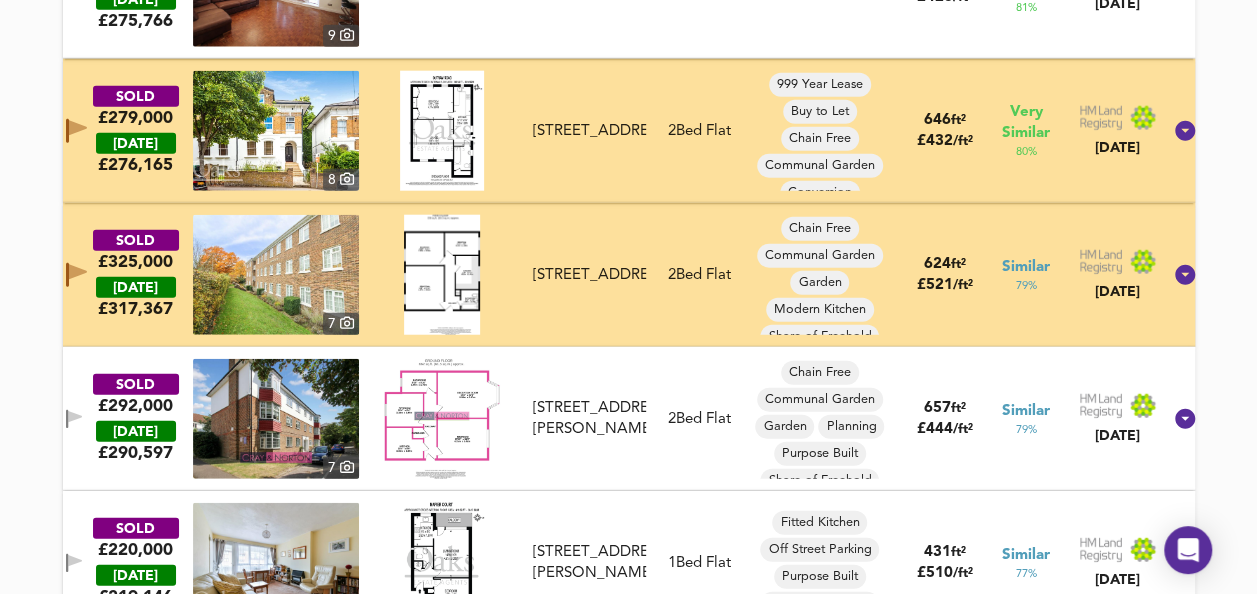 scroll, scrollTop: 2426, scrollLeft: 0, axis: vertical 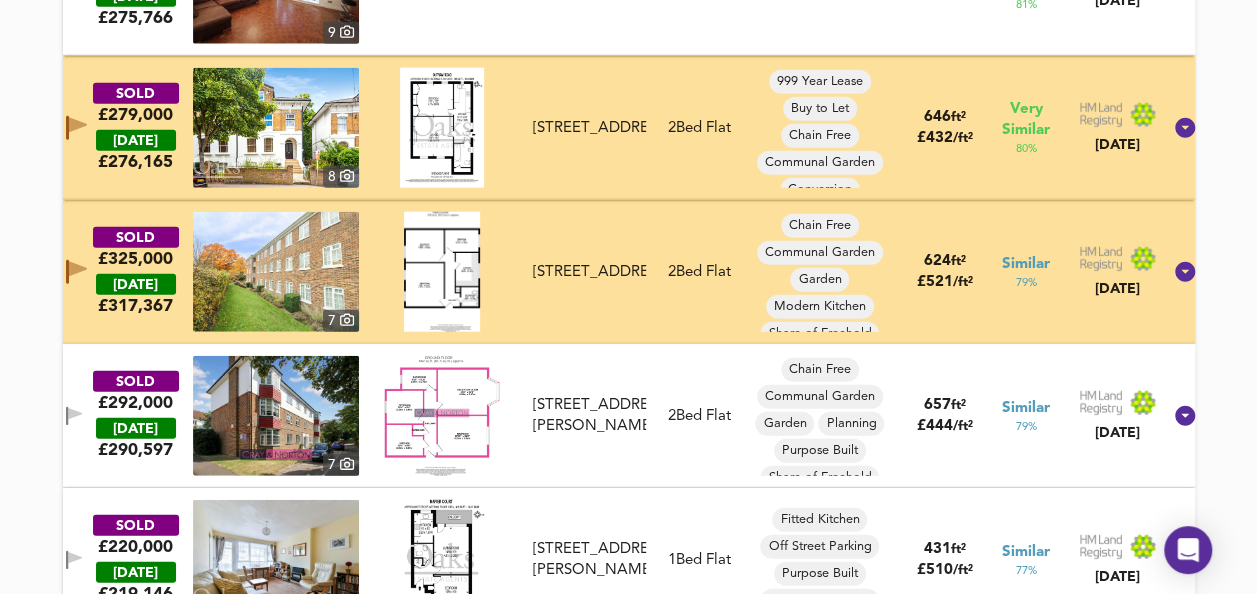 click at bounding box center (442, 416) 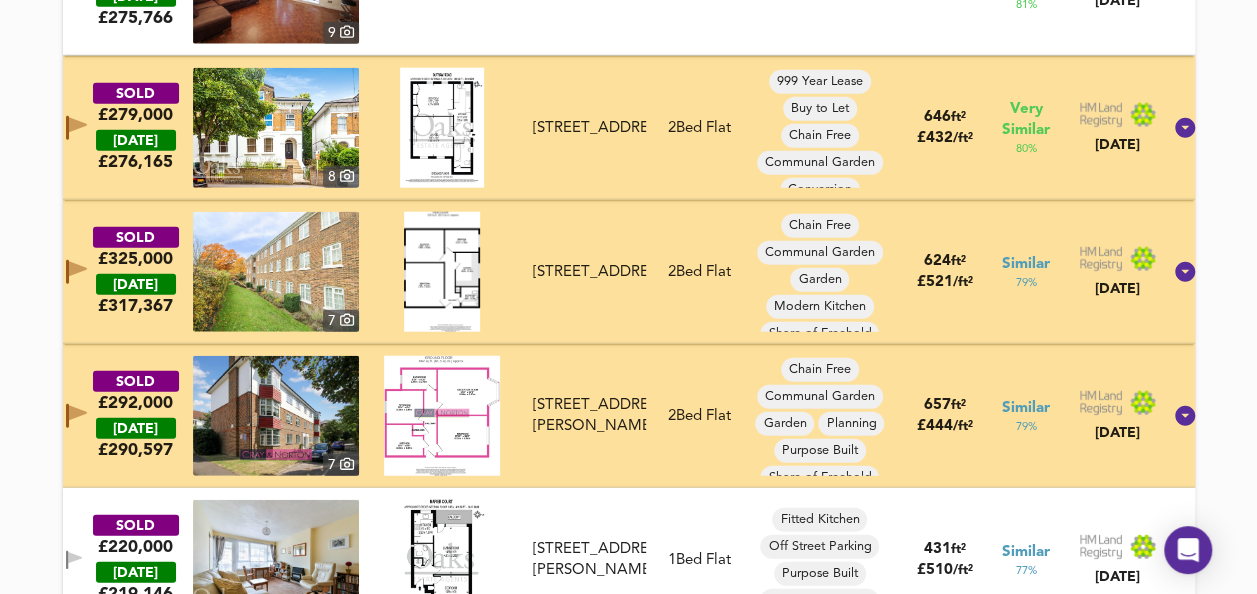 type 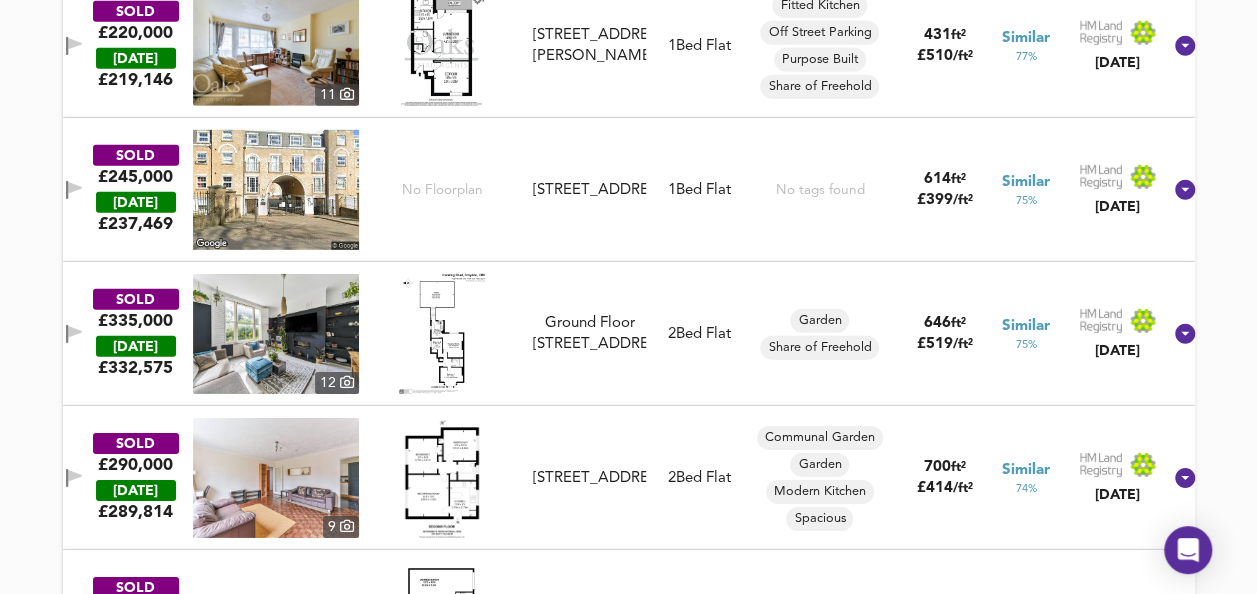 scroll, scrollTop: 3026, scrollLeft: 0, axis: vertical 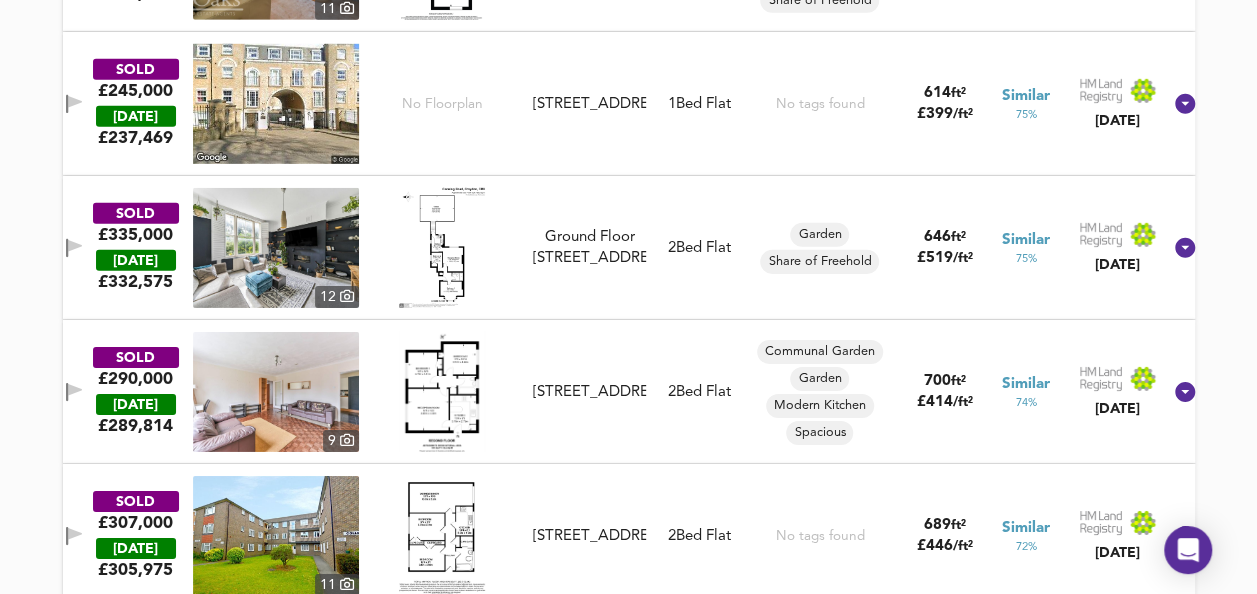 click at bounding box center [441, 248] 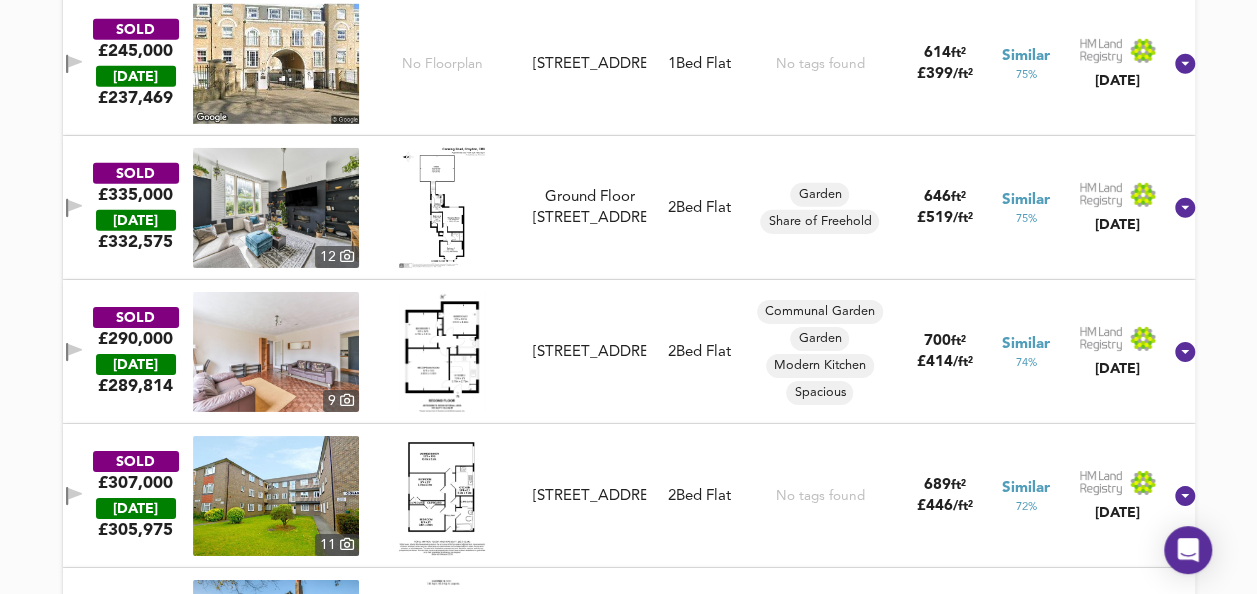 scroll, scrollTop: 3106, scrollLeft: 0, axis: vertical 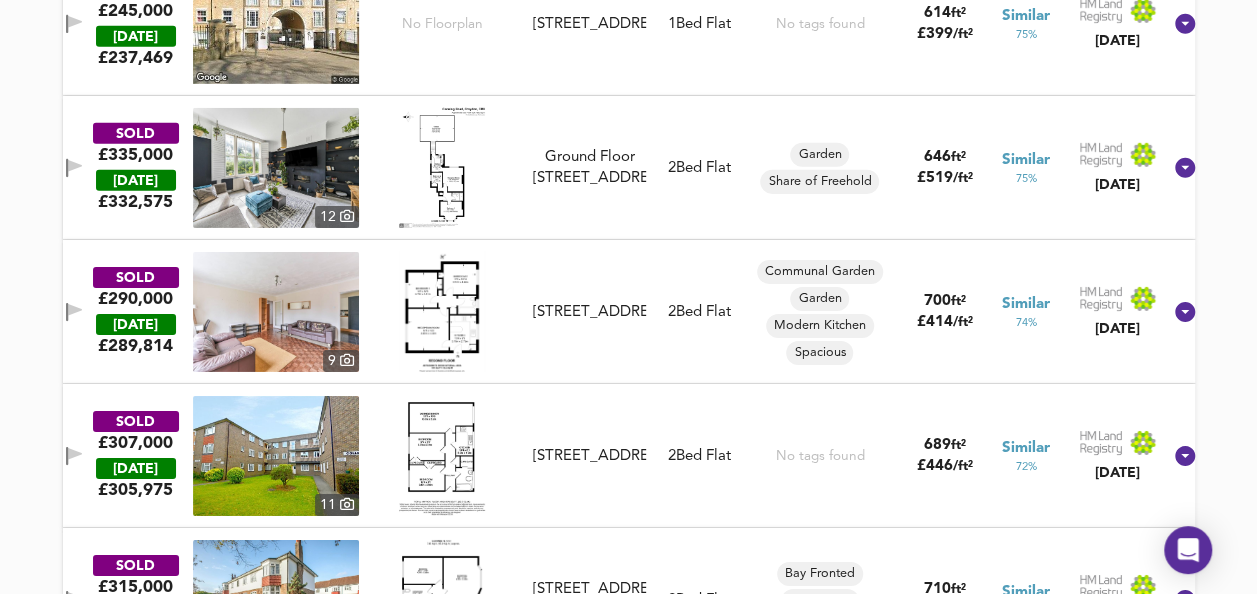 click at bounding box center [442, 312] 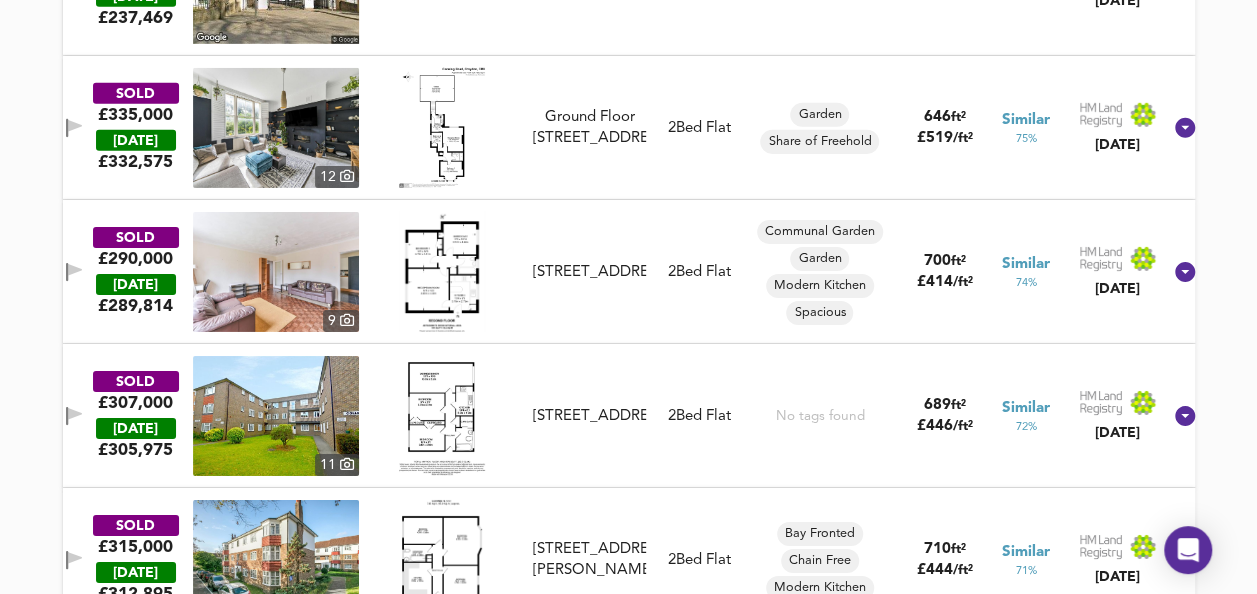 click at bounding box center [441, 416] 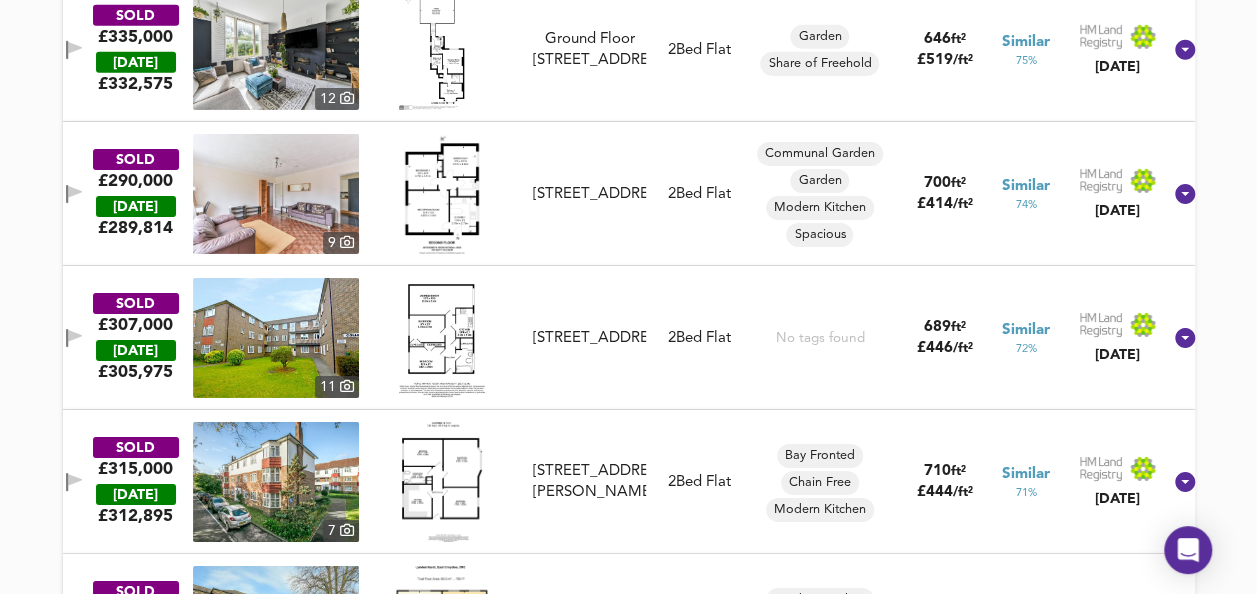 scroll, scrollTop: 3226, scrollLeft: 0, axis: vertical 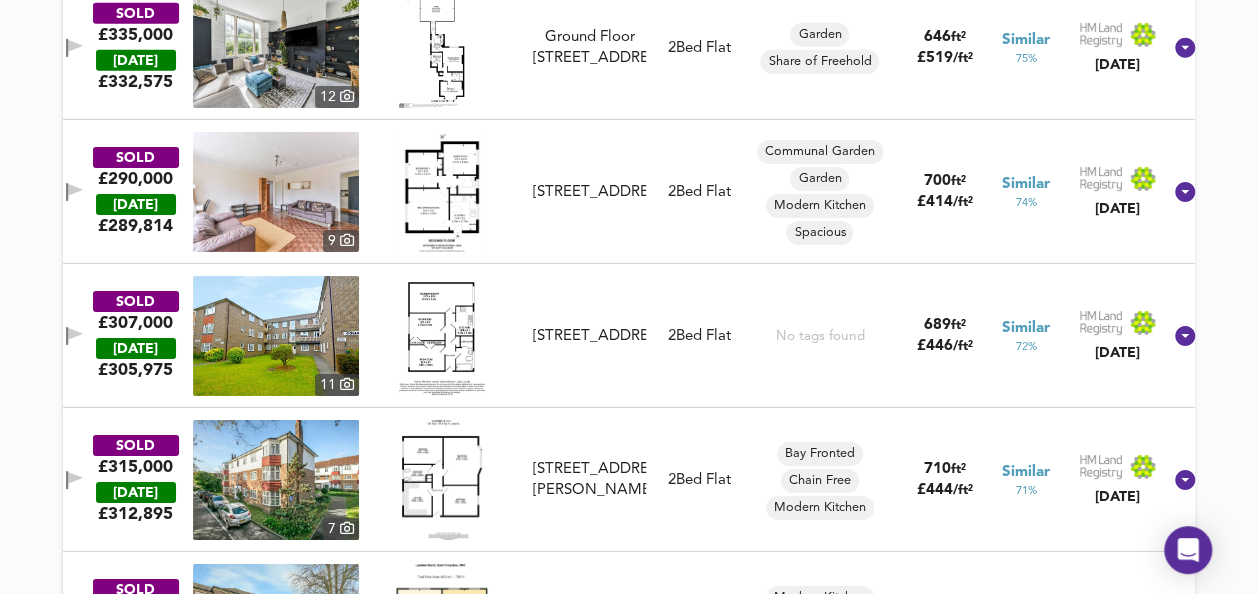 click at bounding box center [442, 480] 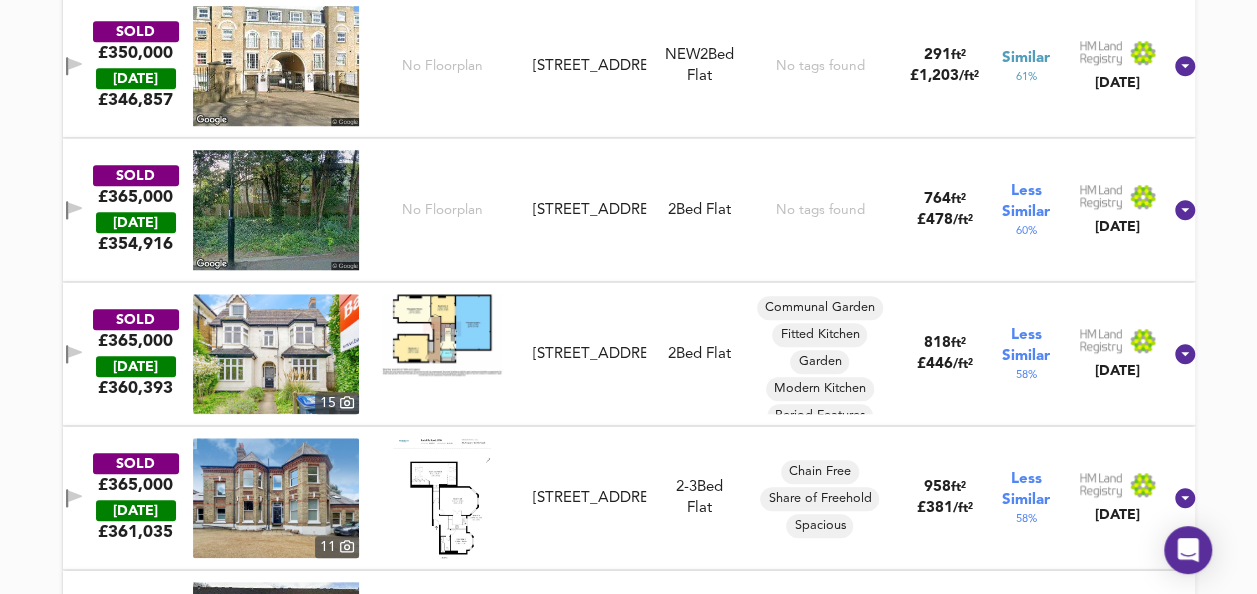 scroll, scrollTop: 4506, scrollLeft: 0, axis: vertical 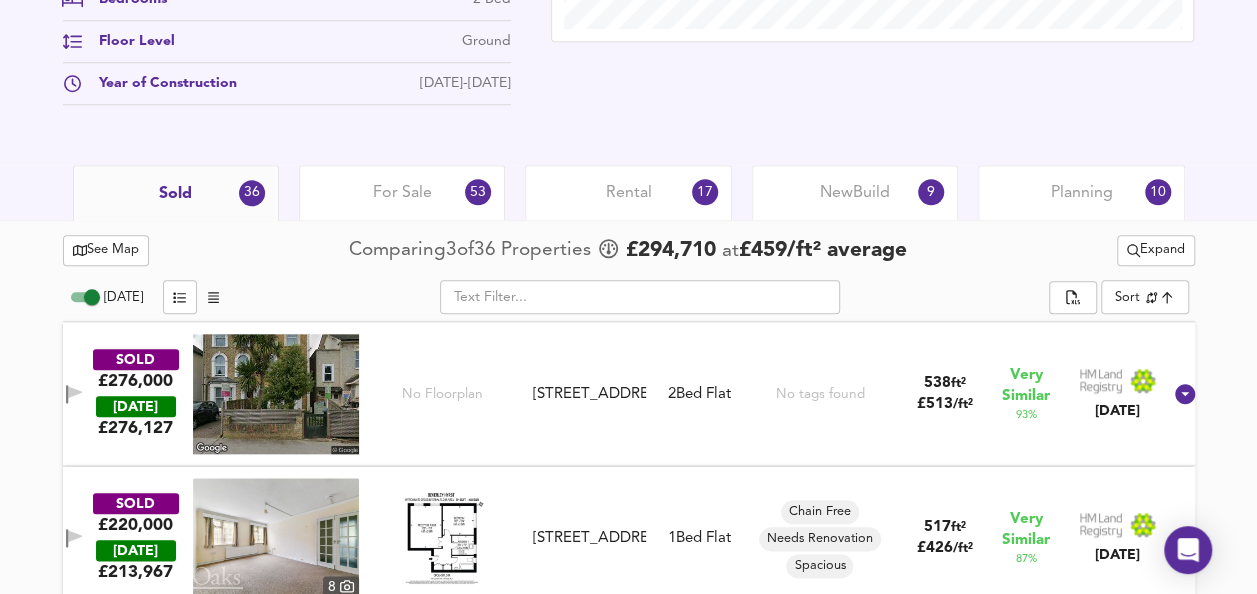 click on "See Map" at bounding box center (106, 250) 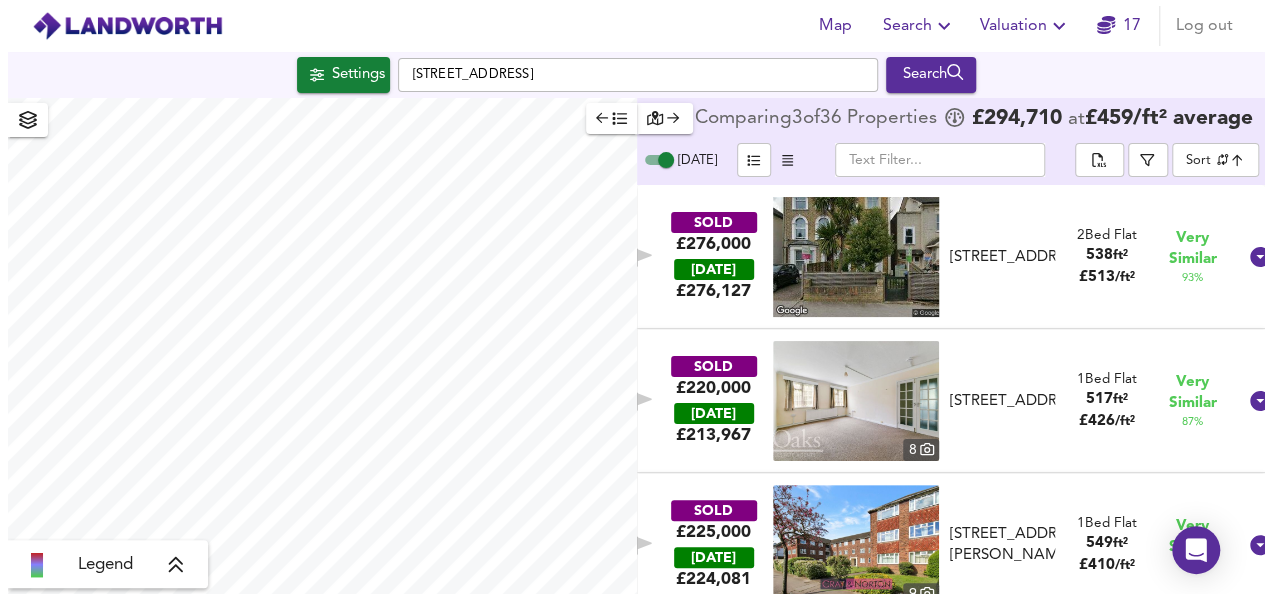 scroll, scrollTop: 0, scrollLeft: 0, axis: both 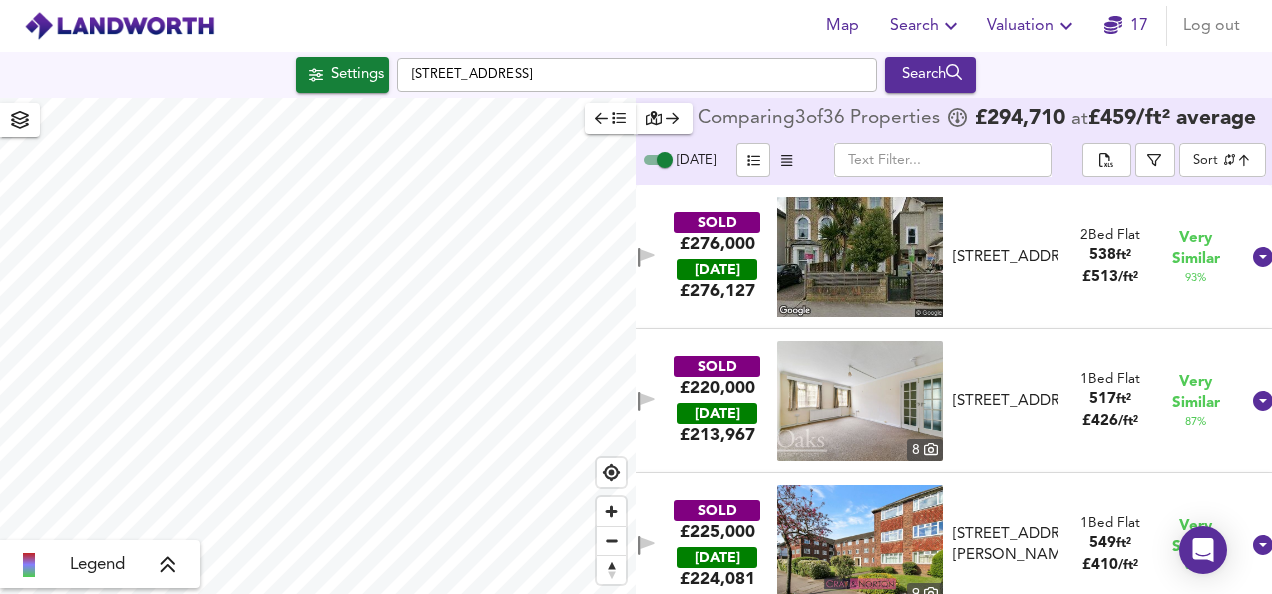 checkbox on "false" 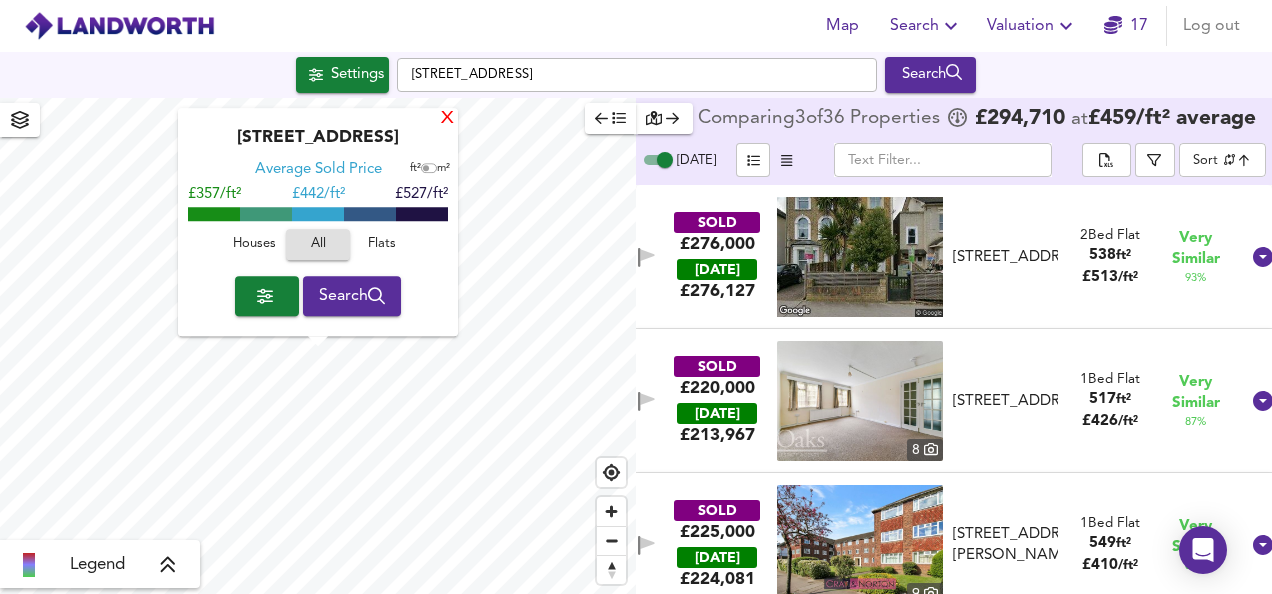 click on "X" at bounding box center (447, 119) 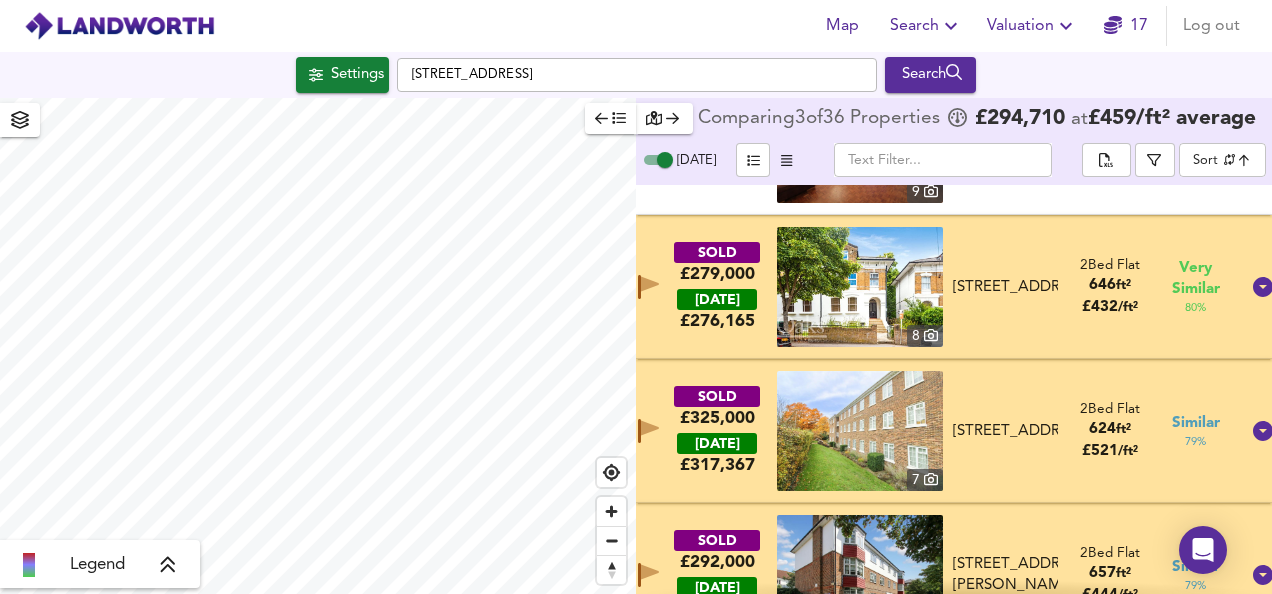 scroll, scrollTop: 1275, scrollLeft: 0, axis: vertical 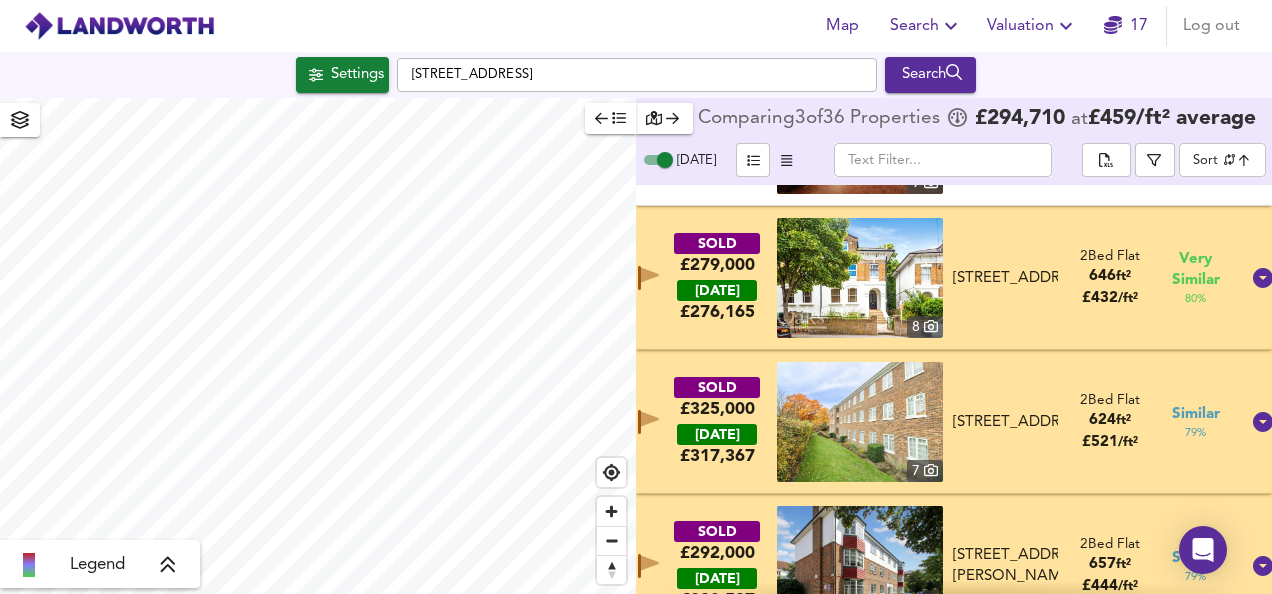 click on "SOLD £279,000   [DATE]  £ 276,165   [GEOGRAPHIC_DATA][STREET_ADDRESS][STREET_ADDRESS] 2  Bed   Flat 646 ft² £ 432 / ft²   Very Similar 80 %" at bounding box center [930, 278] 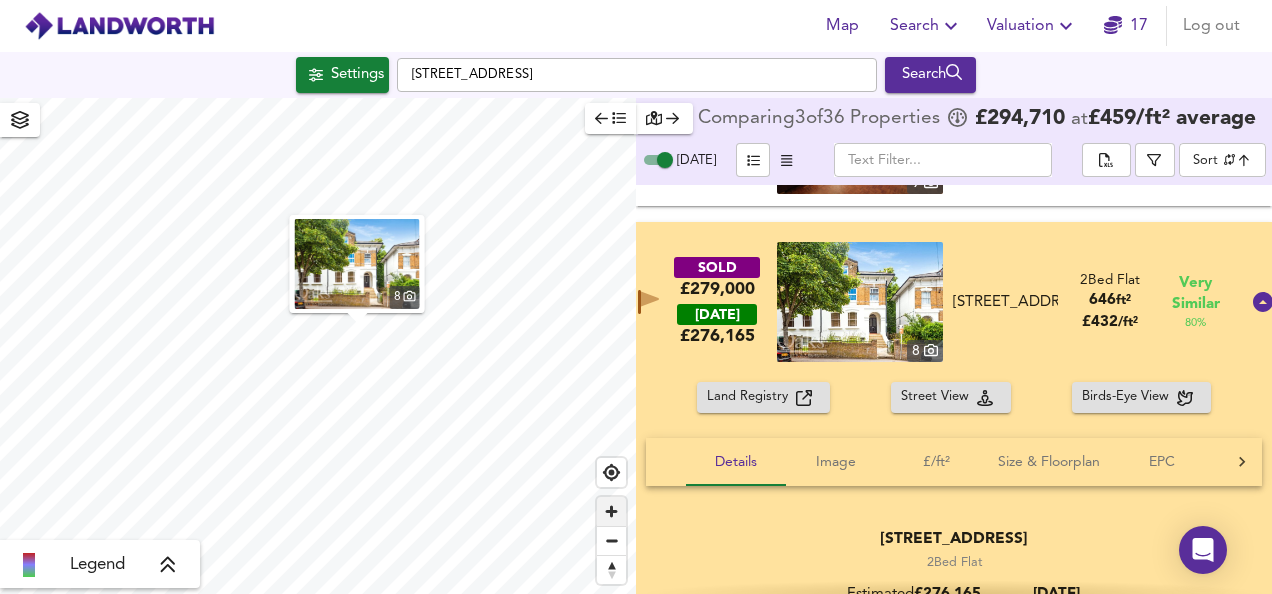 click at bounding box center [611, 511] 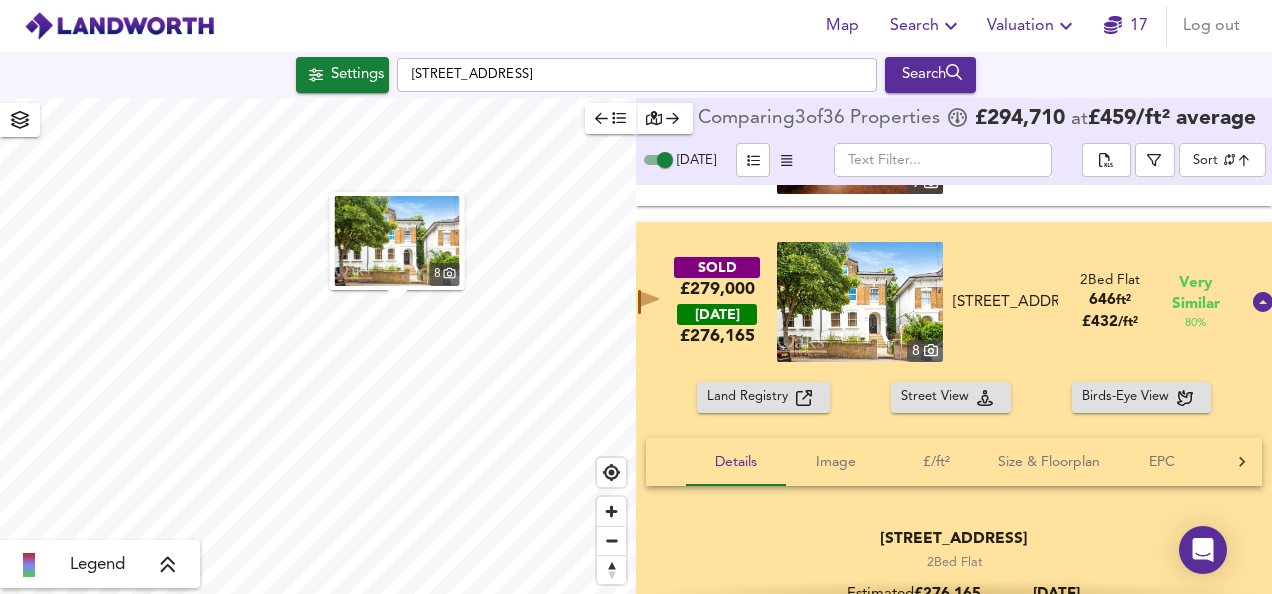 click at bounding box center (860, 302) 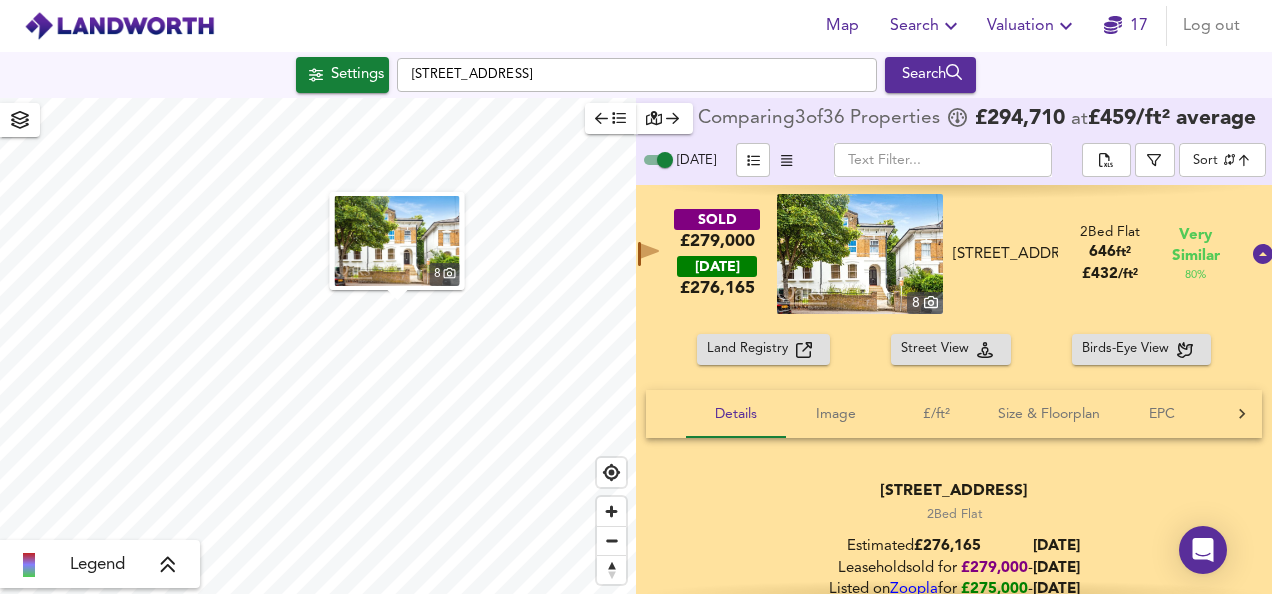 scroll, scrollTop: 1371, scrollLeft: 0, axis: vertical 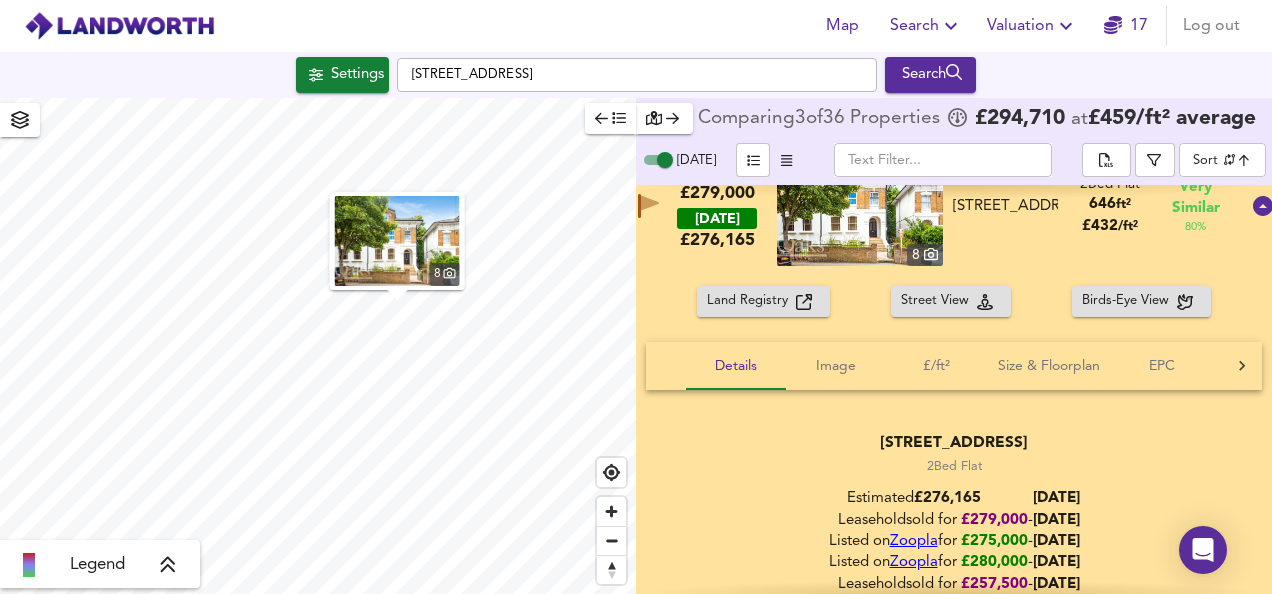 click on "SOLD £279,000   [DATE]  £ 276,165" at bounding box center (717, 206) 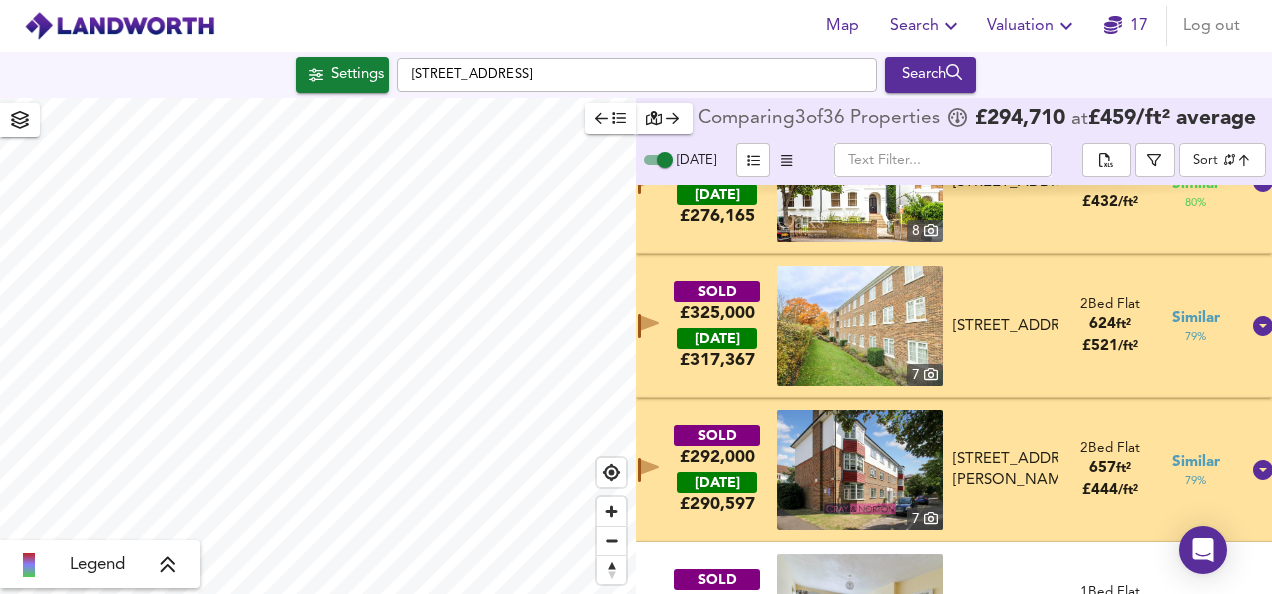 click at bounding box center (860, 326) 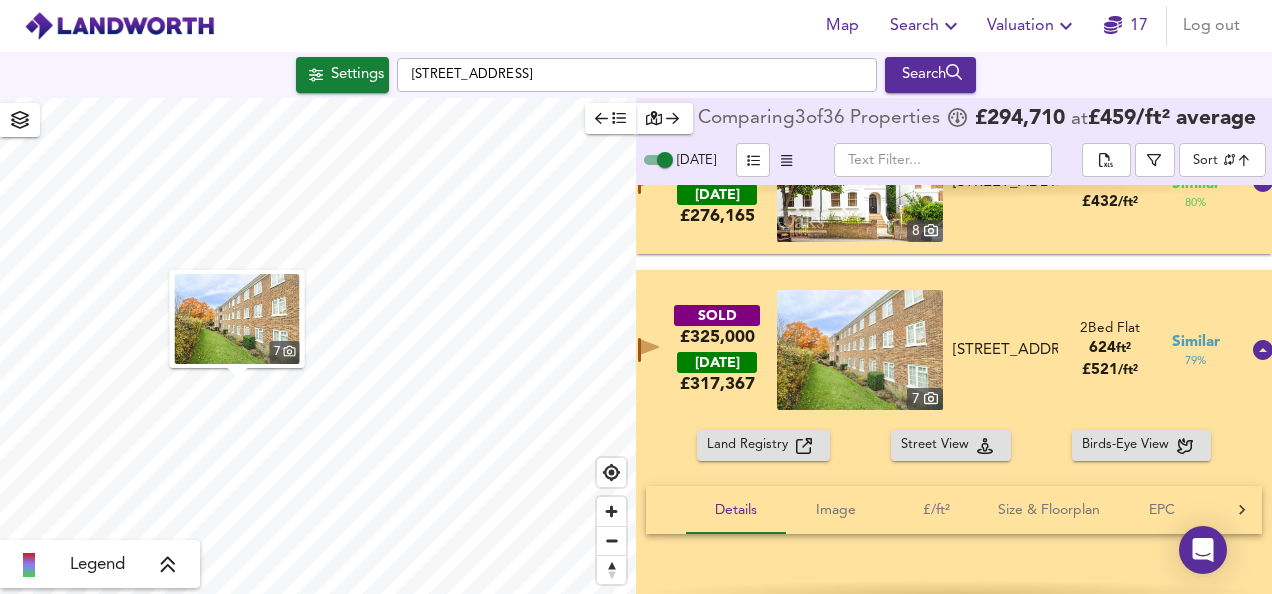 click on "SOLD £325,000   [DATE]  £ 317,367   7     [STREET_ADDRESS][GEOGRAPHIC_DATA][STREET_ADDRESS] 2  Bed   Flat 624 ft² £ 521 / ft²   Similar 79 %" at bounding box center (954, 350) 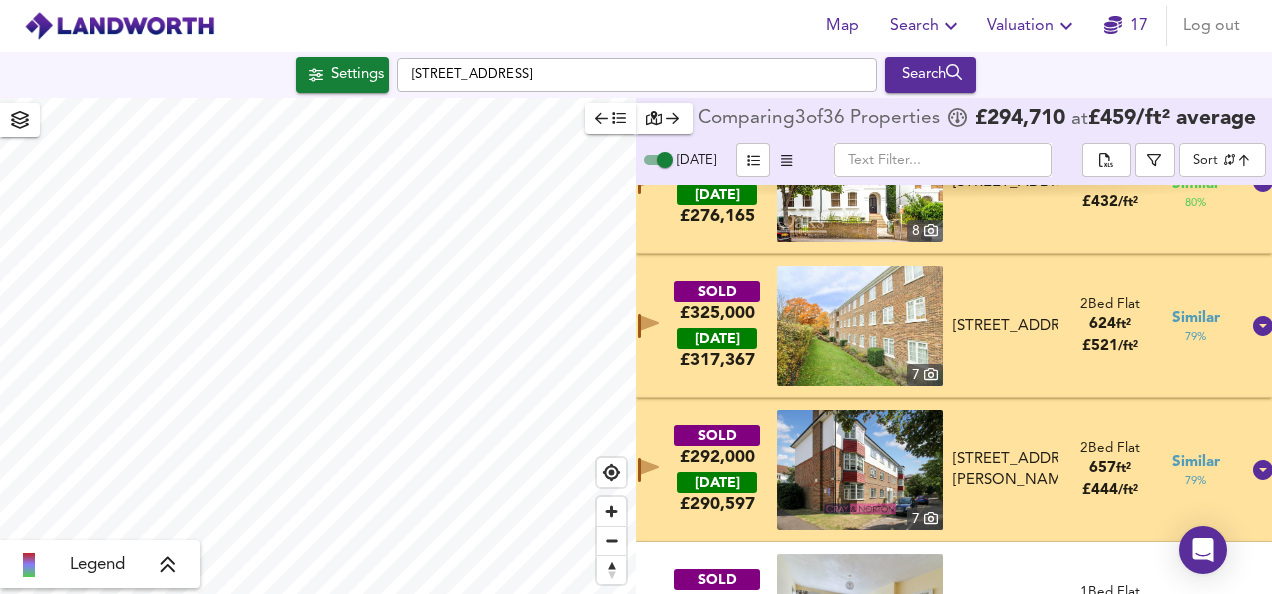 click on "SOLD £325,000   [DATE]  £ 317,367   7     [STREET_ADDRESS][GEOGRAPHIC_DATA][STREET_ADDRESS] 2  Bed   Flat 624 ft² £ 521 / ft²   Similar 79 %" at bounding box center [954, 326] 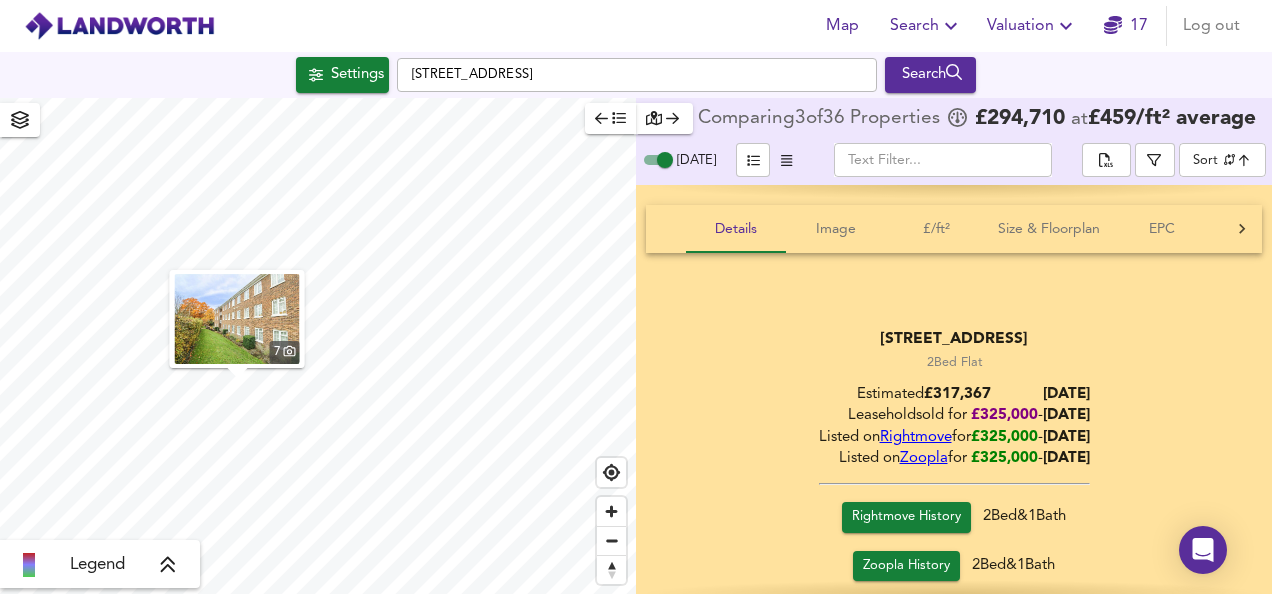 scroll, scrollTop: 1682, scrollLeft: 0, axis: vertical 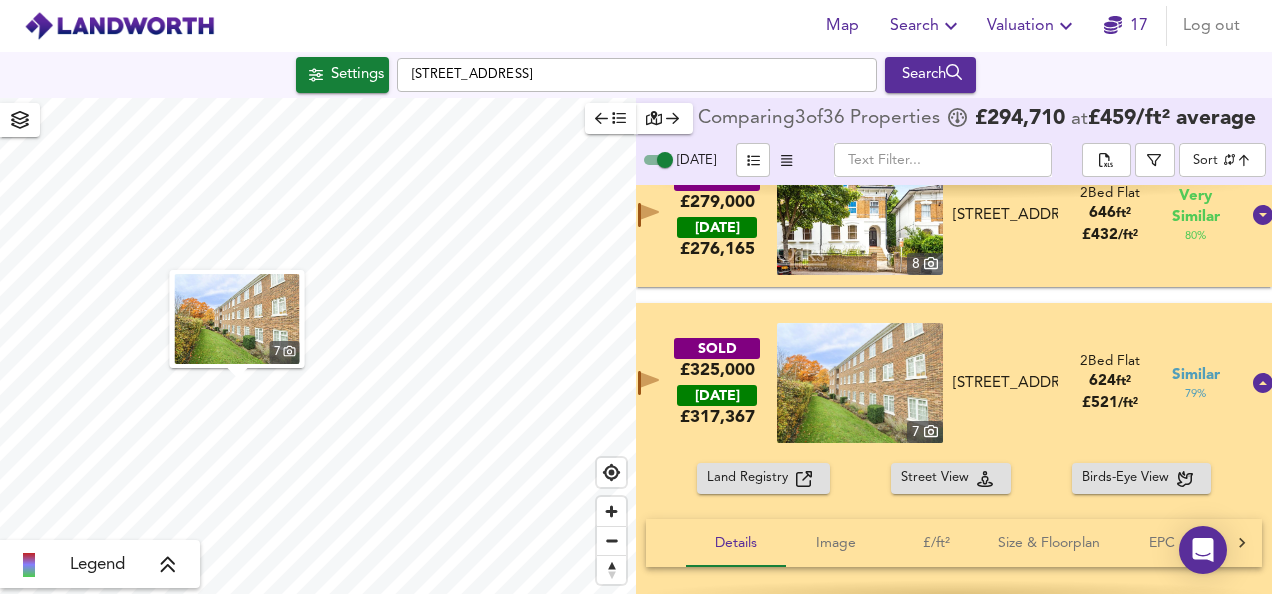 click on "SOLD £325,000   [DATE]  £ 317,367   7     [STREET_ADDRESS][GEOGRAPHIC_DATA][STREET_ADDRESS] 2  Bed   Flat 624 ft² £ 521 / ft²   Similar 79 %" at bounding box center [954, 383] 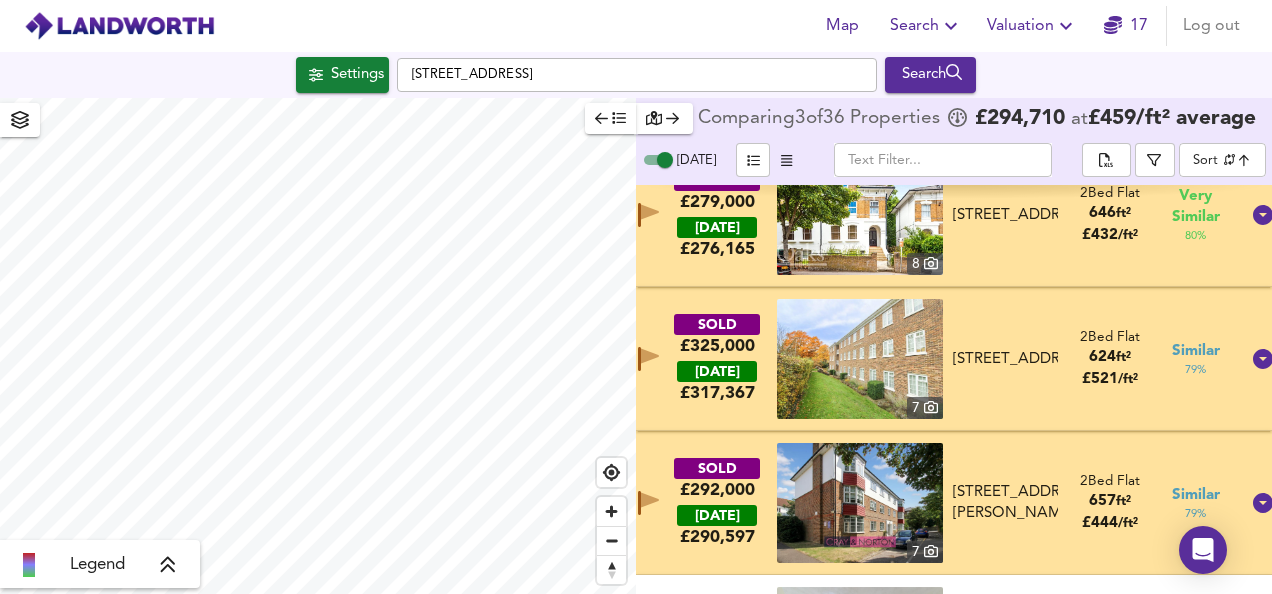 click at bounding box center (860, 503) 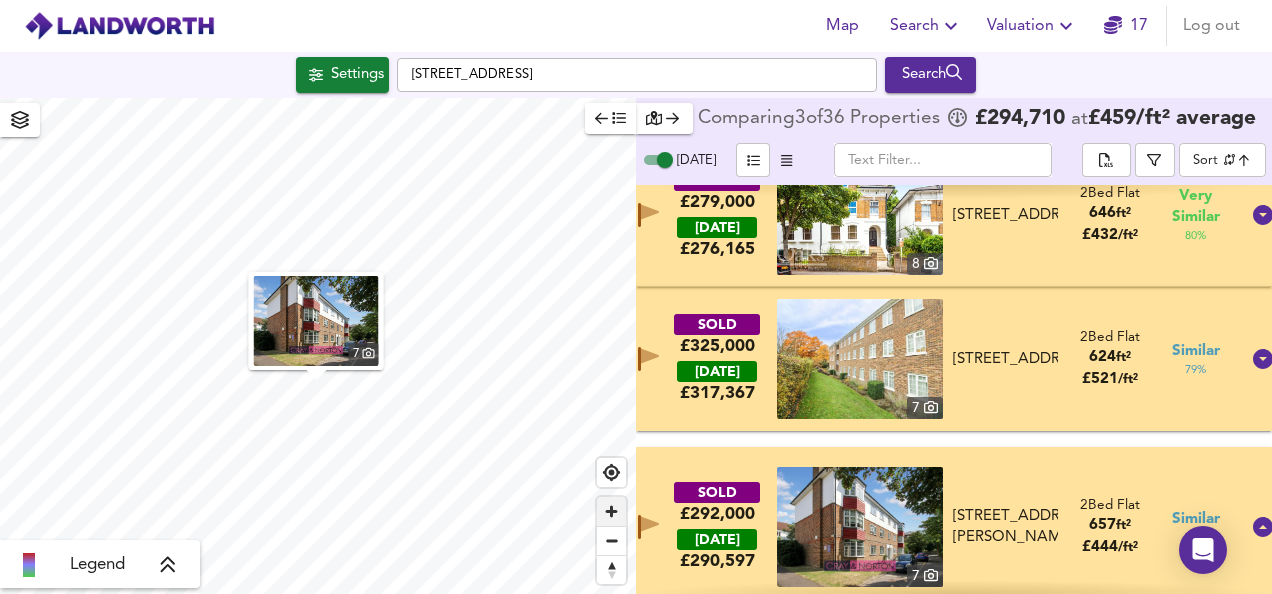 click at bounding box center [611, 511] 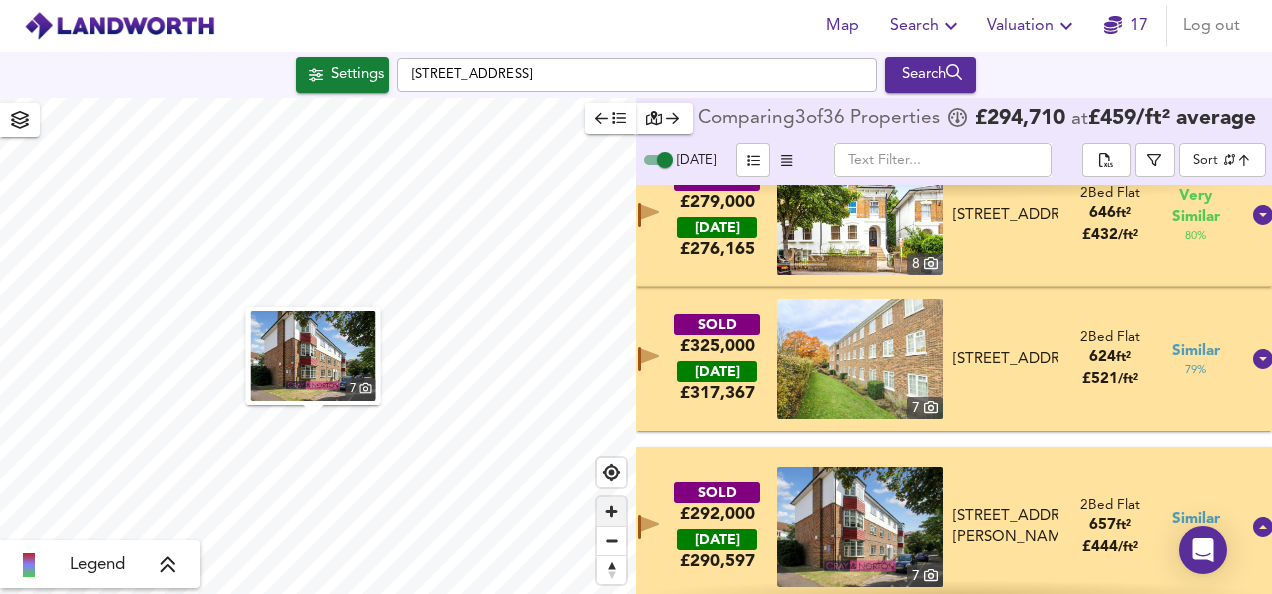 click at bounding box center (611, 511) 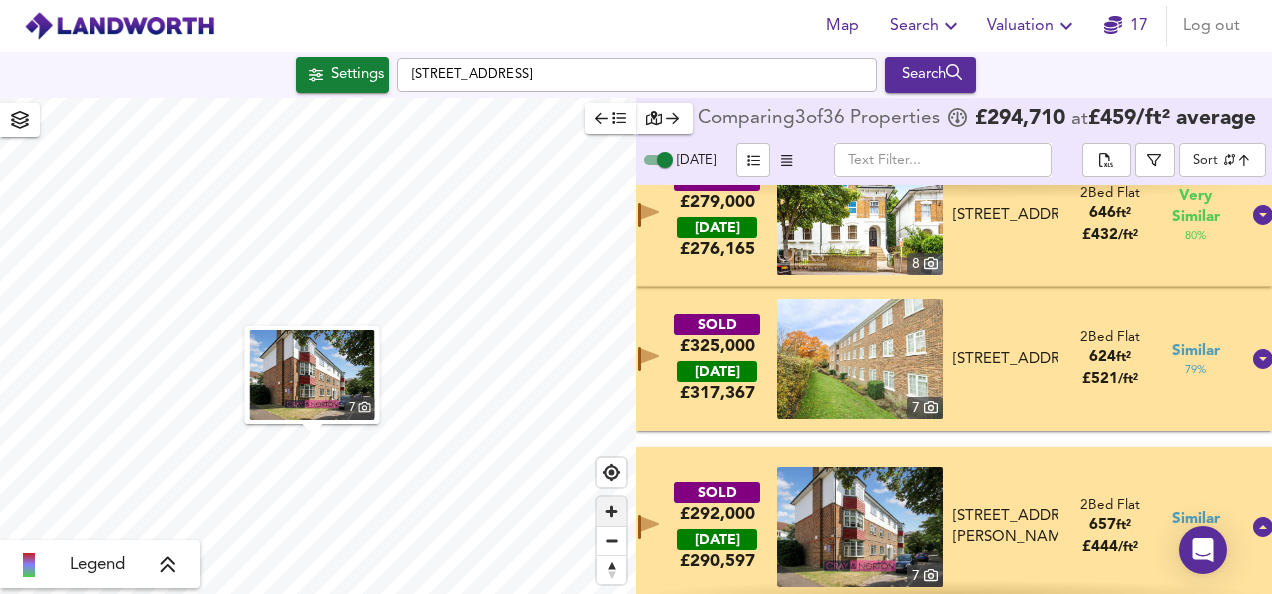 click at bounding box center [611, 511] 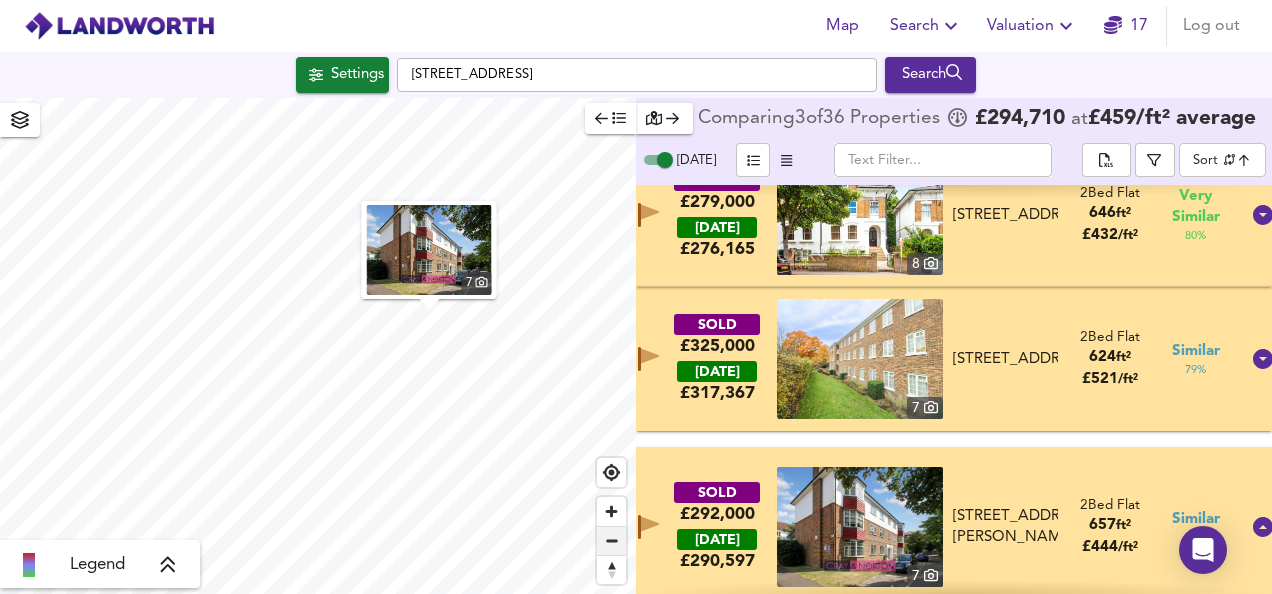 click at bounding box center [611, 541] 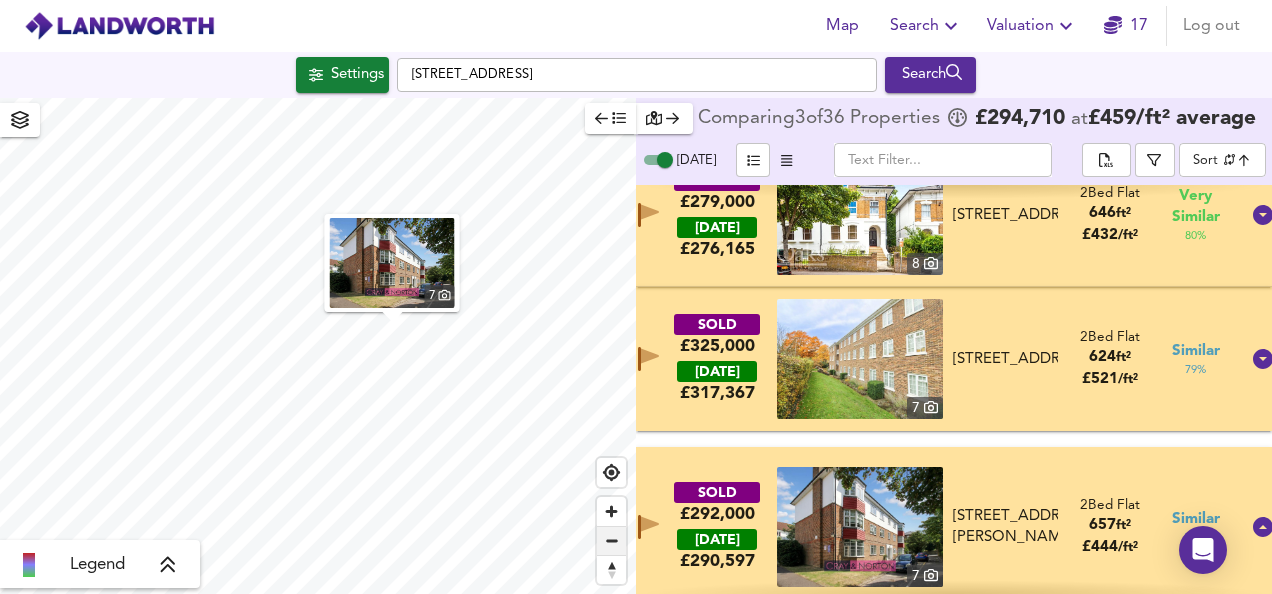 click at bounding box center (611, 541) 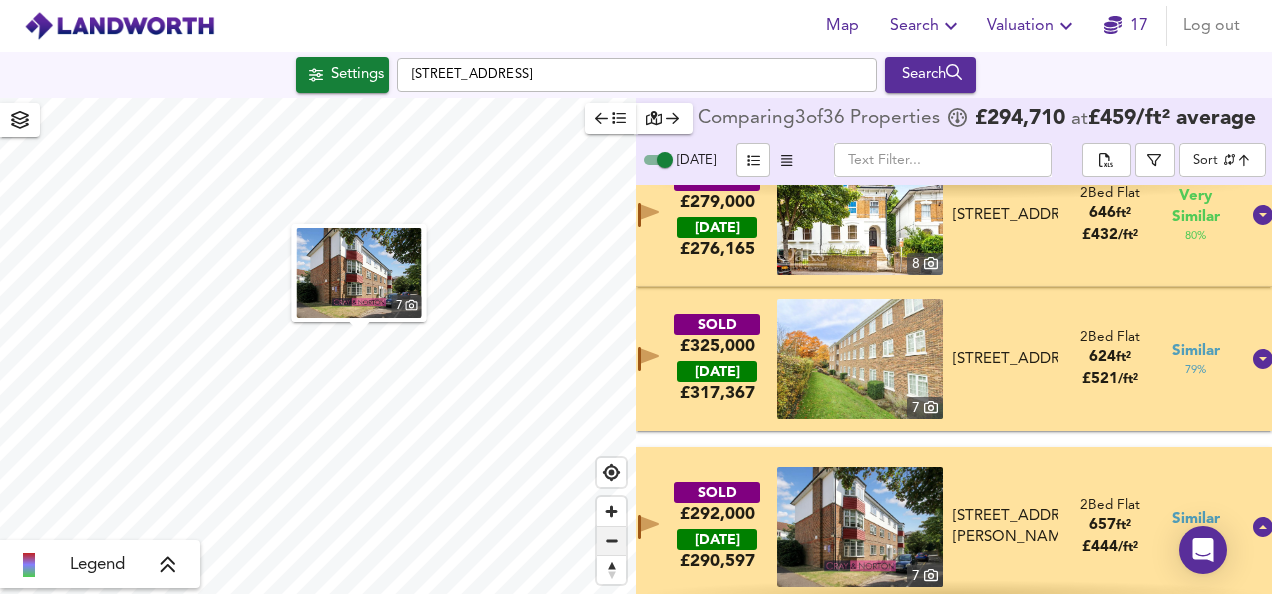 click at bounding box center [611, 541] 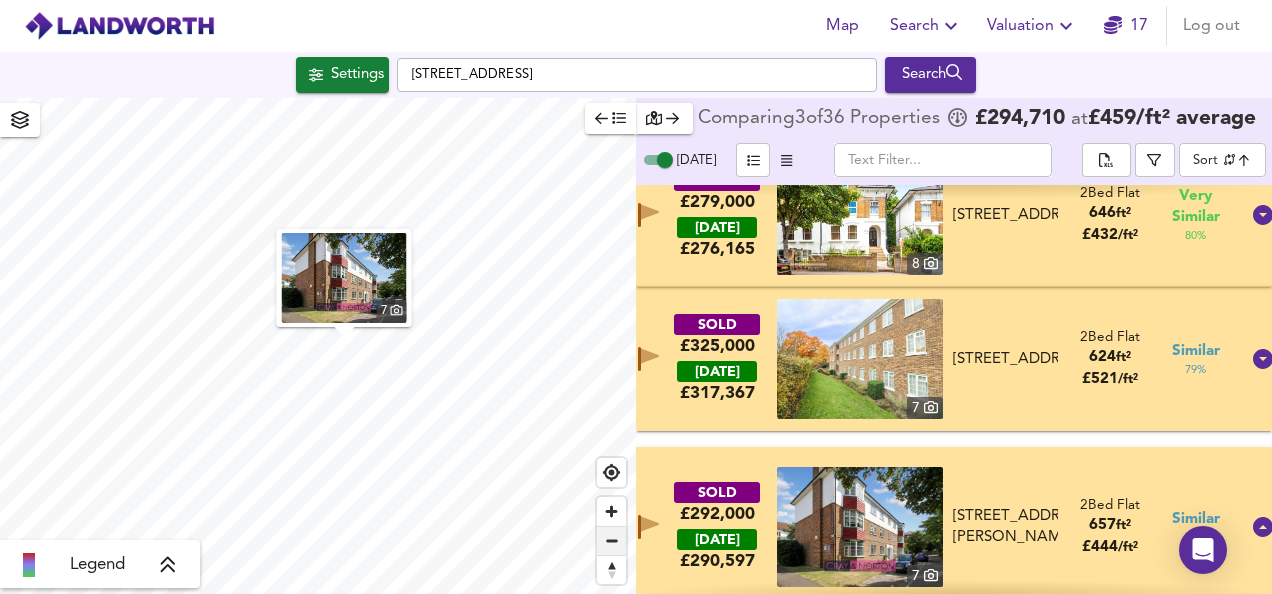 click at bounding box center (611, 541) 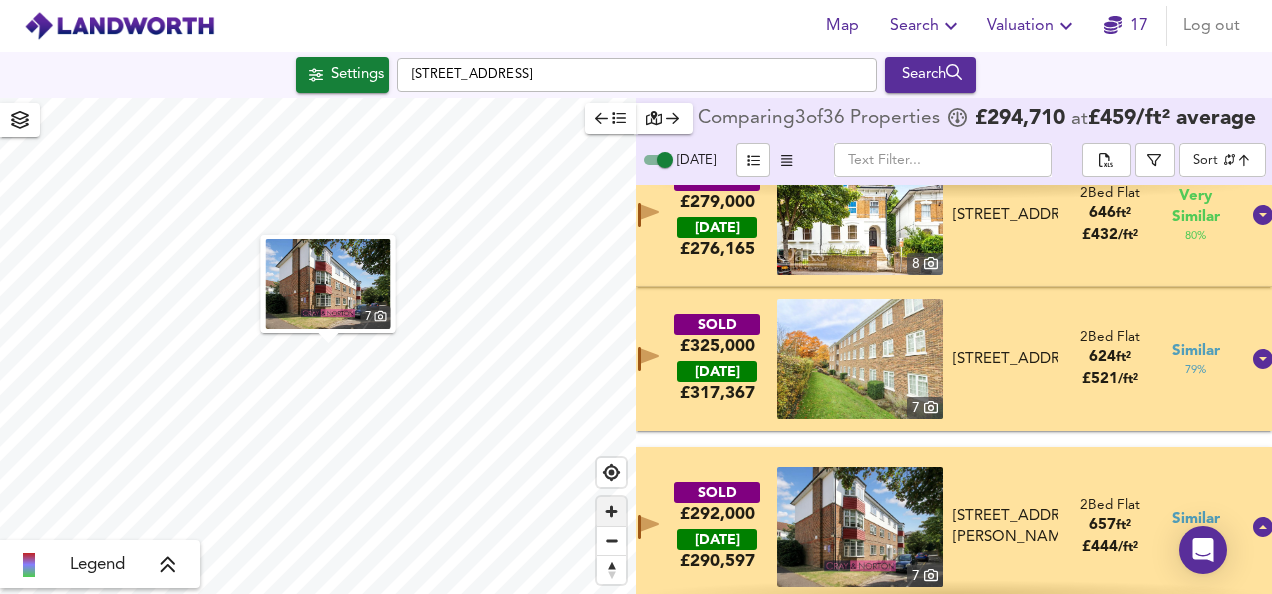 click at bounding box center [611, 511] 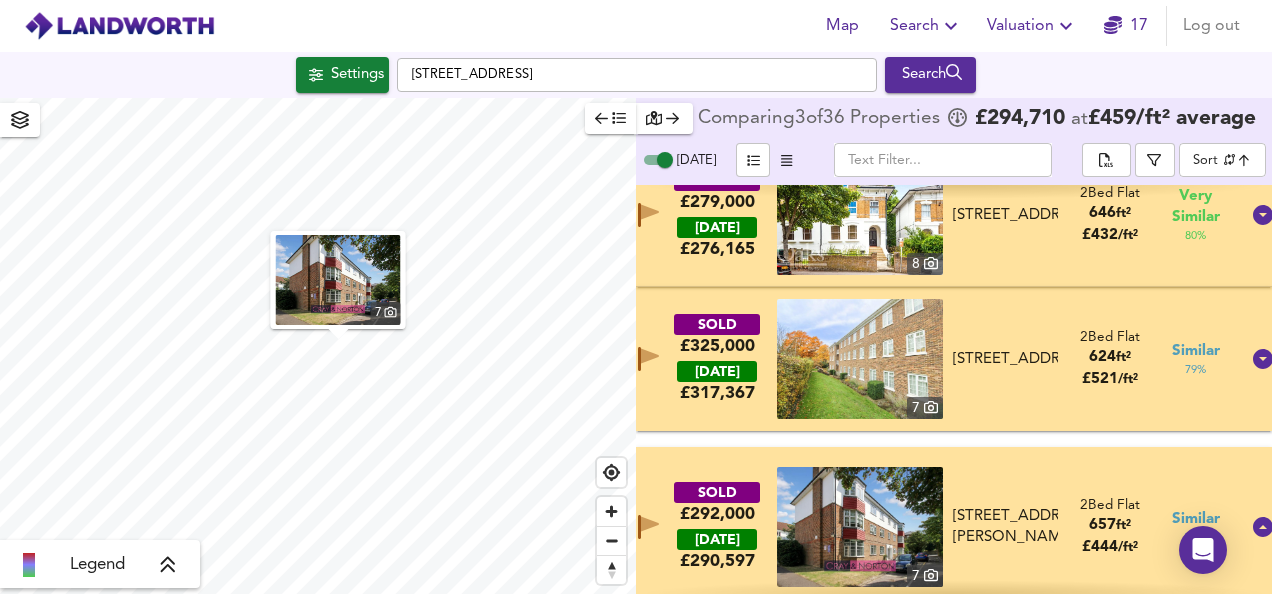 click on "SOLD £325,000   [DATE]  £ 317,367   7     [STREET_ADDRESS][GEOGRAPHIC_DATA][STREET_ADDRESS] 2  Bed   Flat 624 ft² £ 521 / ft²   Similar 79 %" at bounding box center (954, 359) 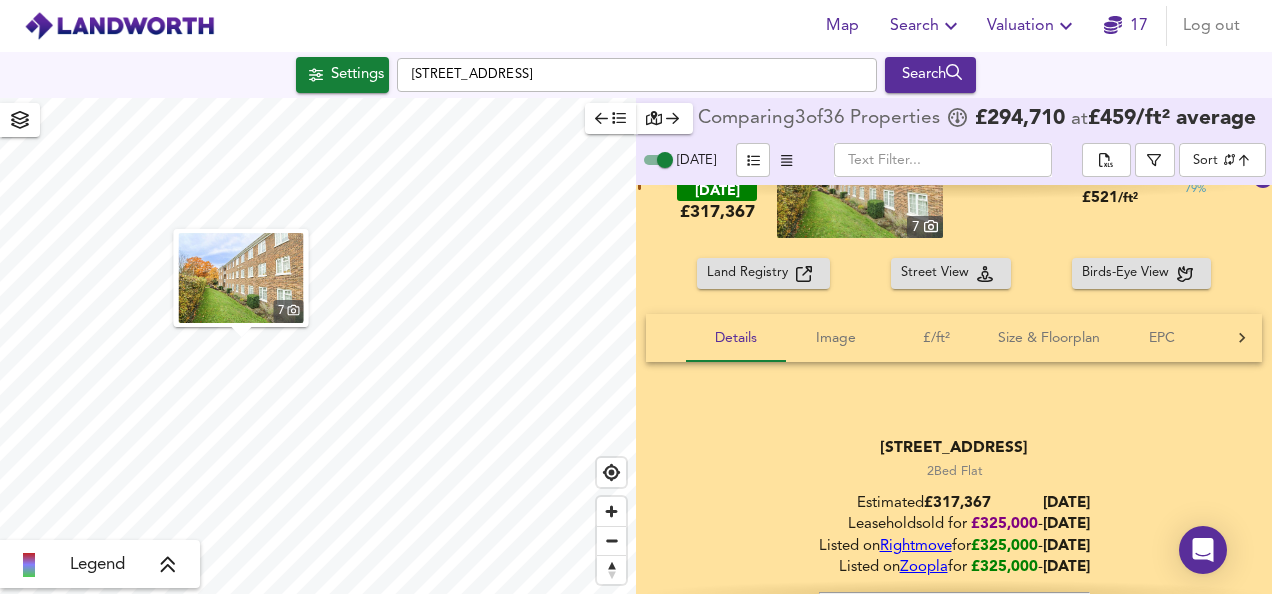 scroll, scrollTop: 1417, scrollLeft: 0, axis: vertical 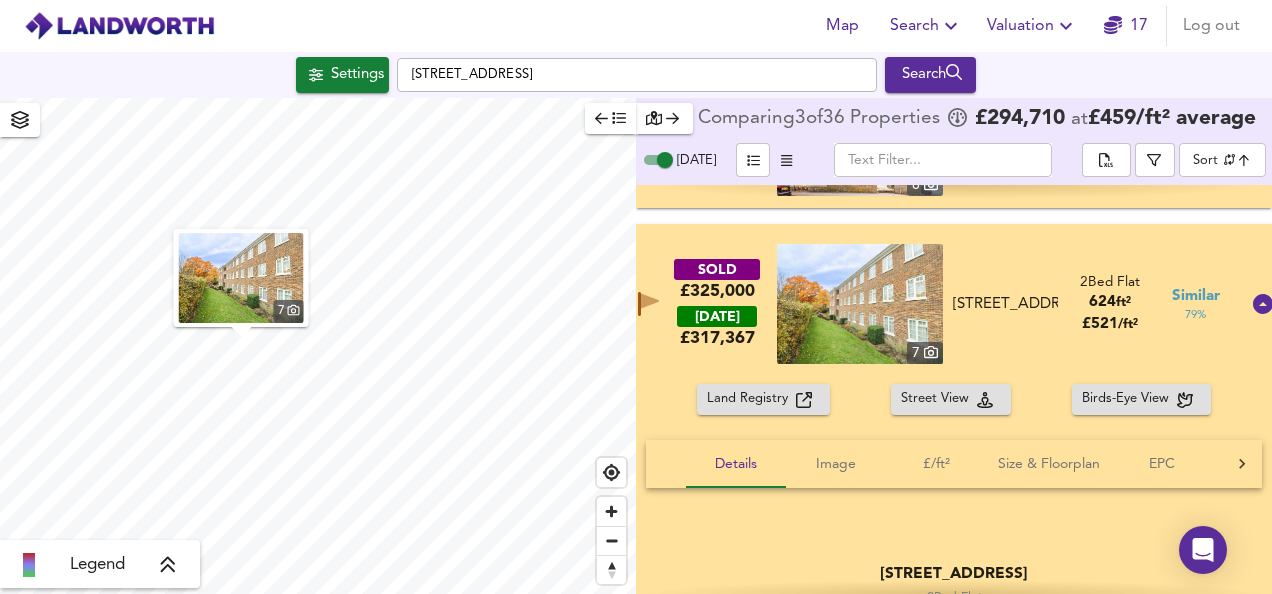 click on "SOLD £325,000   [DATE]  £ 317,367   7     [STREET_ADDRESS][GEOGRAPHIC_DATA][STREET_ADDRESS] 2  Bed   Flat 624 ft² £ 521 / ft²   Similar 79 %" at bounding box center [954, 304] 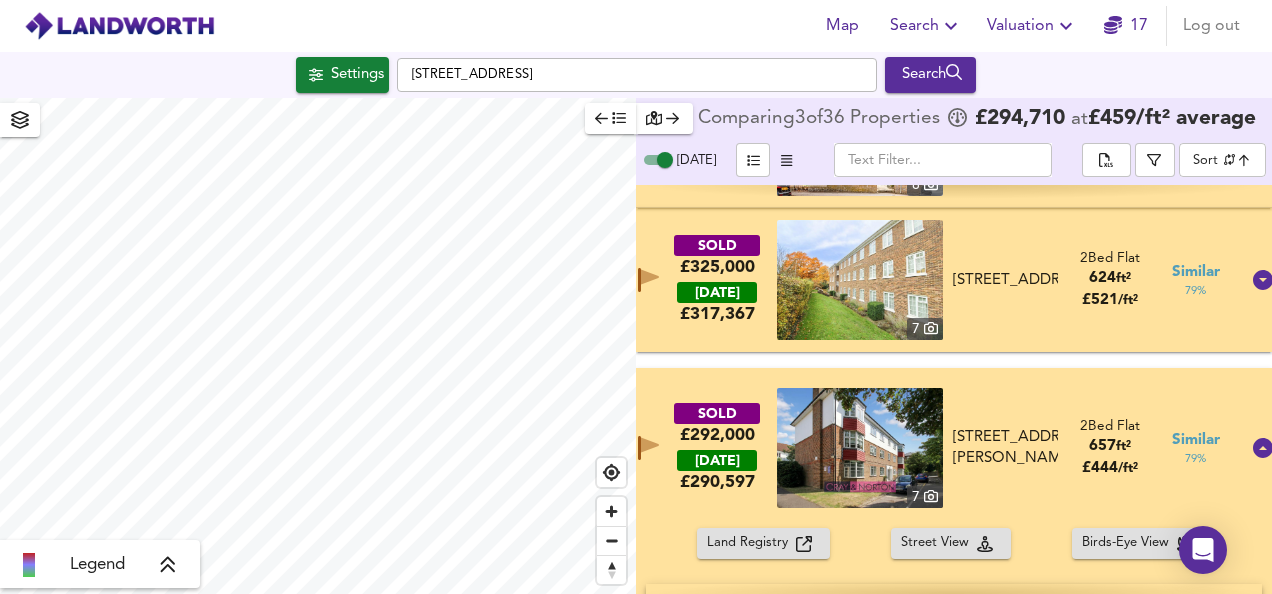 click on "SOLD £292,000   [DATE]  £ 290,597   [GEOGRAPHIC_DATA][STREET_ADDRESS][PERSON_NAME][STREET_ADDRESS][PERSON_NAME] 2  Bed   Flat 657 ft² £ 444 / ft²   Similar 79 %" at bounding box center [930, 448] 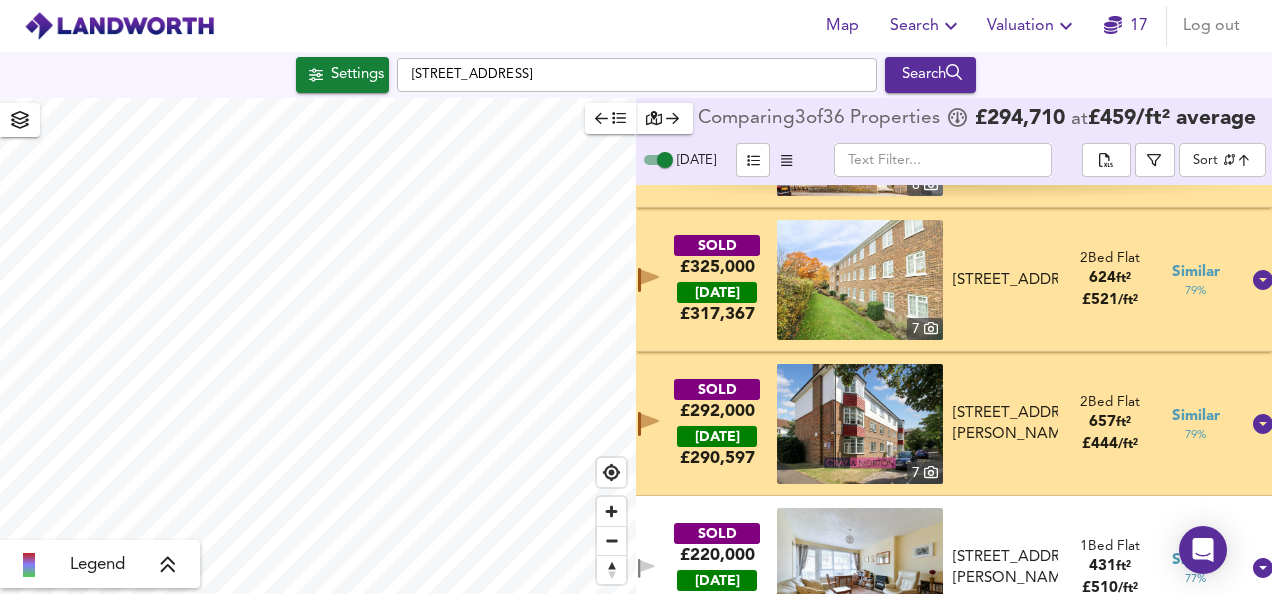 click on "SOLD £292,000   [DATE]  £ 290,597   [GEOGRAPHIC_DATA][STREET_ADDRESS][PERSON_NAME][STREET_ADDRESS][PERSON_NAME] 2  Bed   Flat 657 ft² £ 444 / ft²   Similar 79 %" at bounding box center (930, 424) 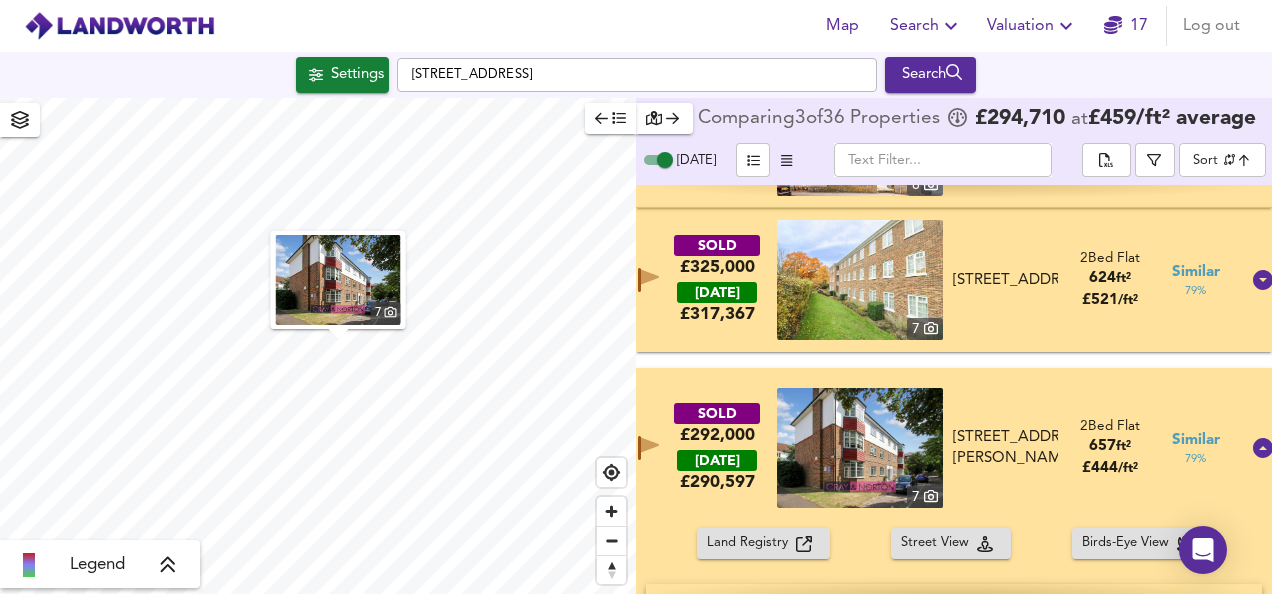 click at bounding box center [860, 448] 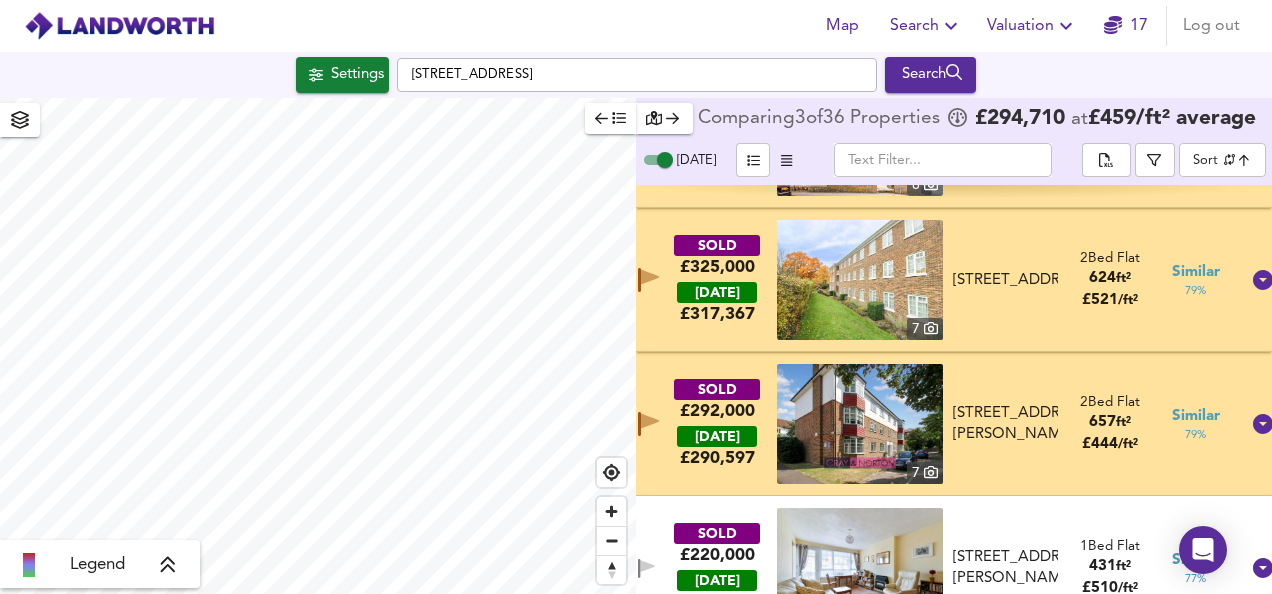 click on "SOLD £292,000   [DATE]  £ 290,597   [GEOGRAPHIC_DATA][STREET_ADDRESS][PERSON_NAME][STREET_ADDRESS][PERSON_NAME] 2  Bed   Flat 657 ft² £ 444 / ft²   Similar 79 %" at bounding box center [930, 424] 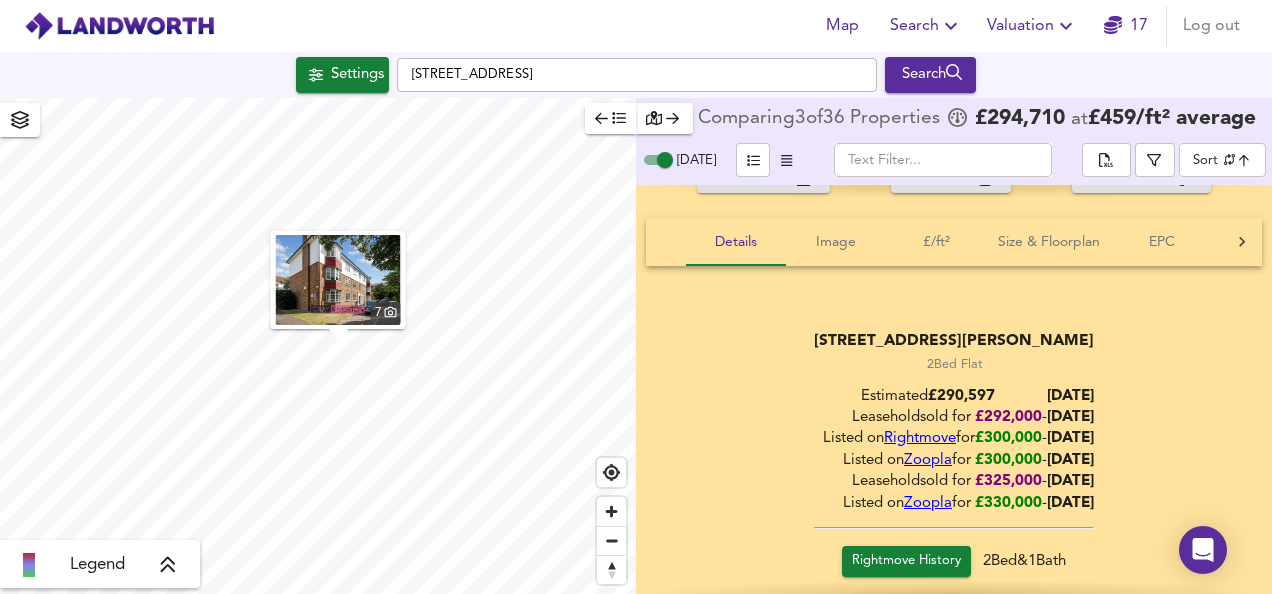 scroll, scrollTop: 1793, scrollLeft: 0, axis: vertical 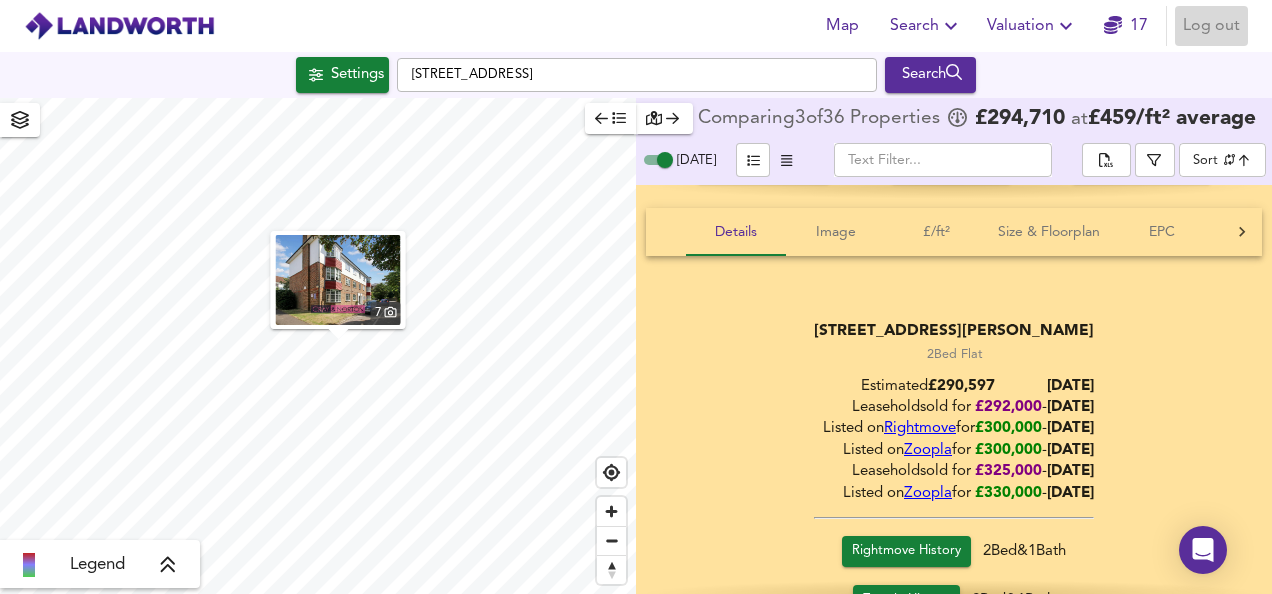 click on "Log out" at bounding box center [1211, 26] 